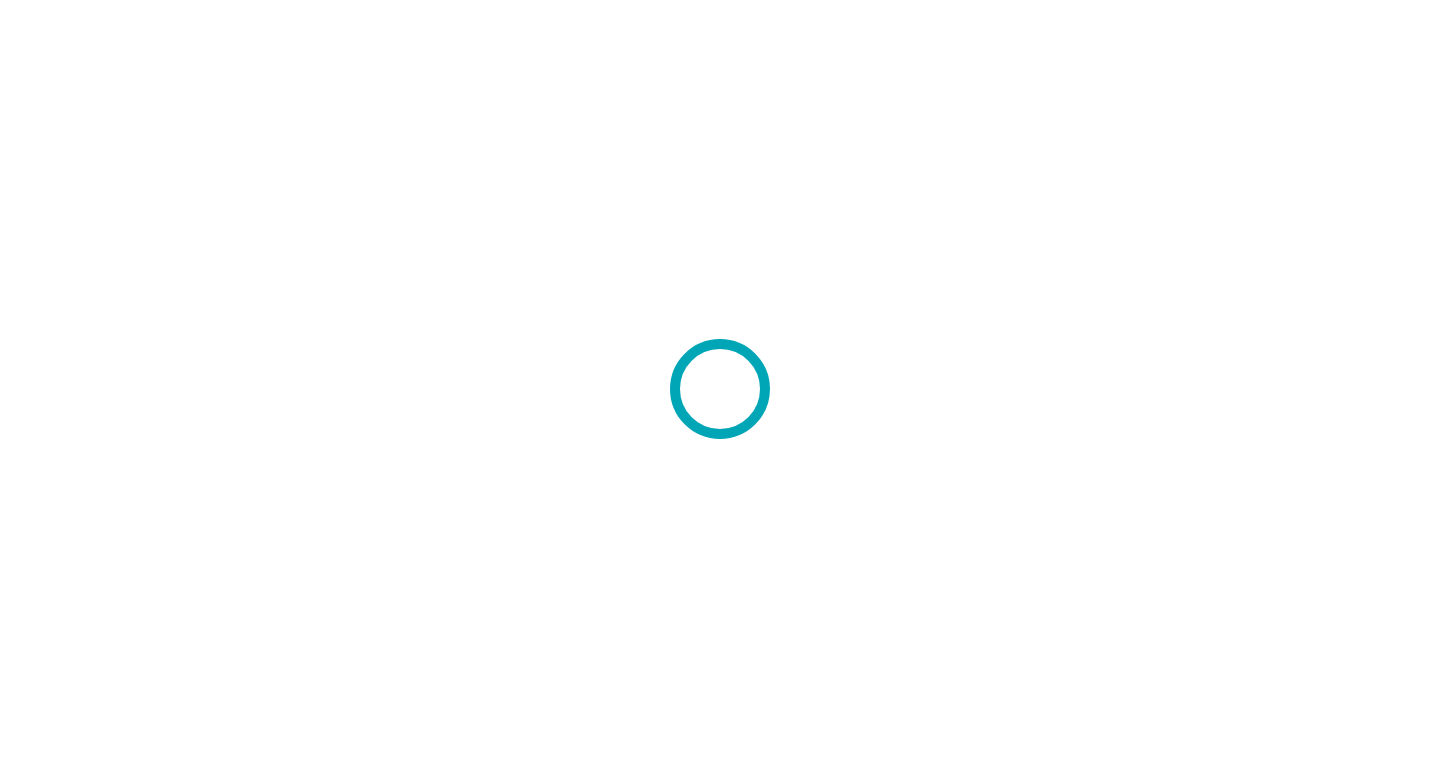 scroll, scrollTop: 0, scrollLeft: 0, axis: both 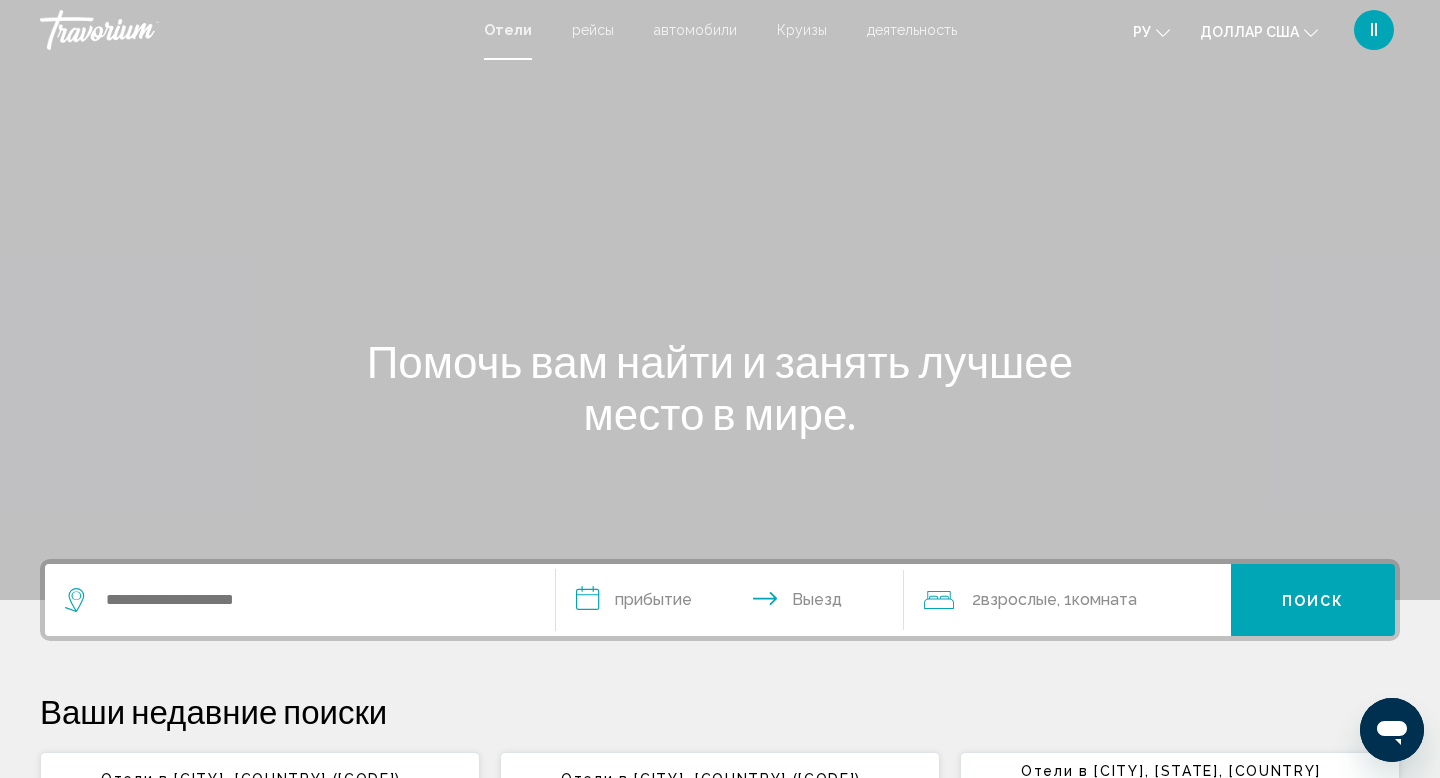 click 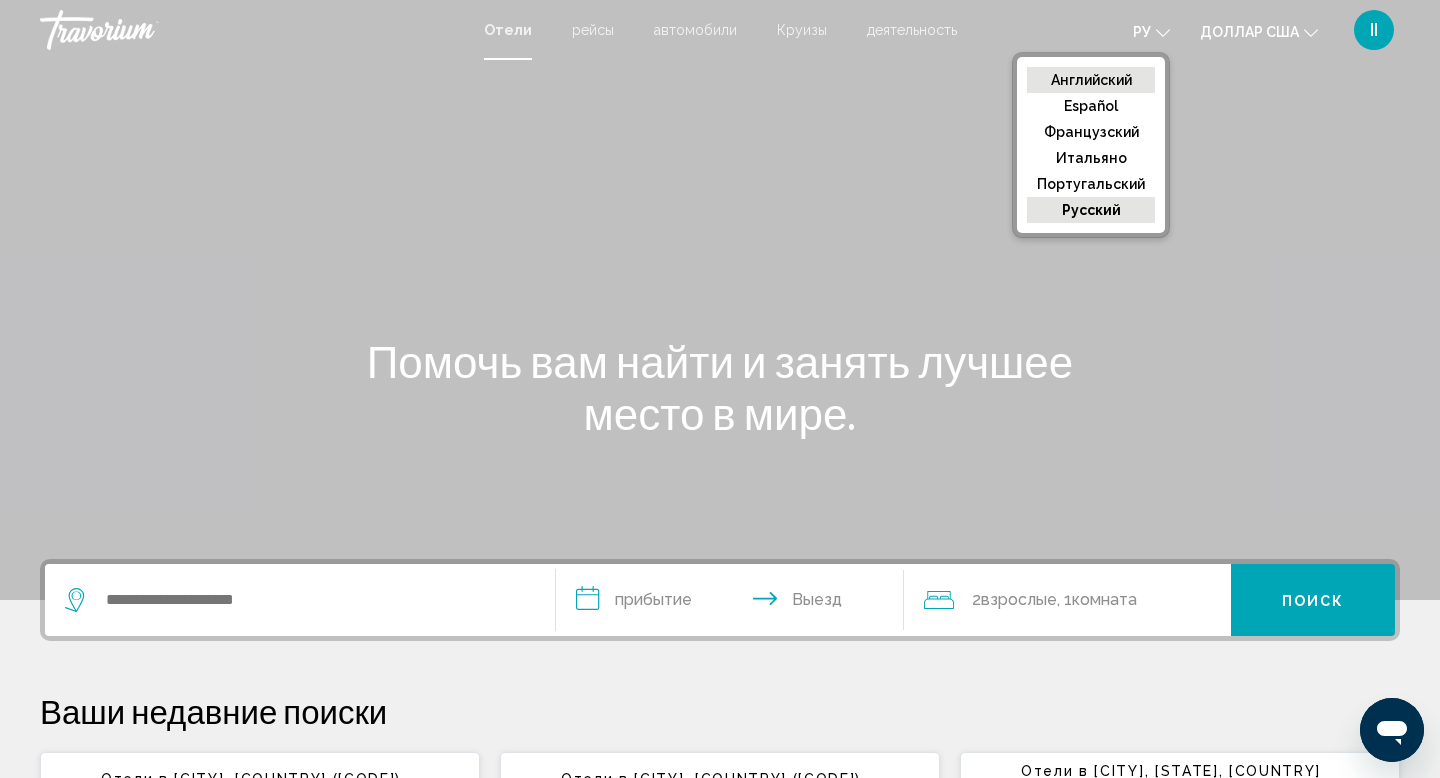 click on "Английский" 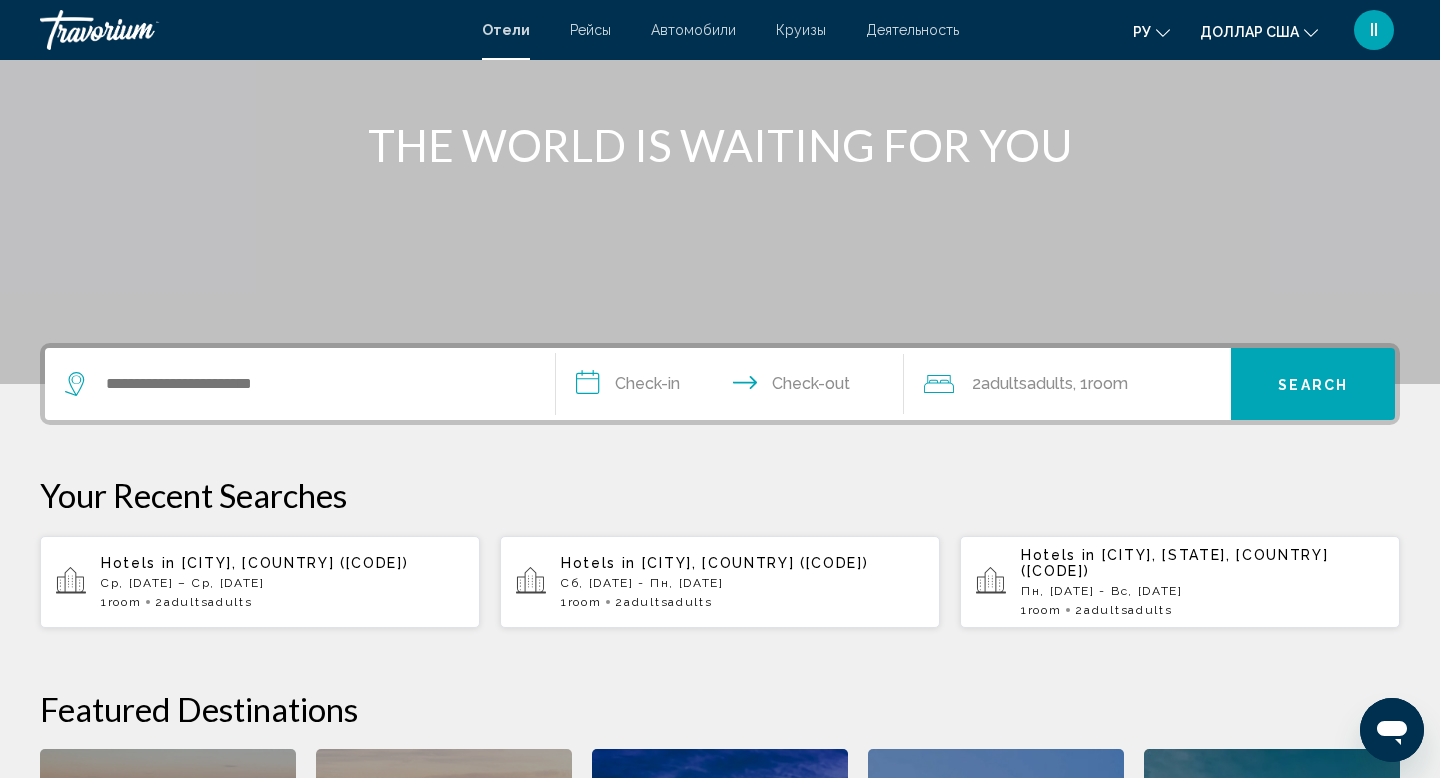 scroll, scrollTop: 220, scrollLeft: 0, axis: vertical 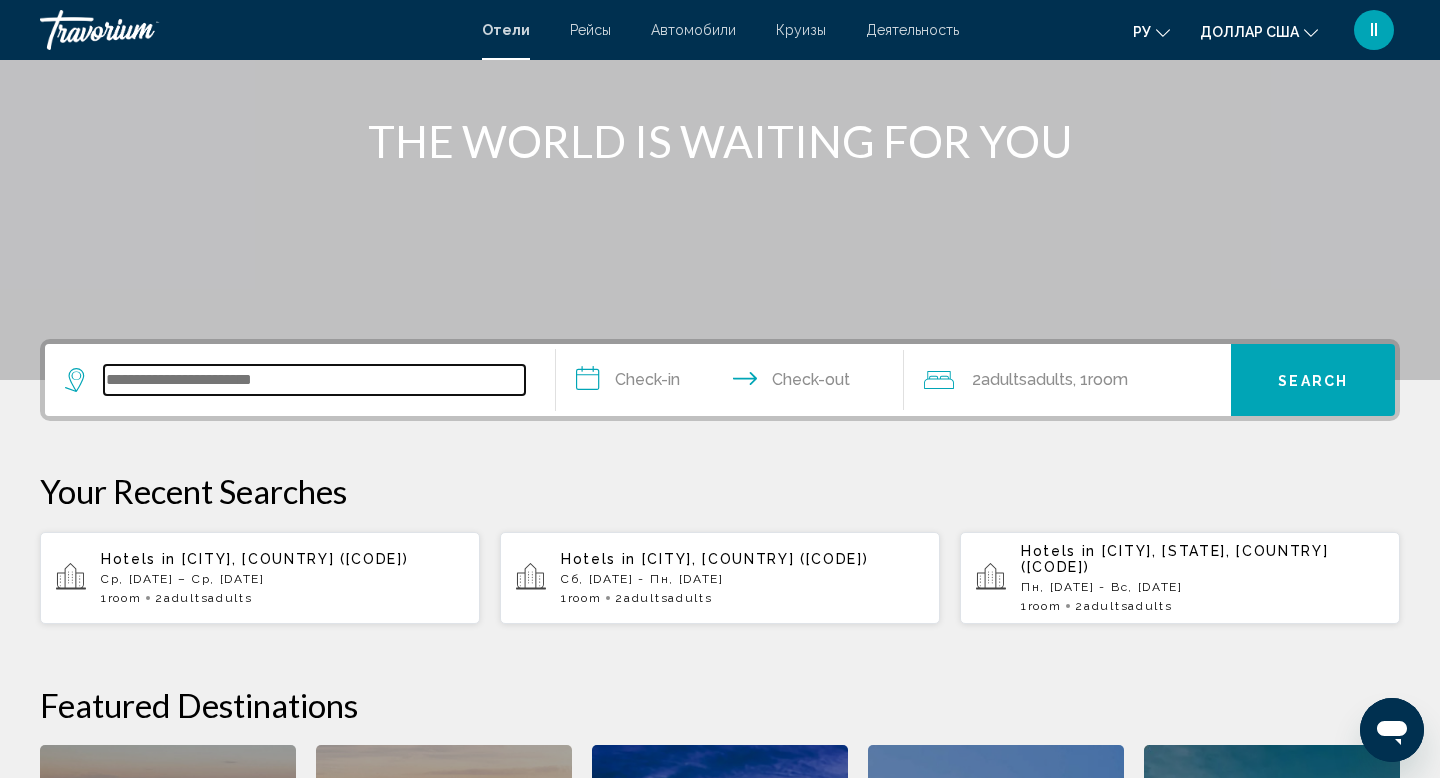 click at bounding box center [314, 380] 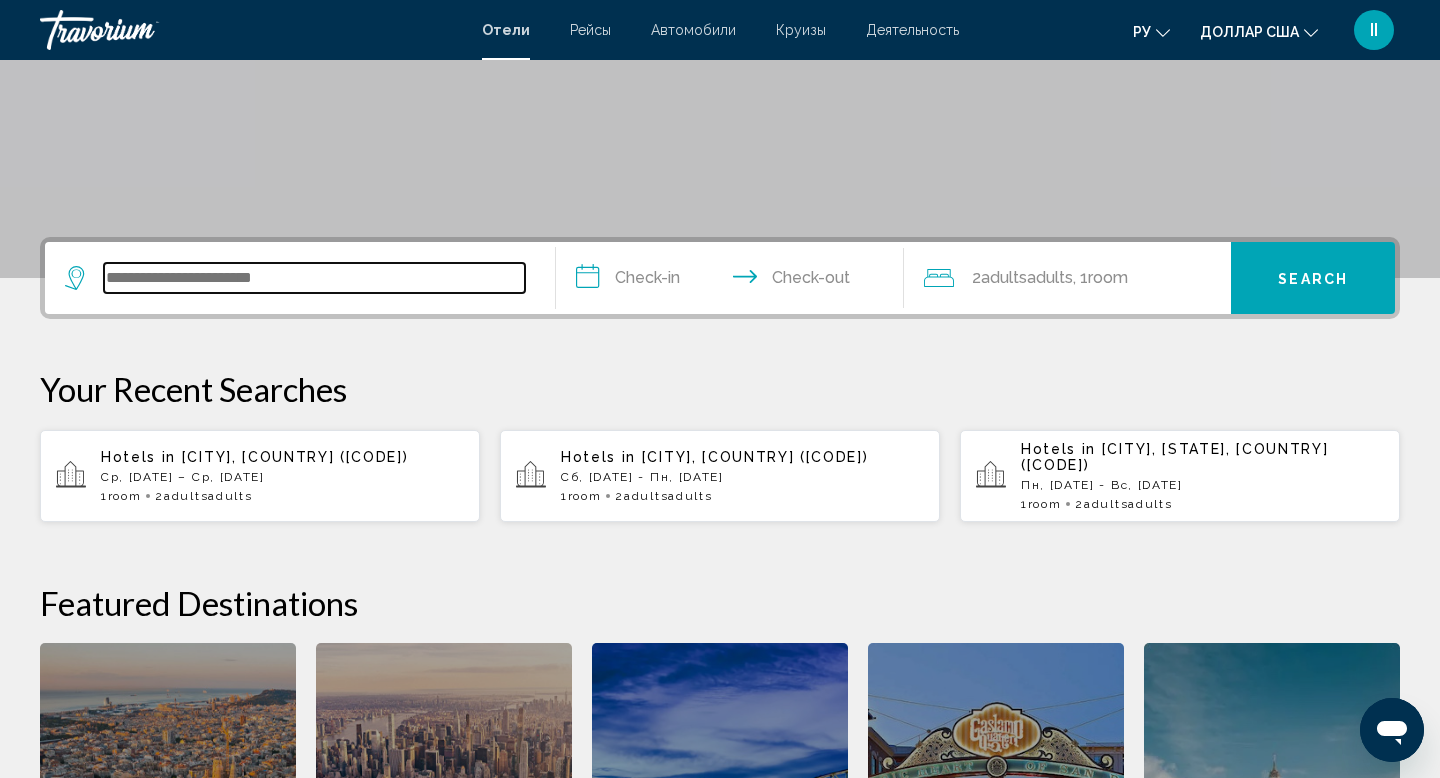 scroll, scrollTop: 617, scrollLeft: 0, axis: vertical 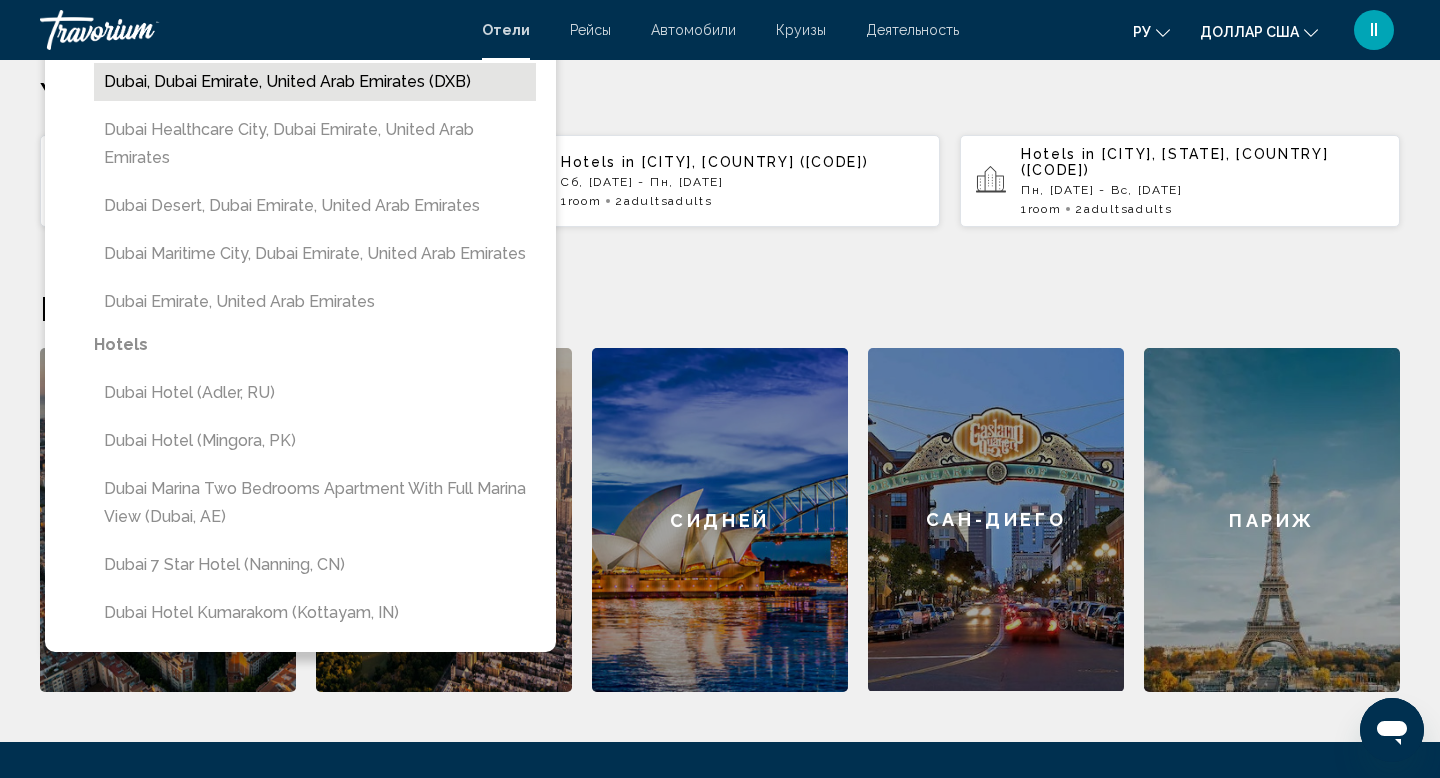 click on "Dubai, Dubai Emirate, United Arab Emirates (DXB)" at bounding box center [315, 82] 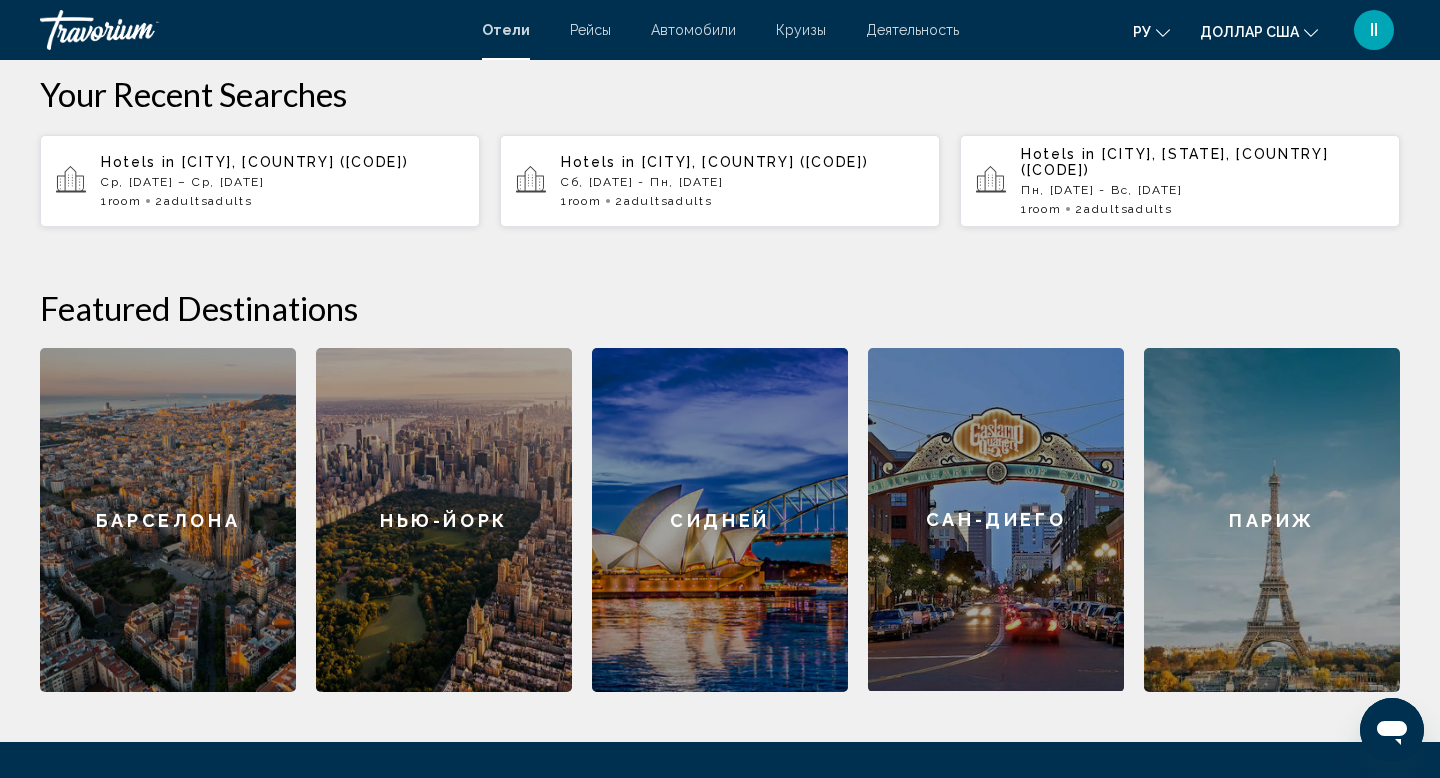 click on "**********" at bounding box center (734, -14) 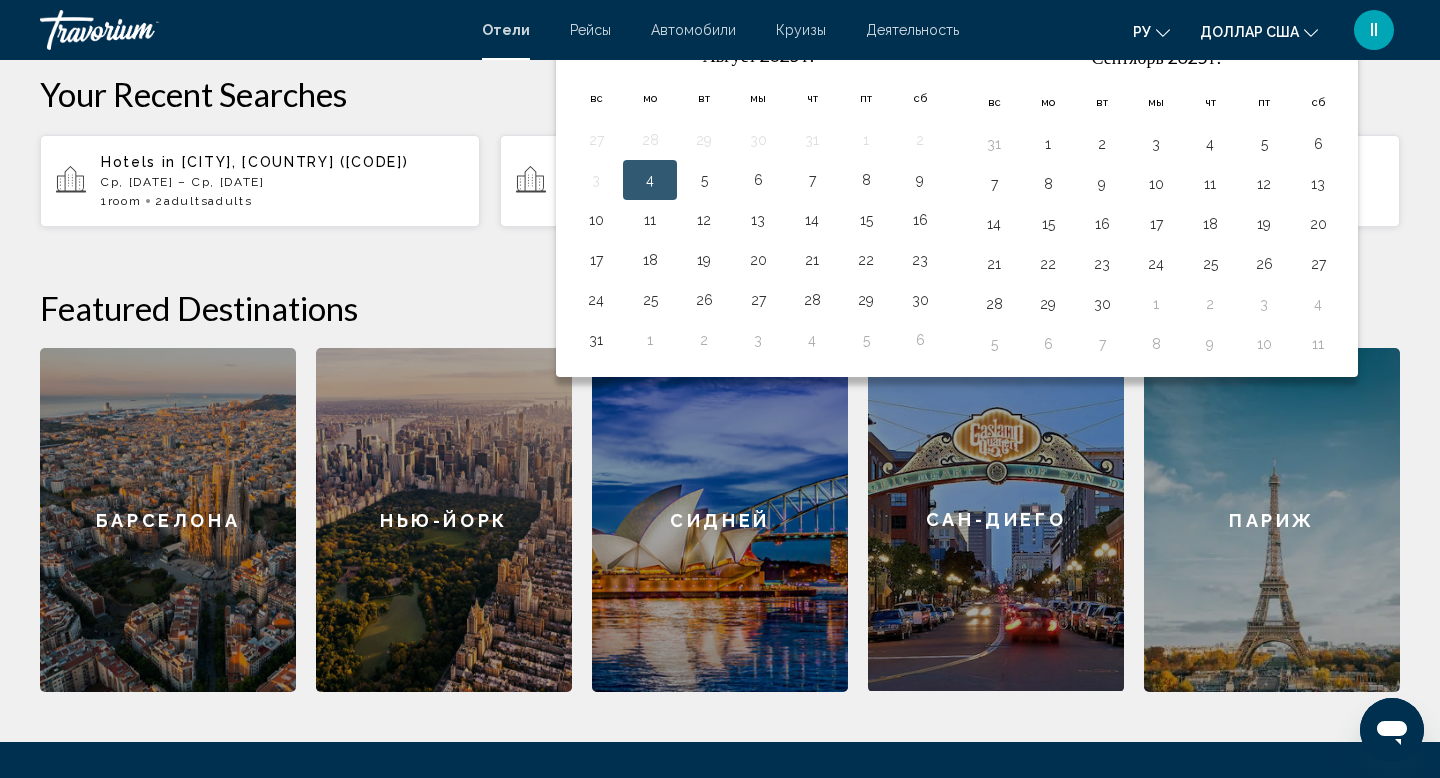 click 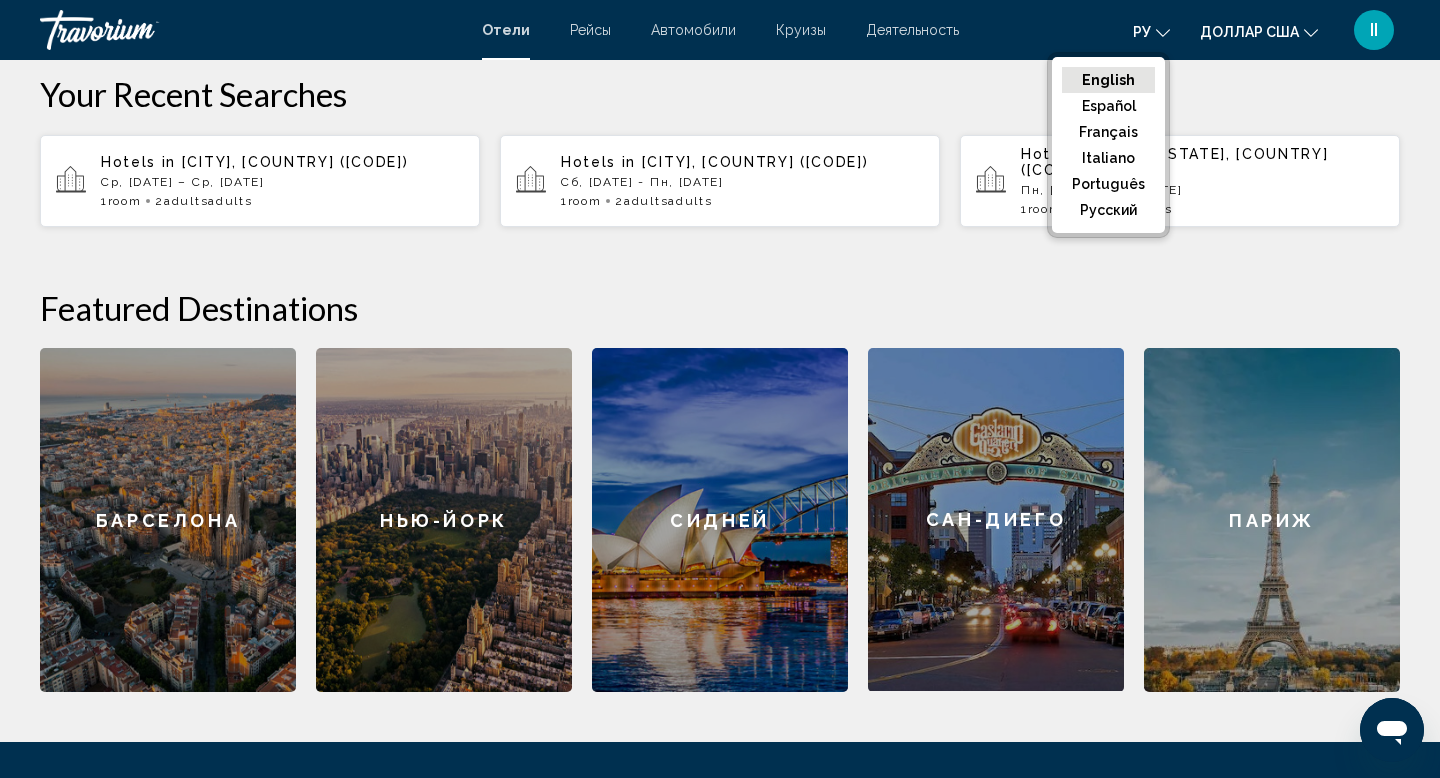 click on "English" 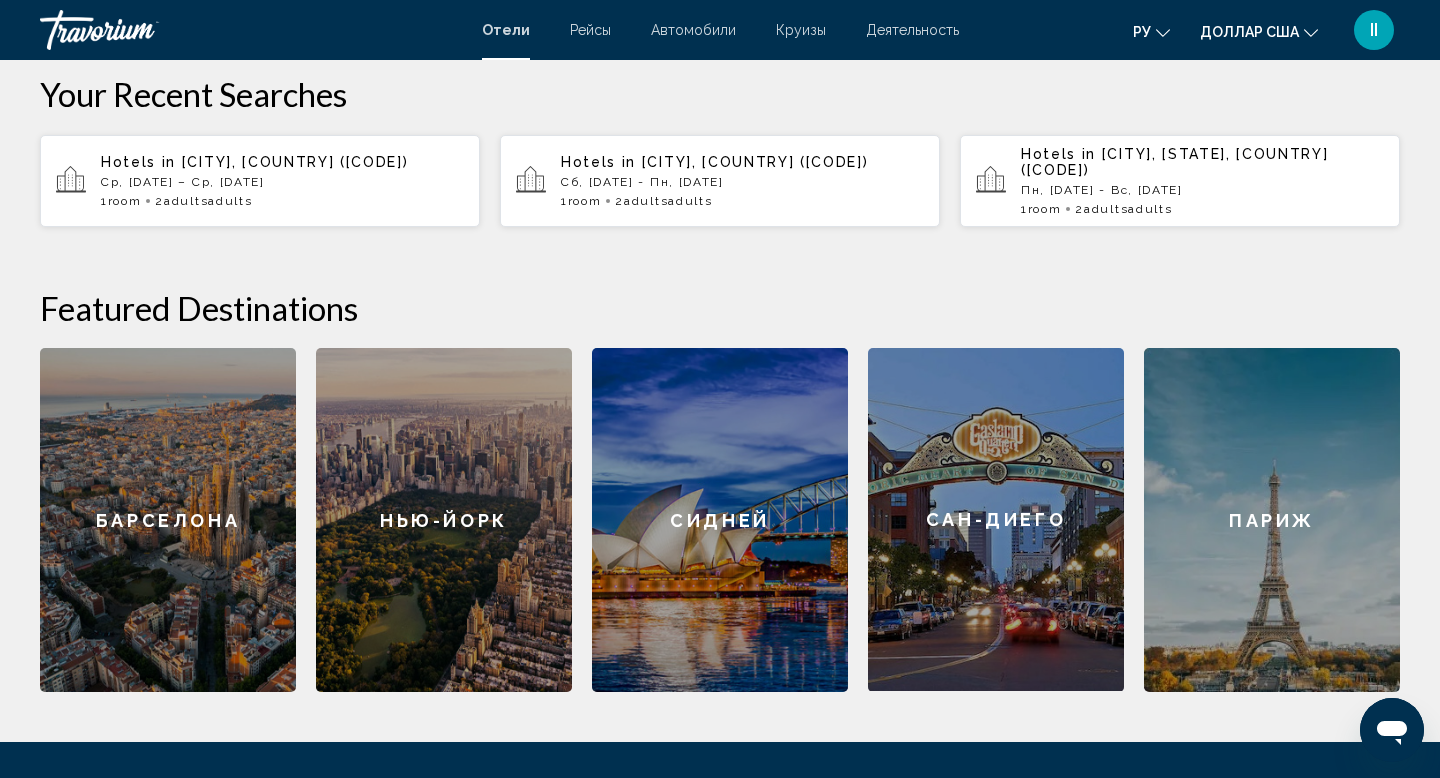 click 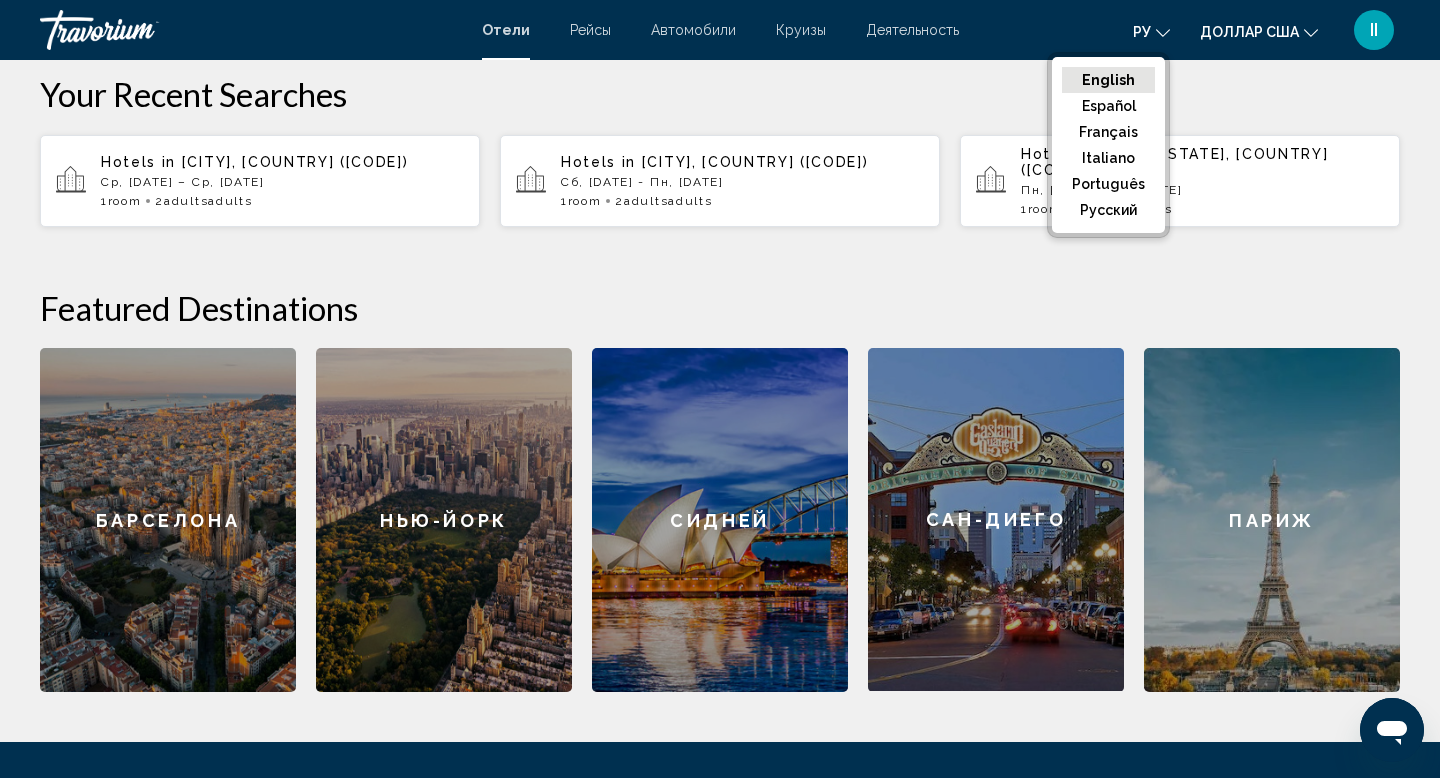 click on "English" 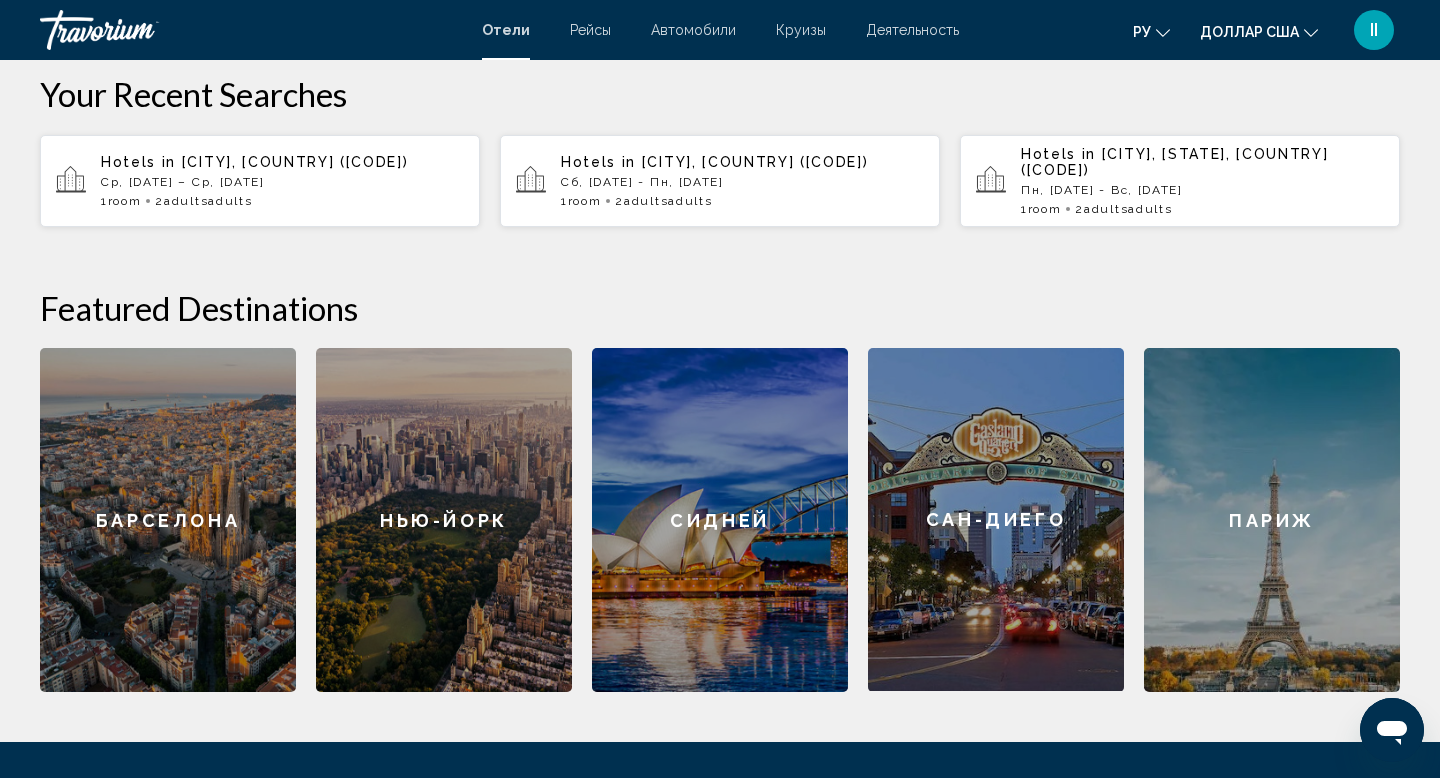 click on "Search" at bounding box center [1313, -17] 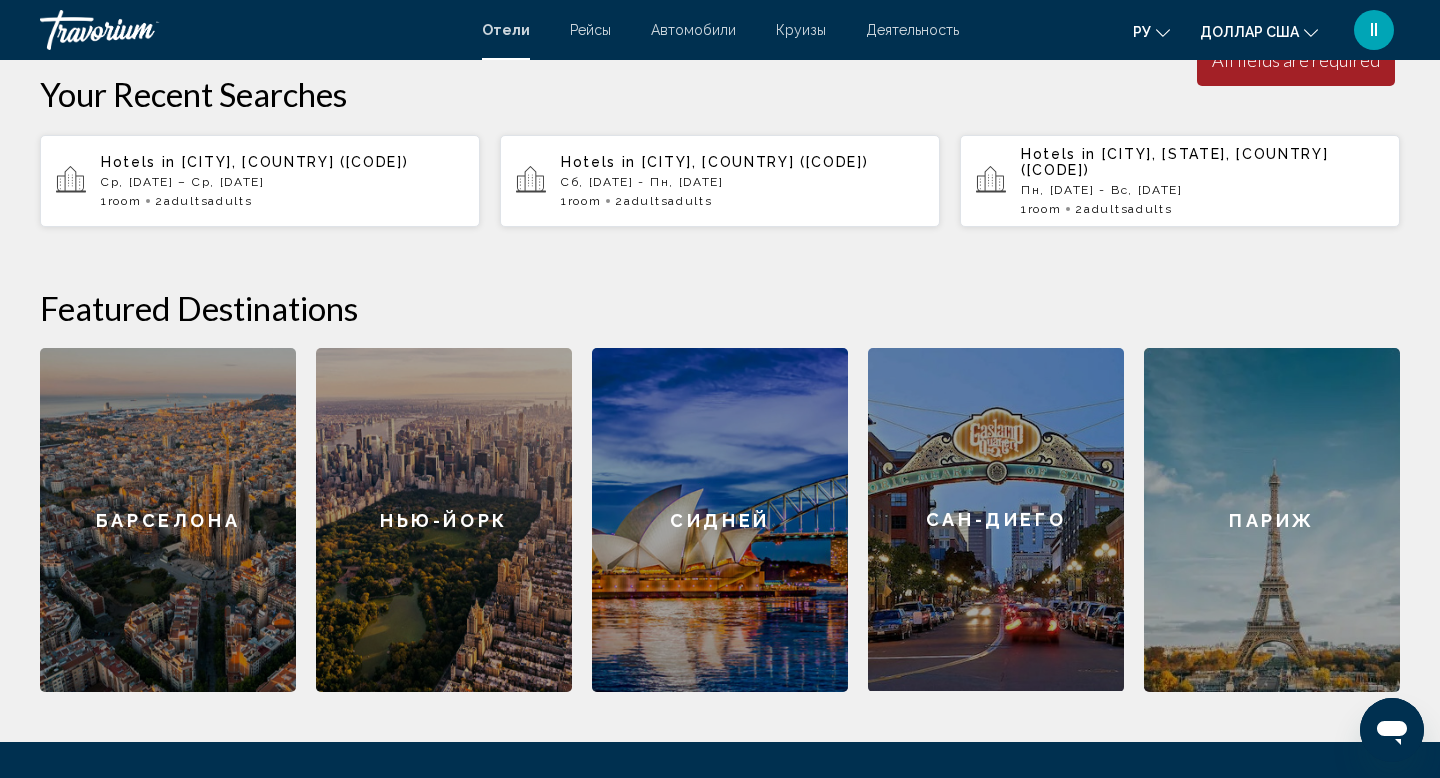 click on "**********" at bounding box center [734, -14] 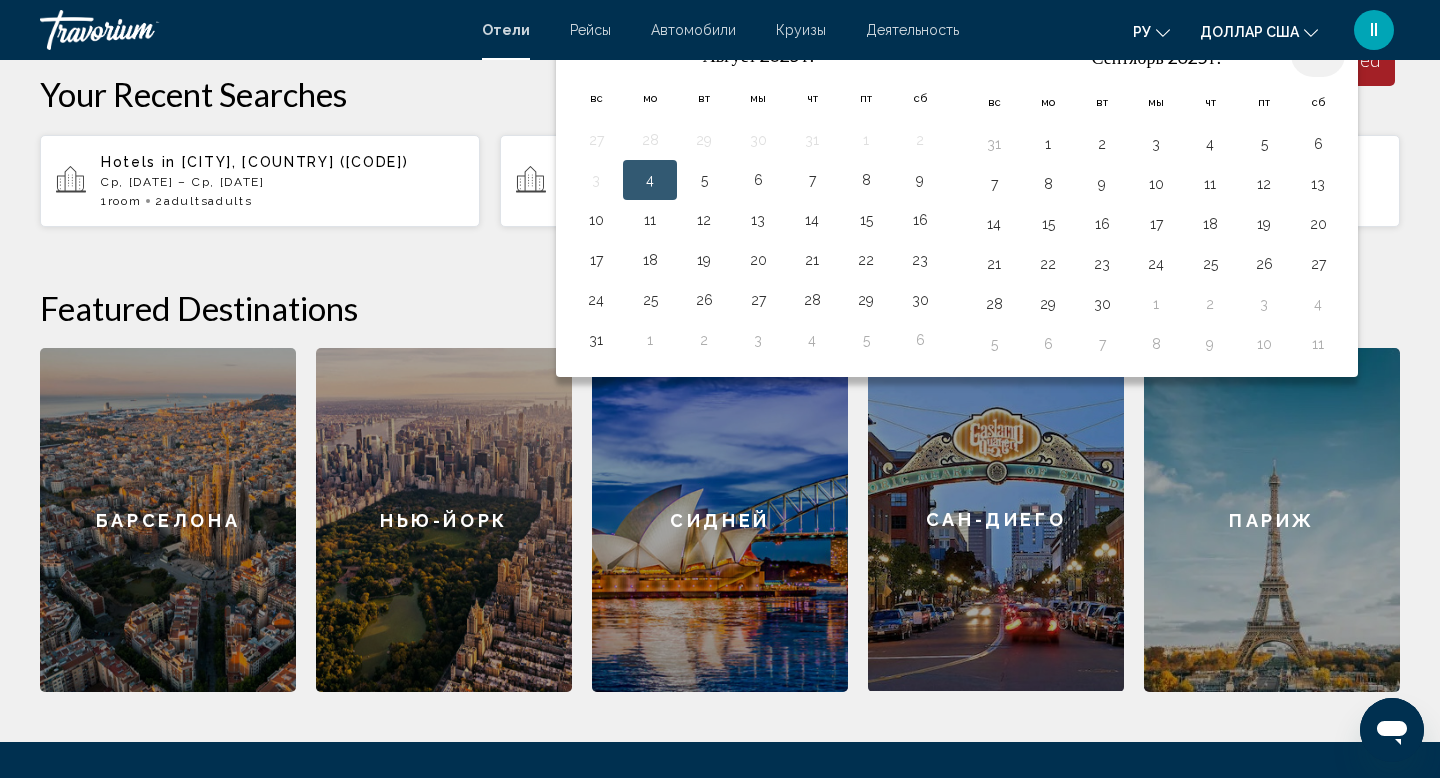 click at bounding box center (1318, 55) 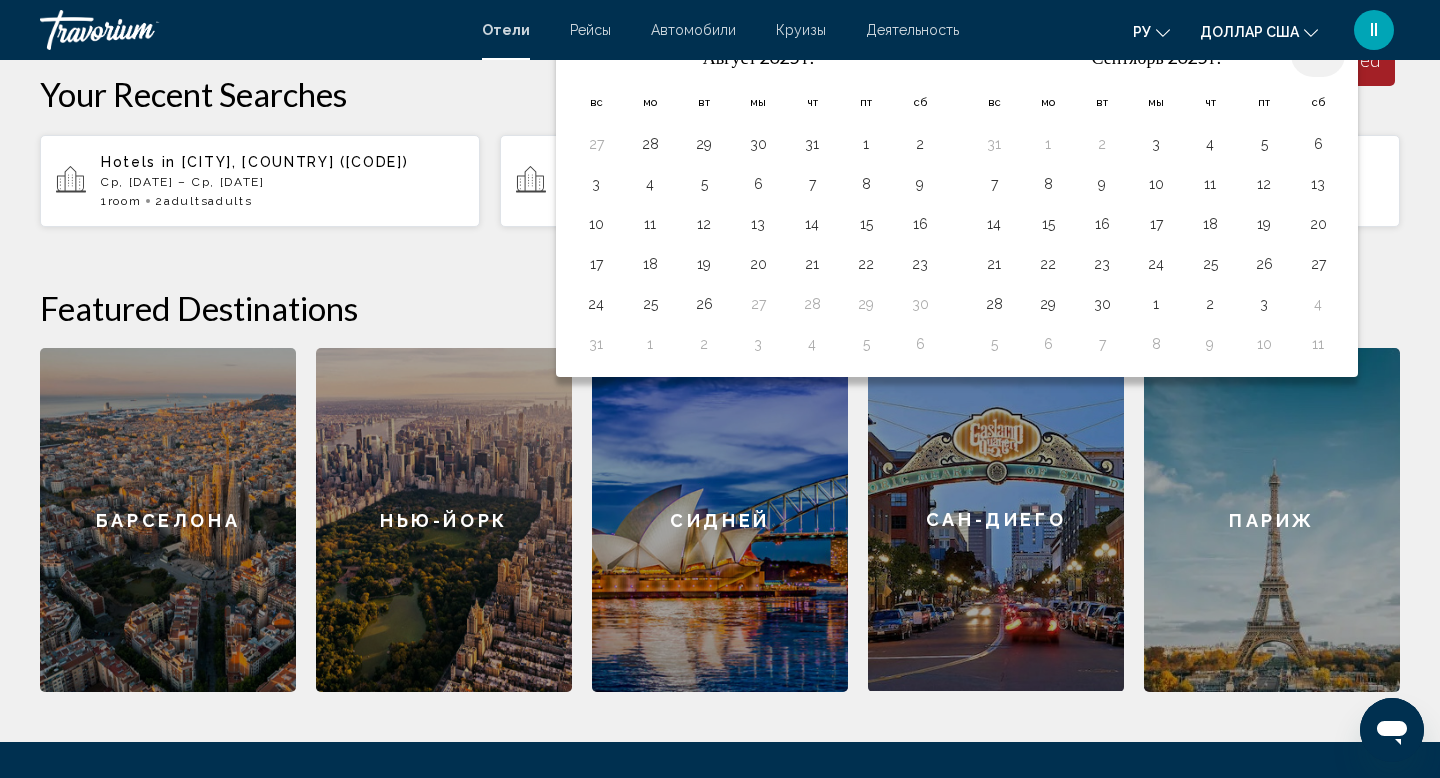 click at bounding box center [1318, 55] 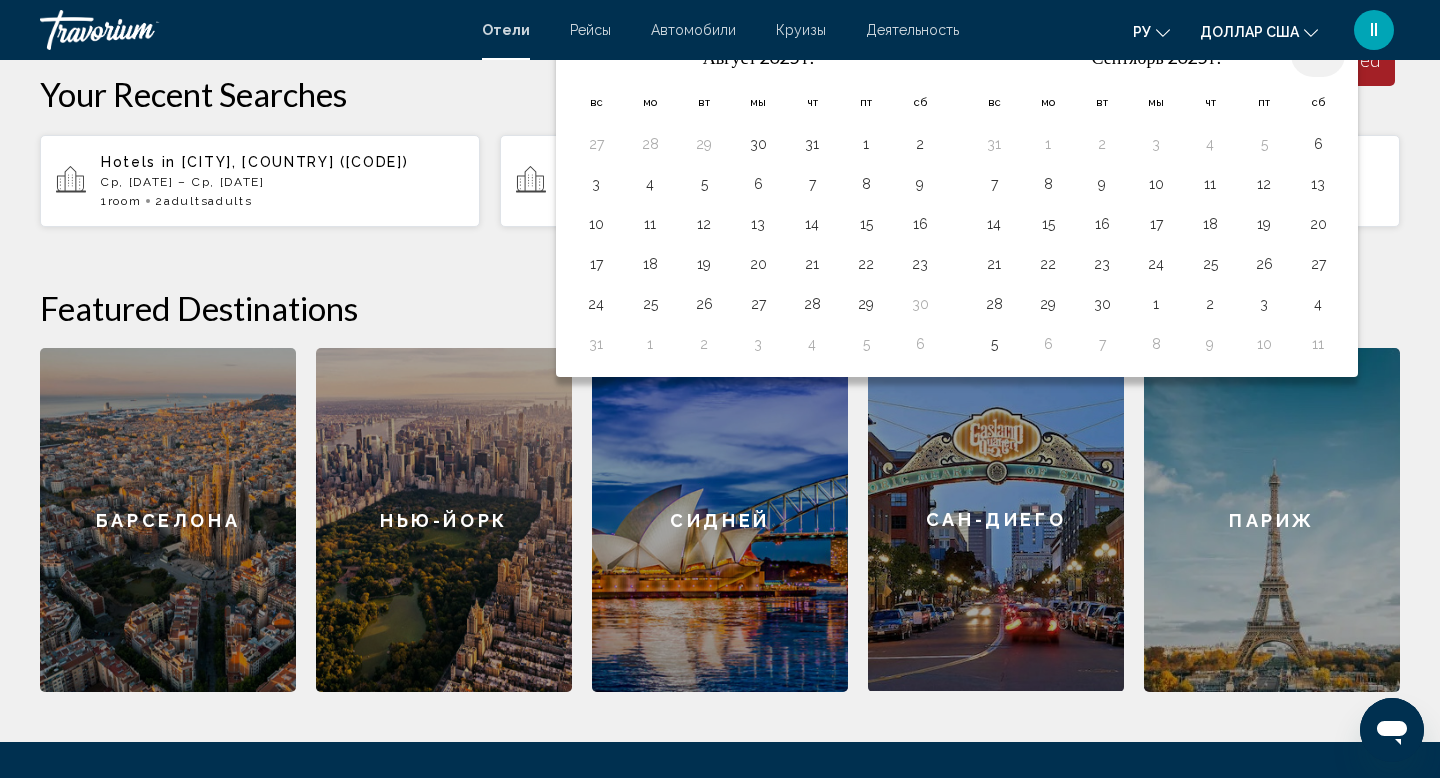 click at bounding box center [1318, 55] 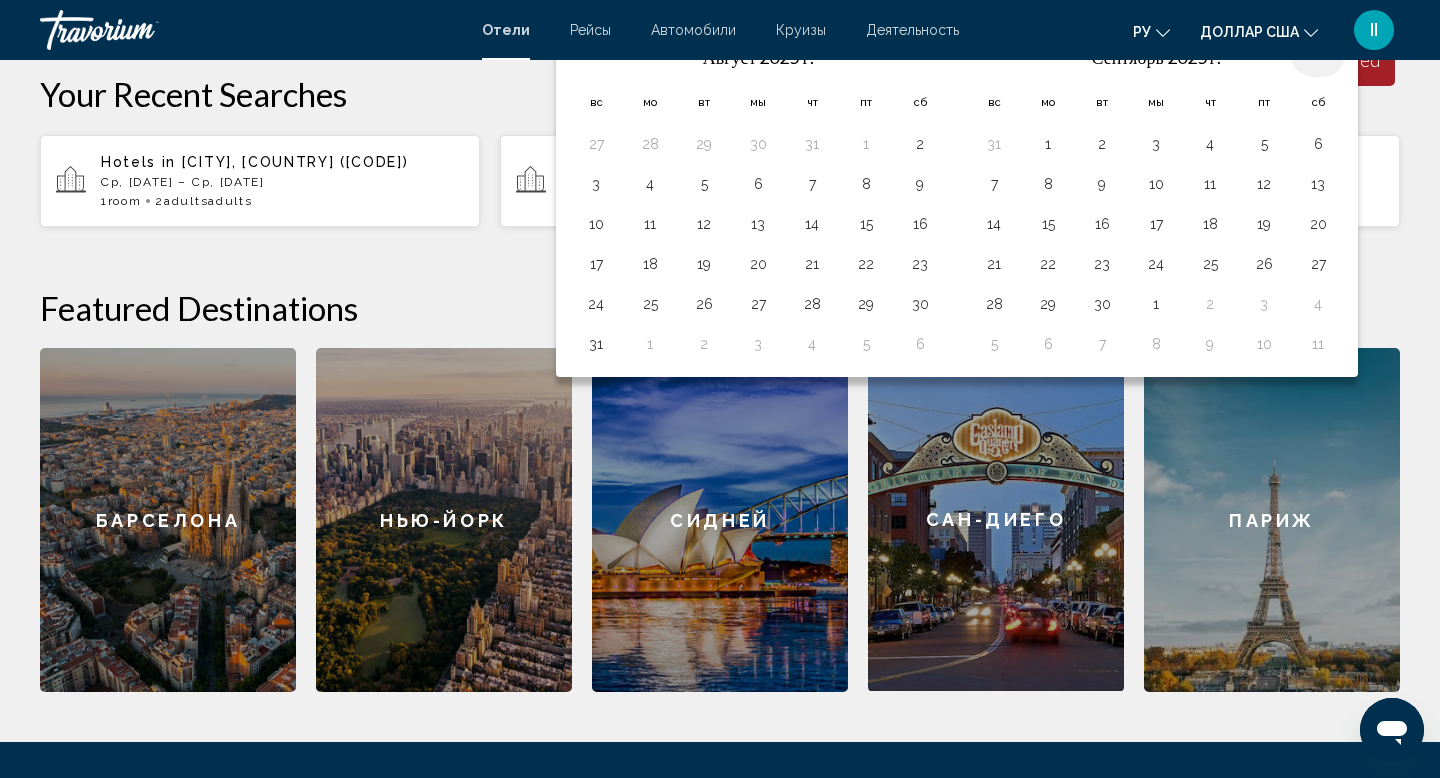 click at bounding box center [1318, 55] 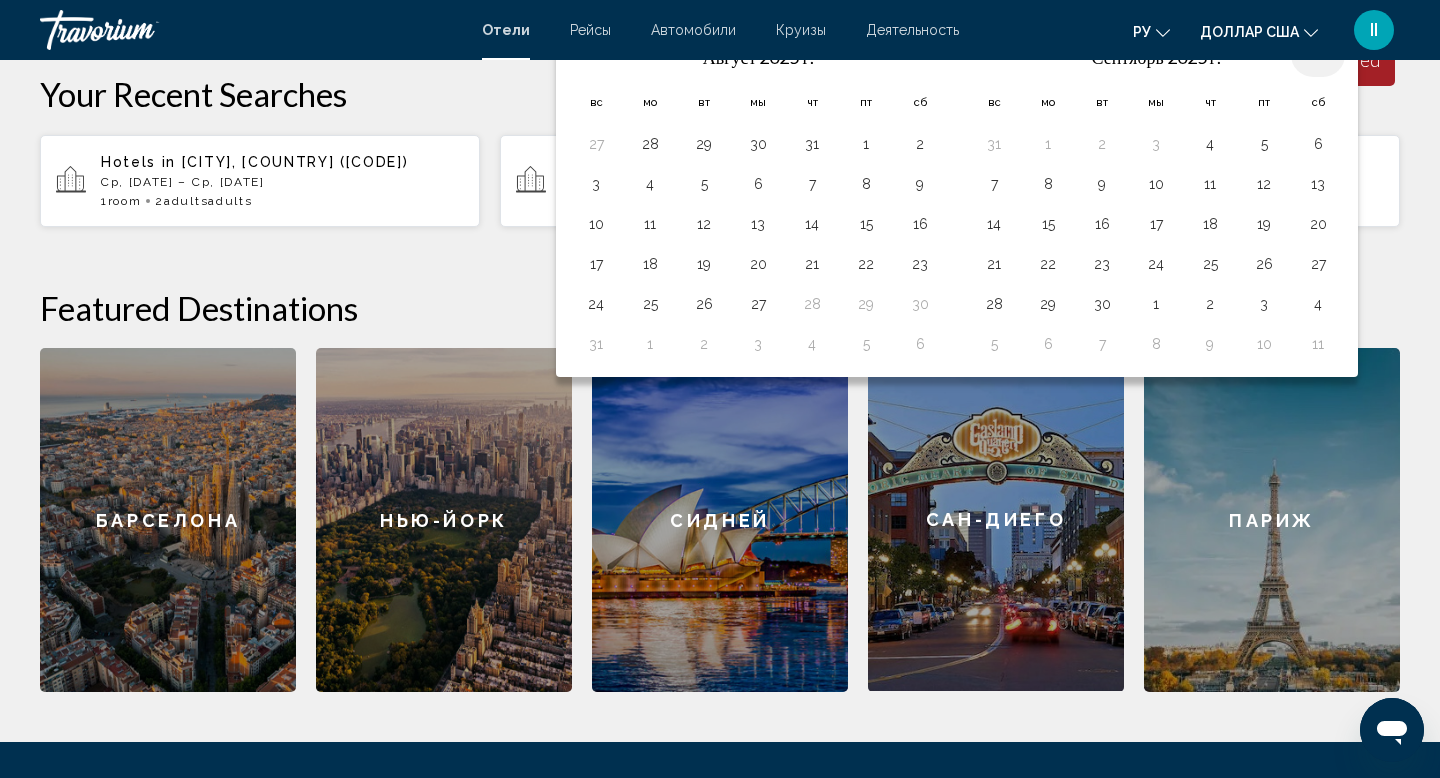 click at bounding box center (1318, 55) 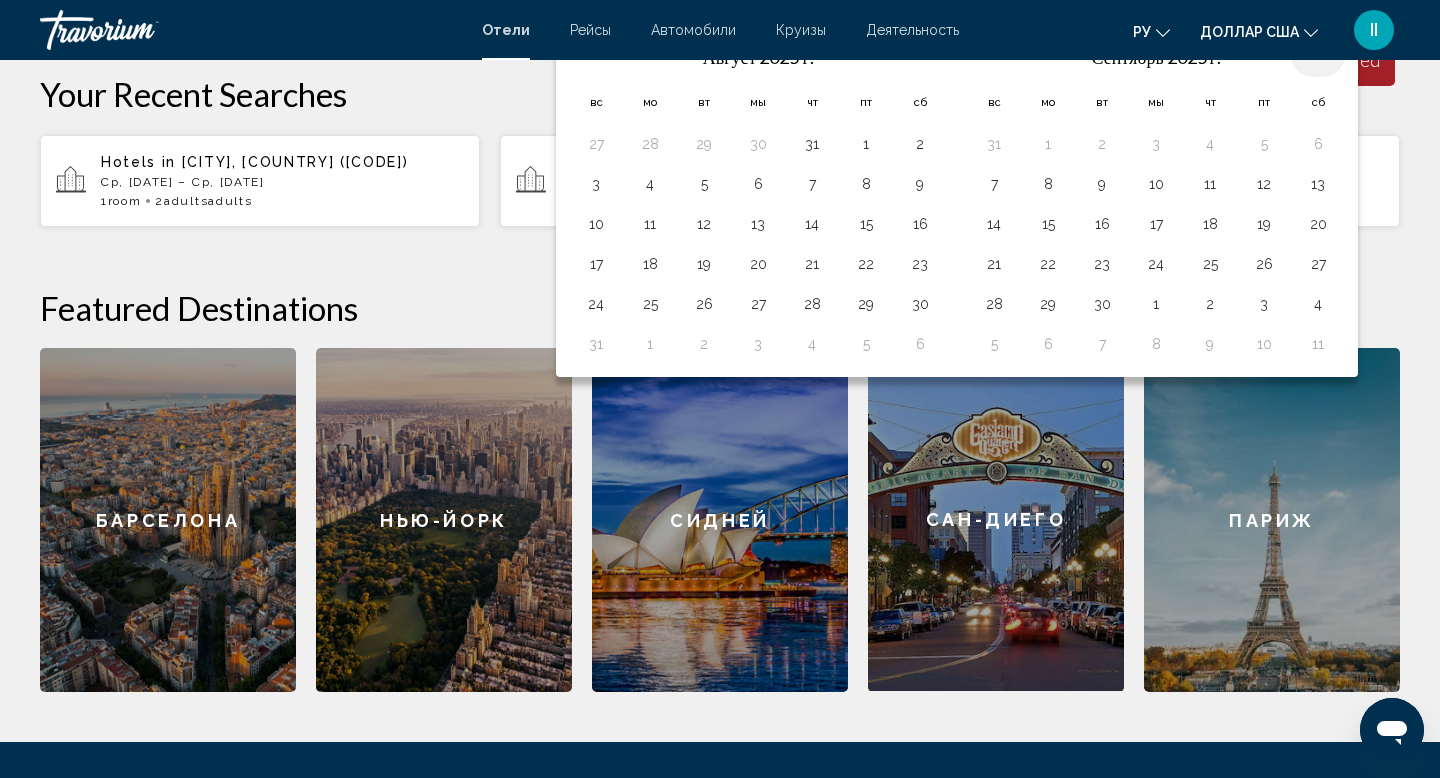 click at bounding box center [1318, 55] 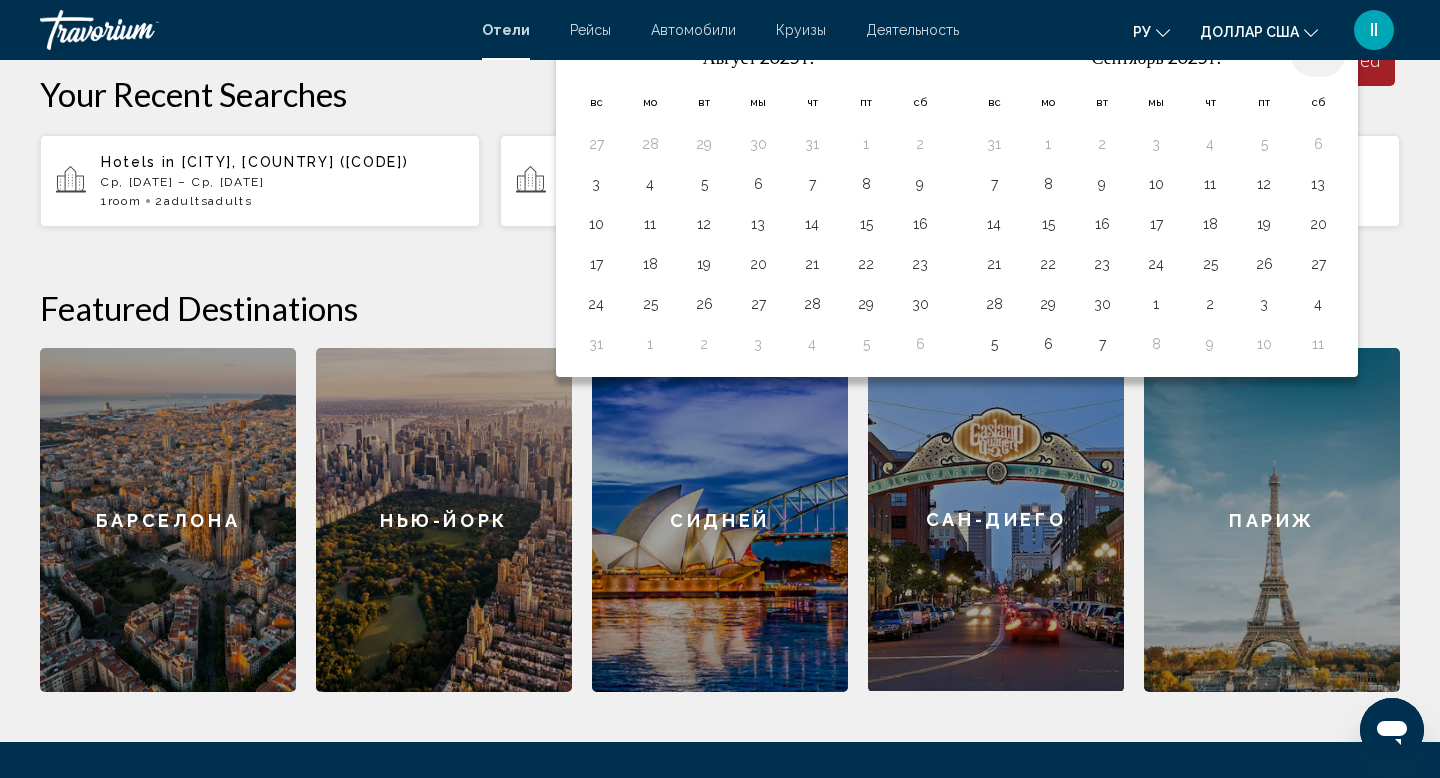 click at bounding box center [1318, 55] 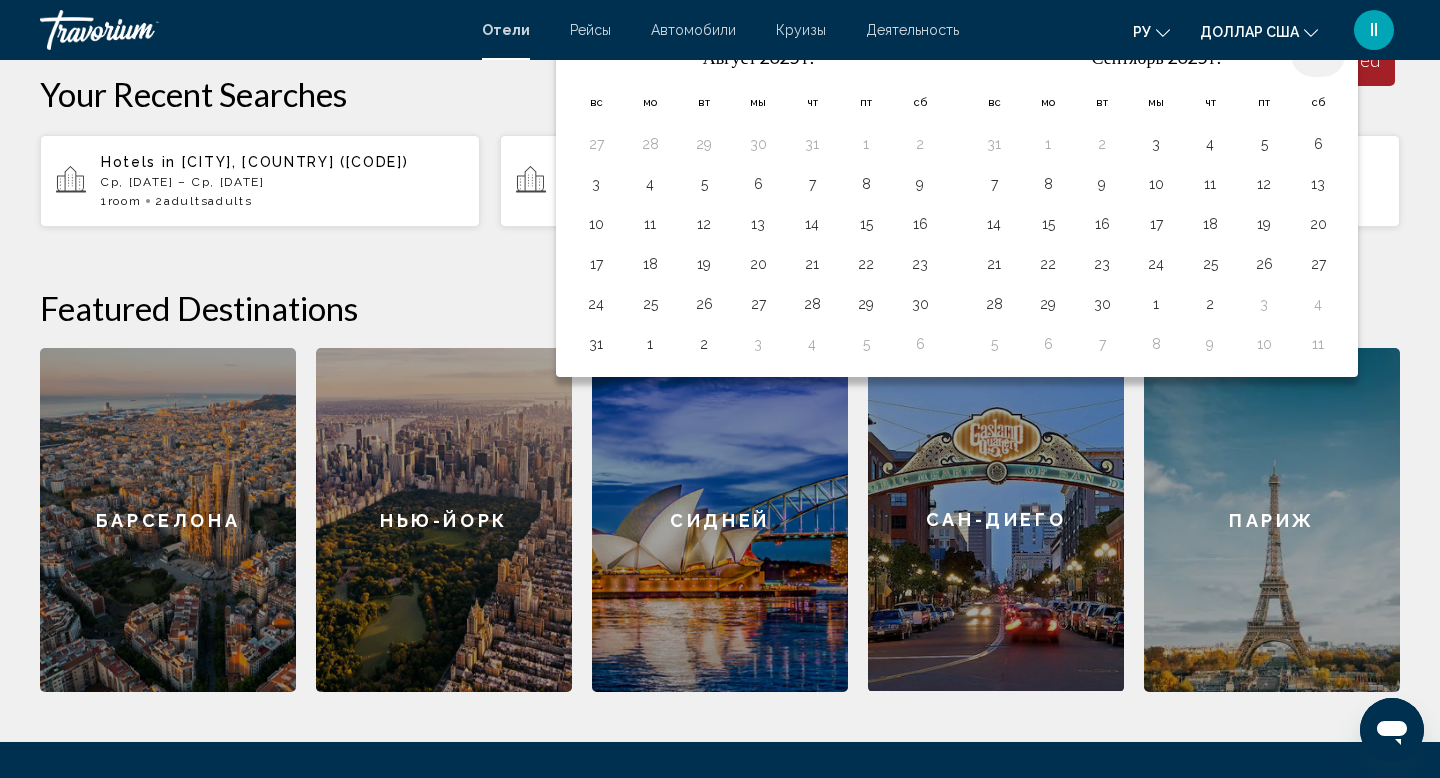 click at bounding box center [1318, 55] 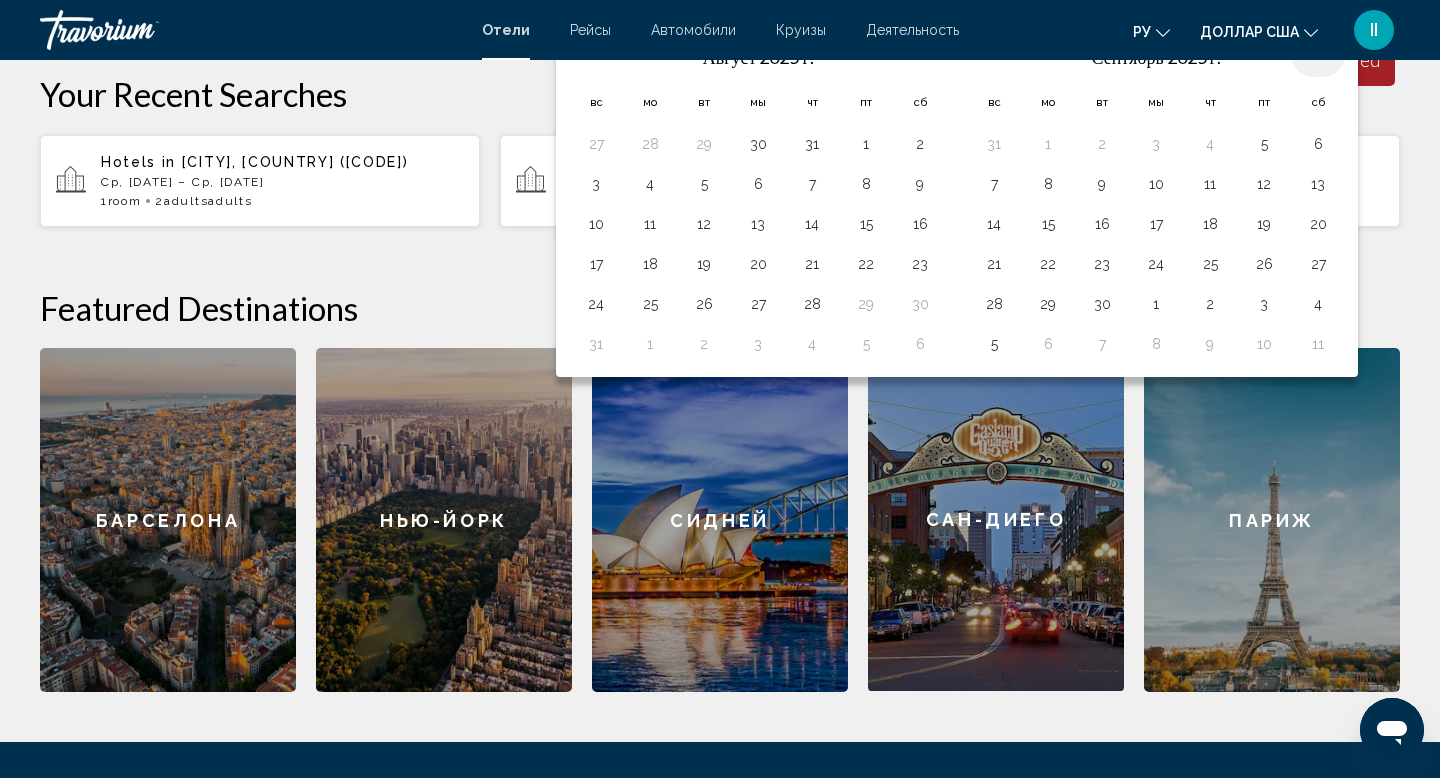click at bounding box center (1318, 55) 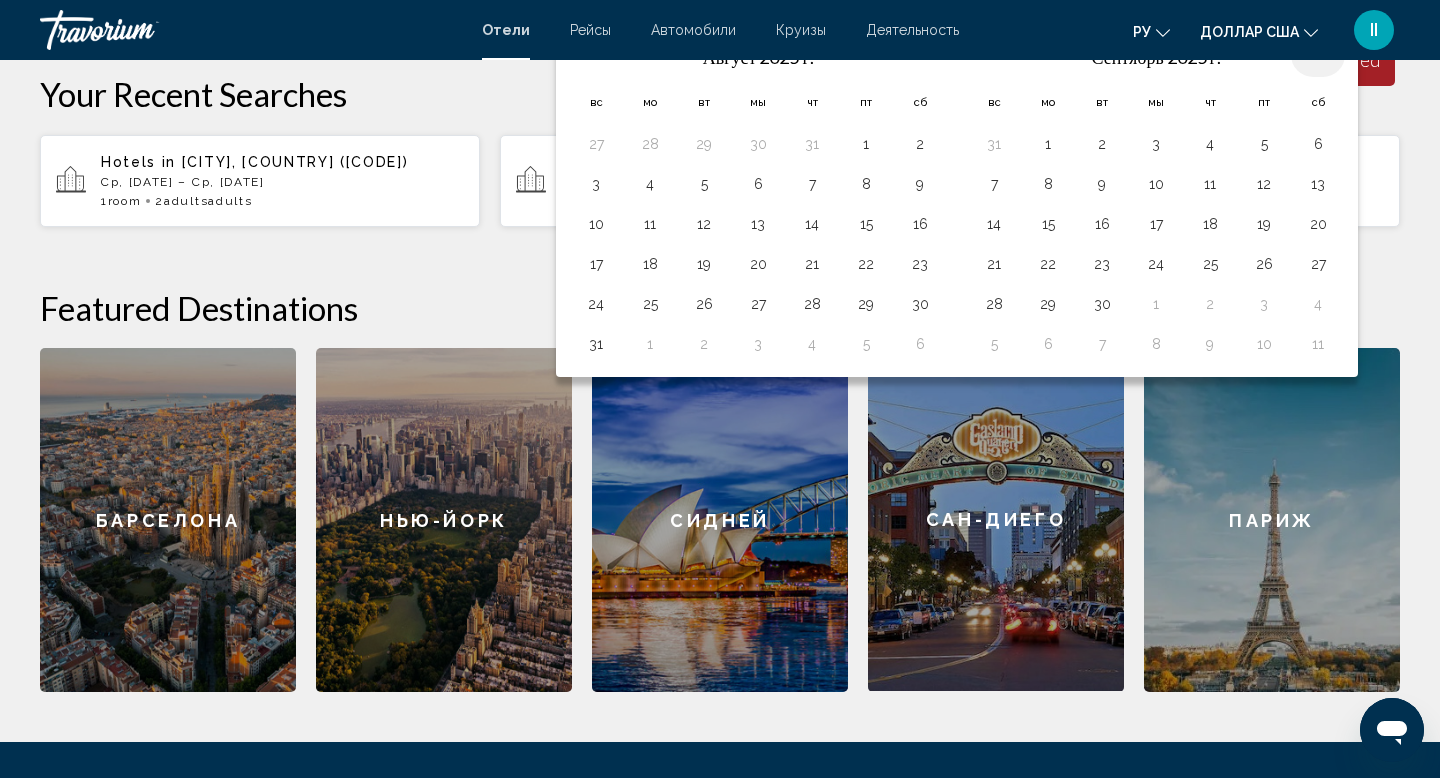 click at bounding box center [1318, 55] 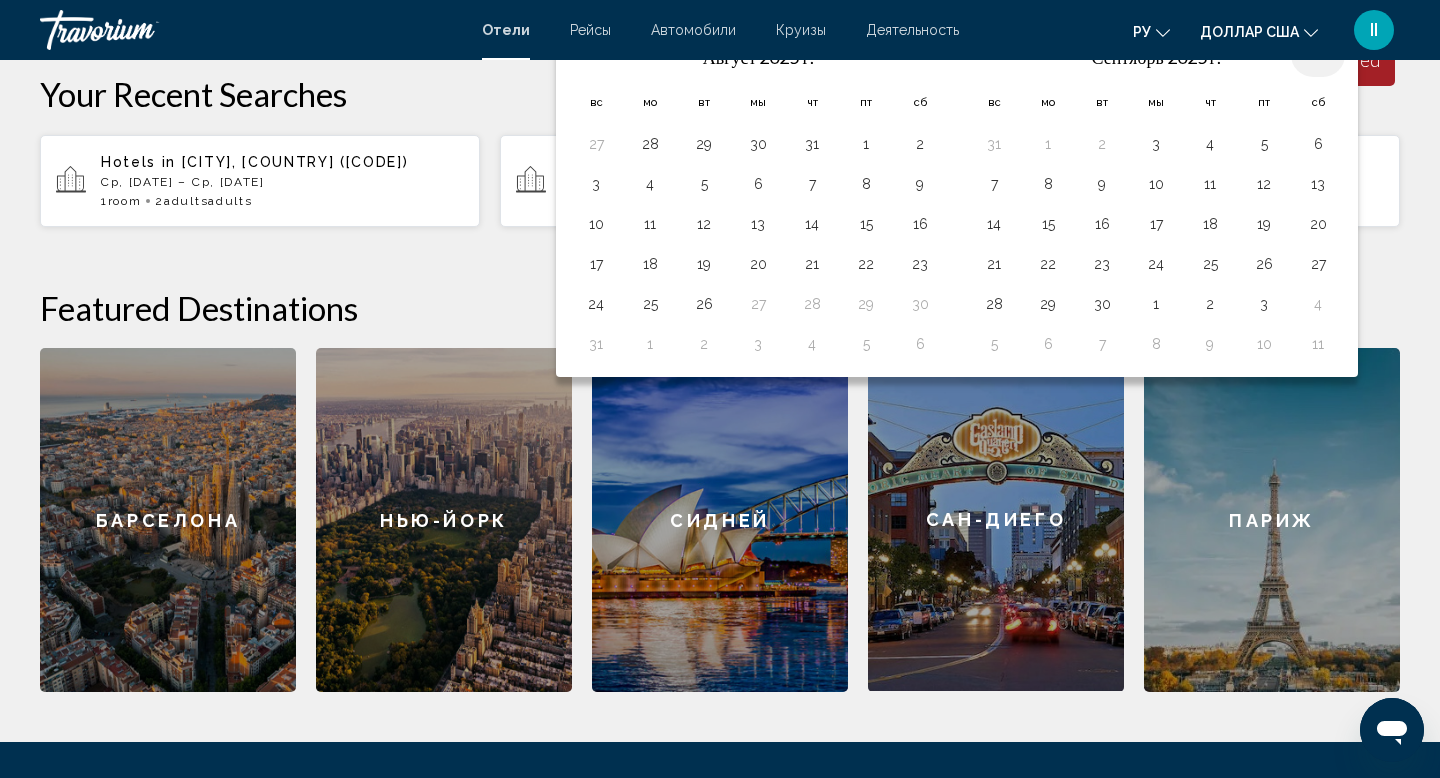 click at bounding box center [1318, 55] 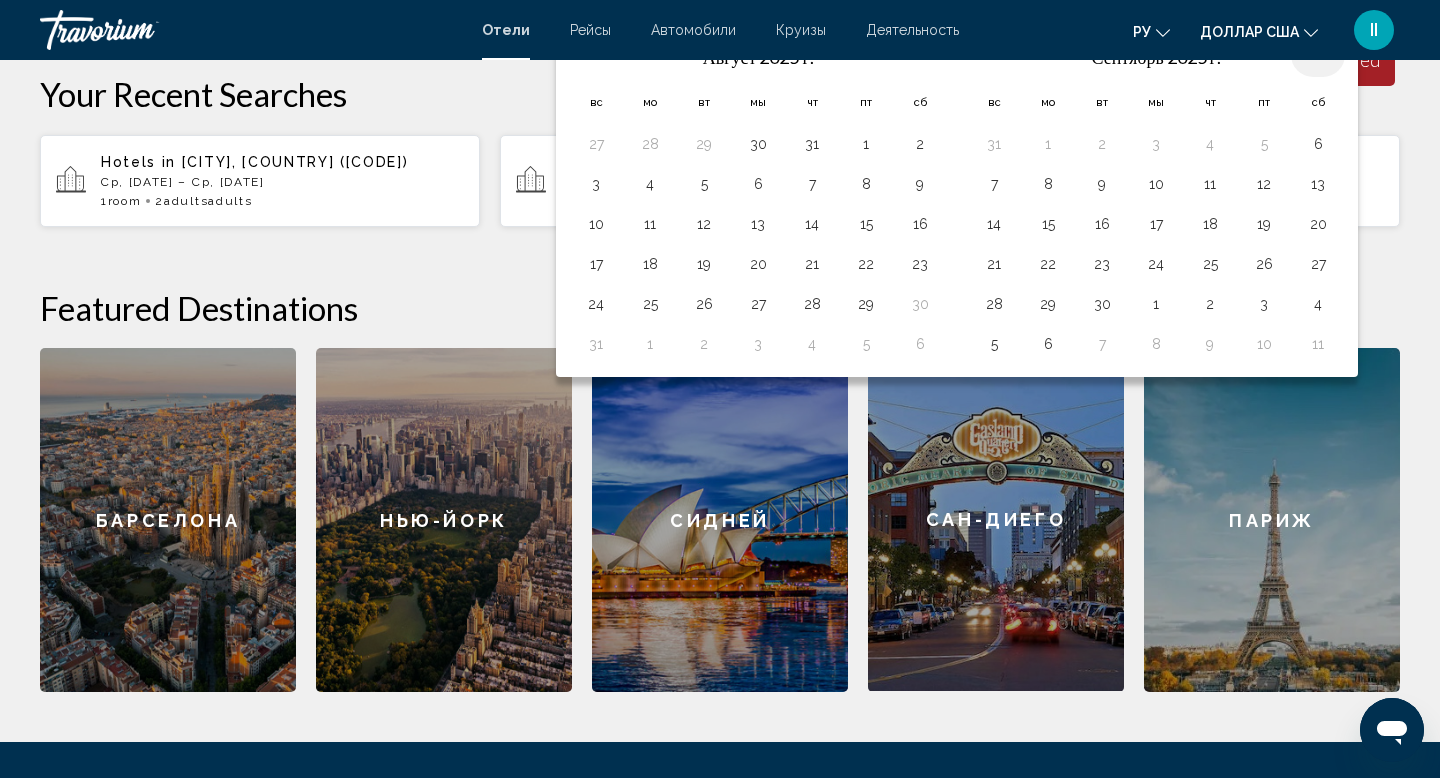 click at bounding box center [1318, 55] 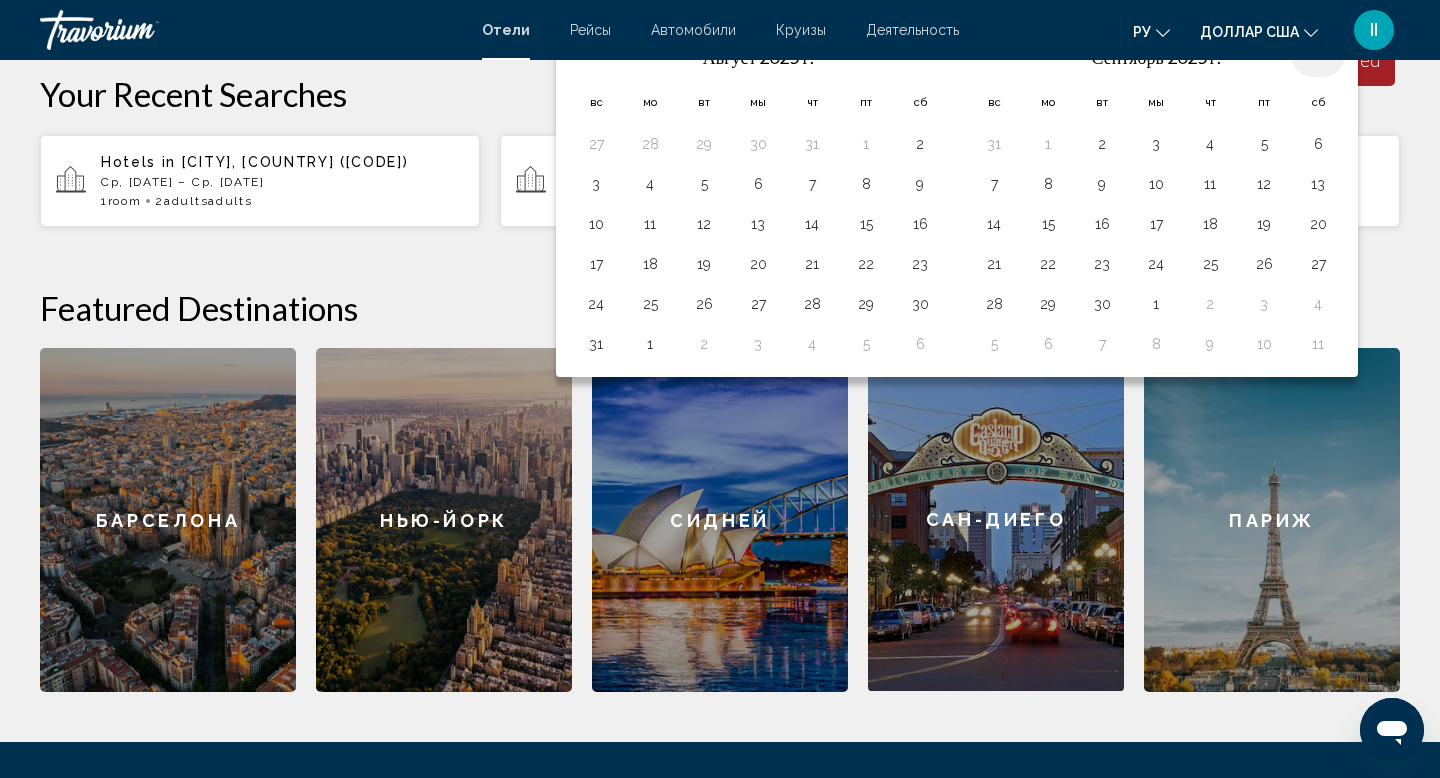 click at bounding box center (1318, 55) 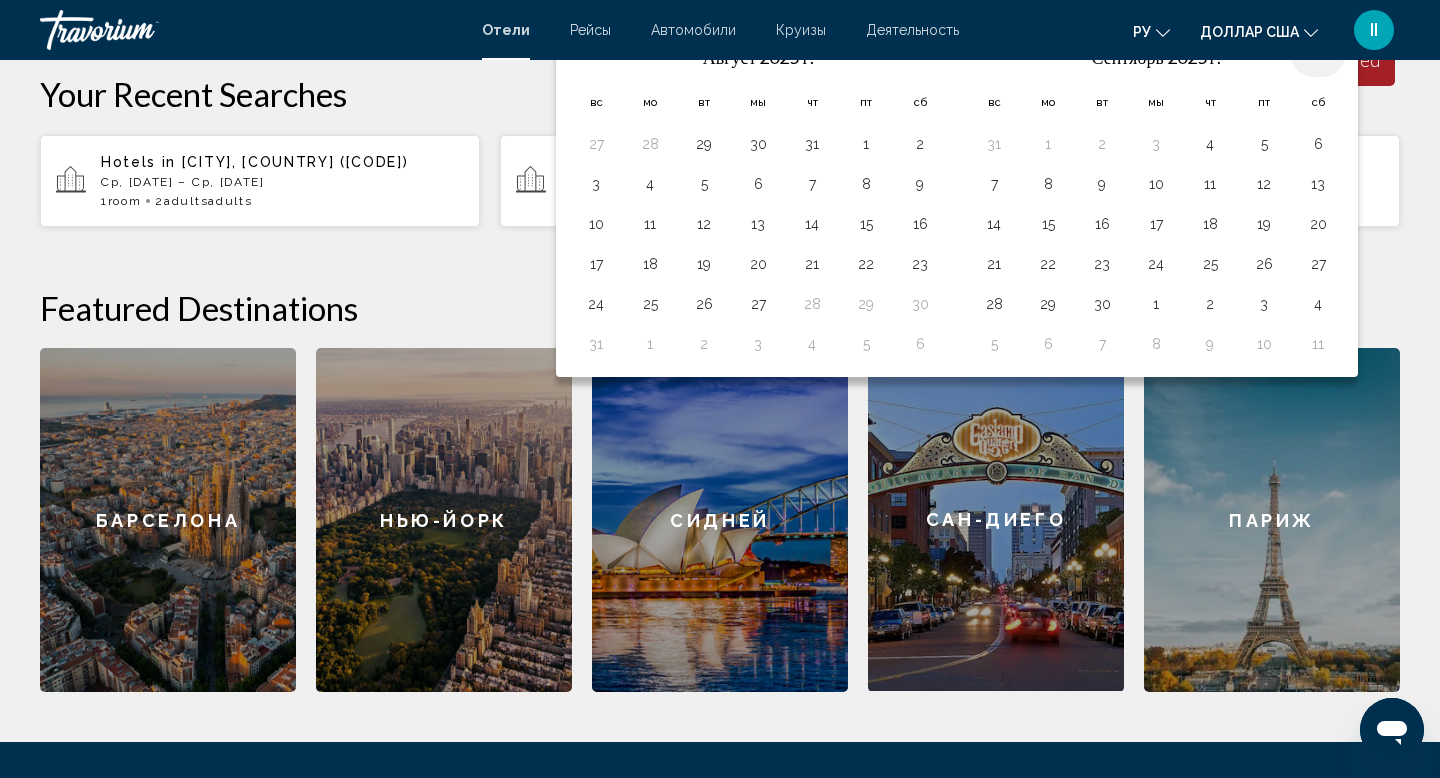 click at bounding box center (1318, 55) 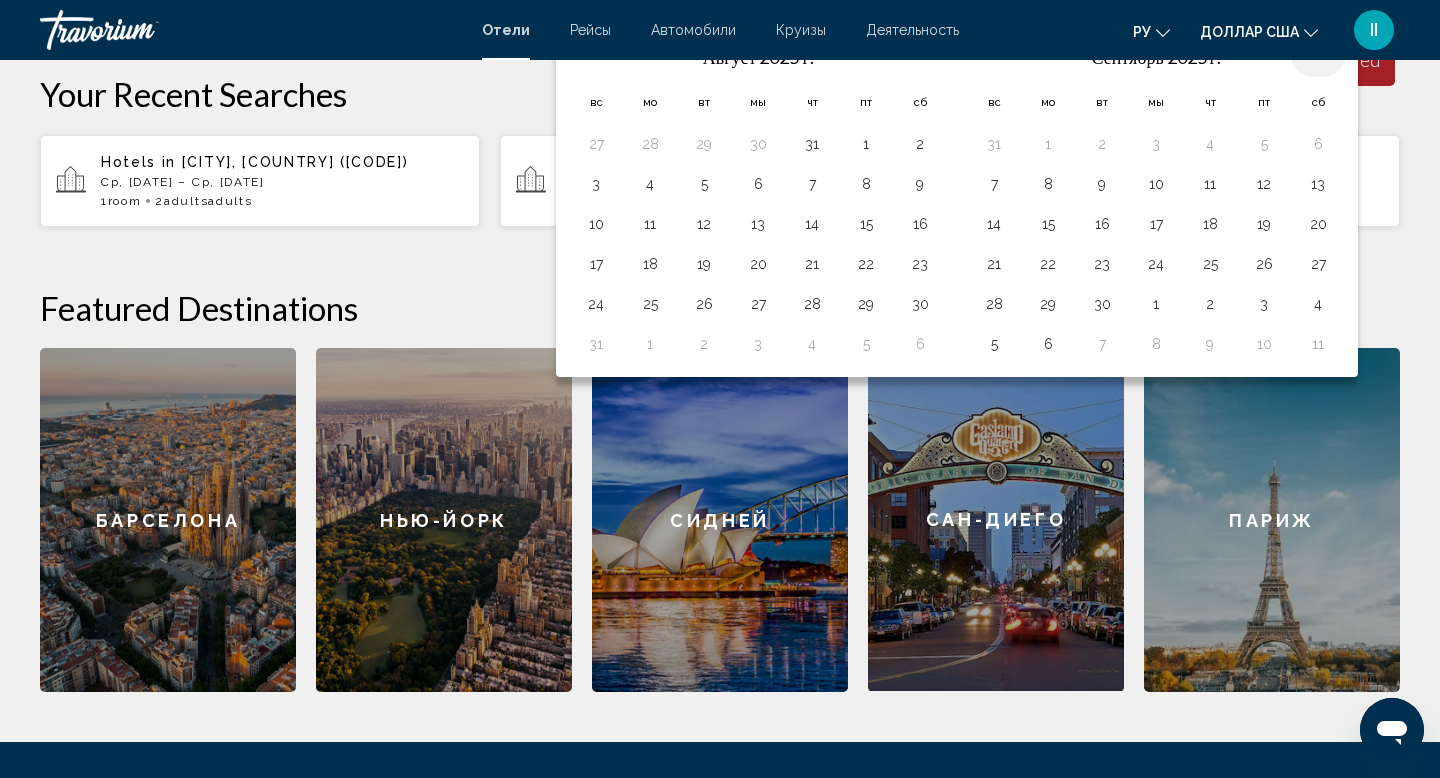 click at bounding box center (1318, 55) 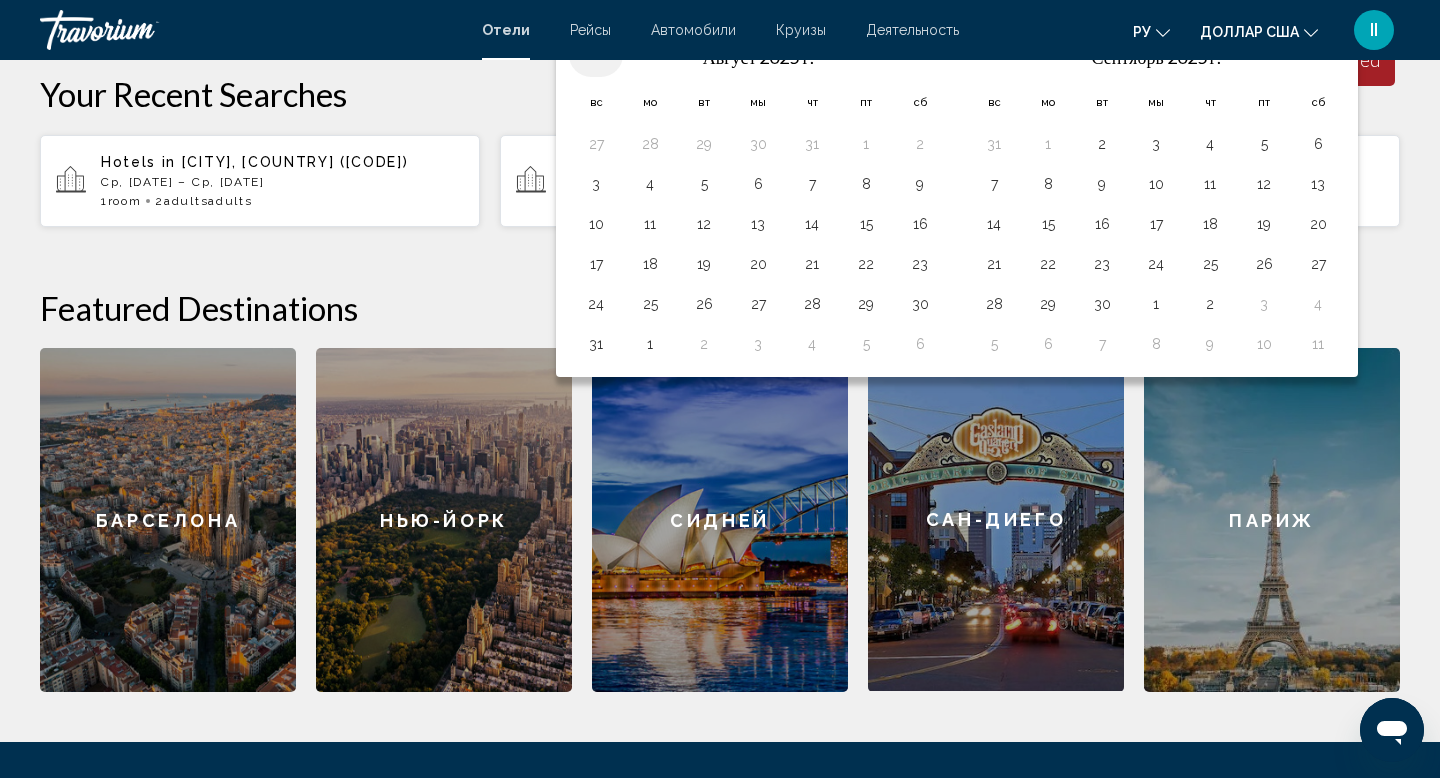 click at bounding box center (596, 55) 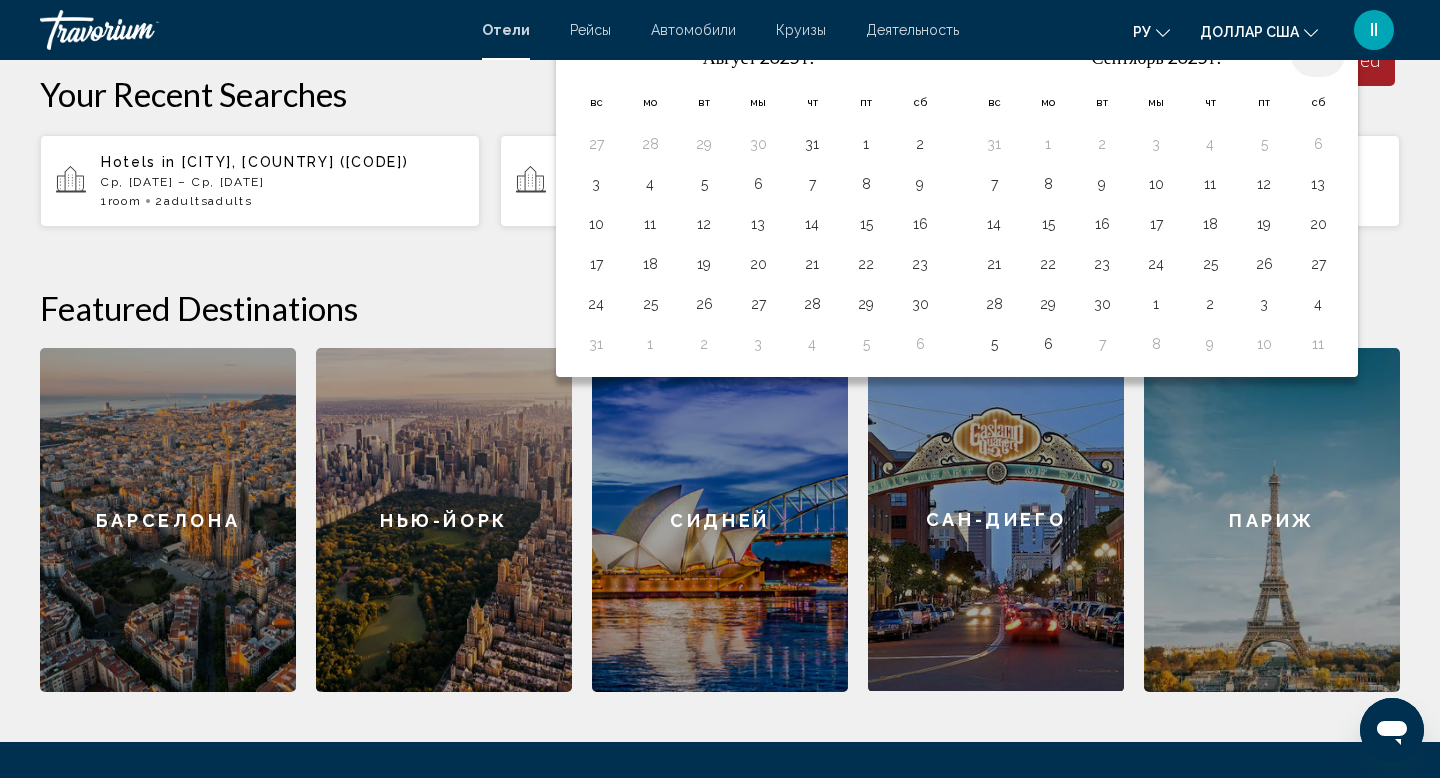 click at bounding box center (1318, 55) 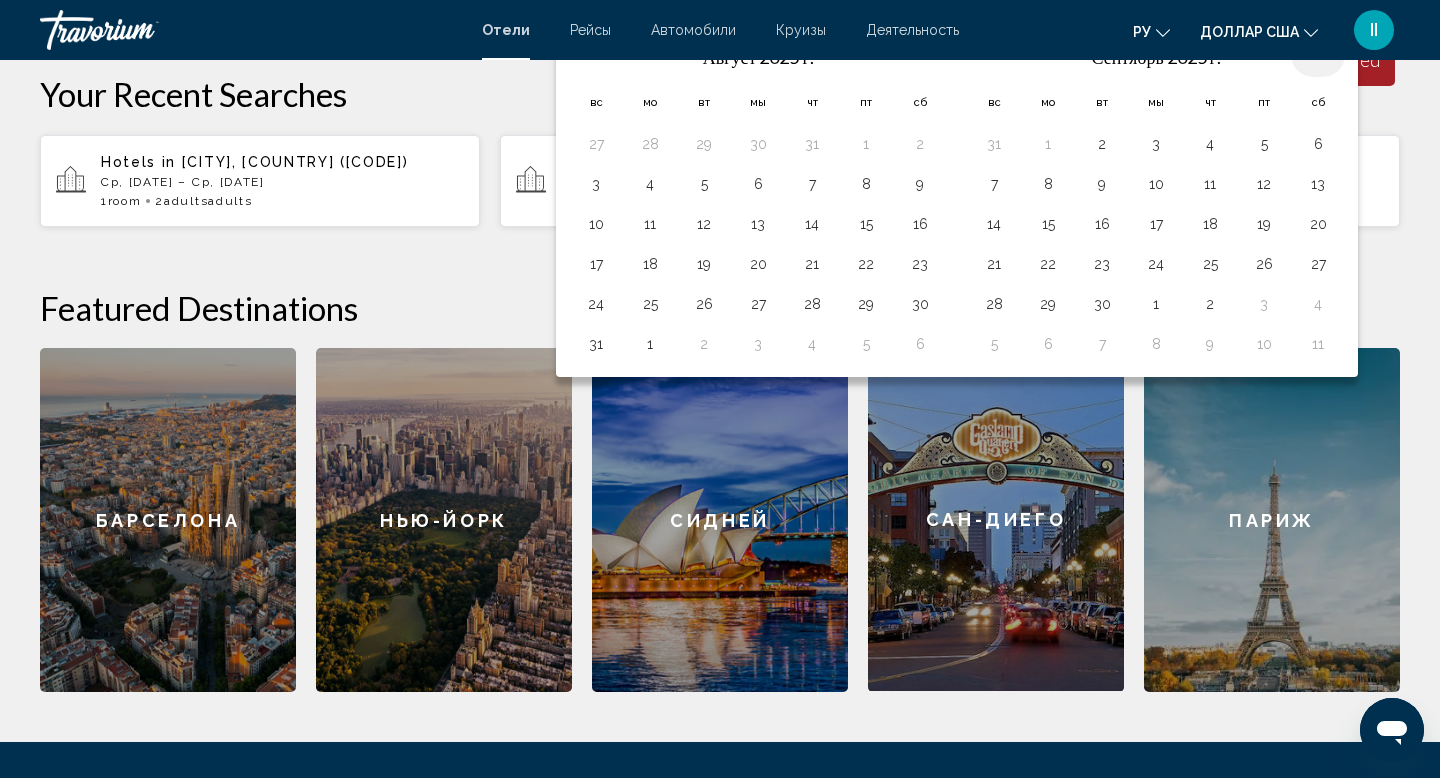 click at bounding box center [1318, 55] 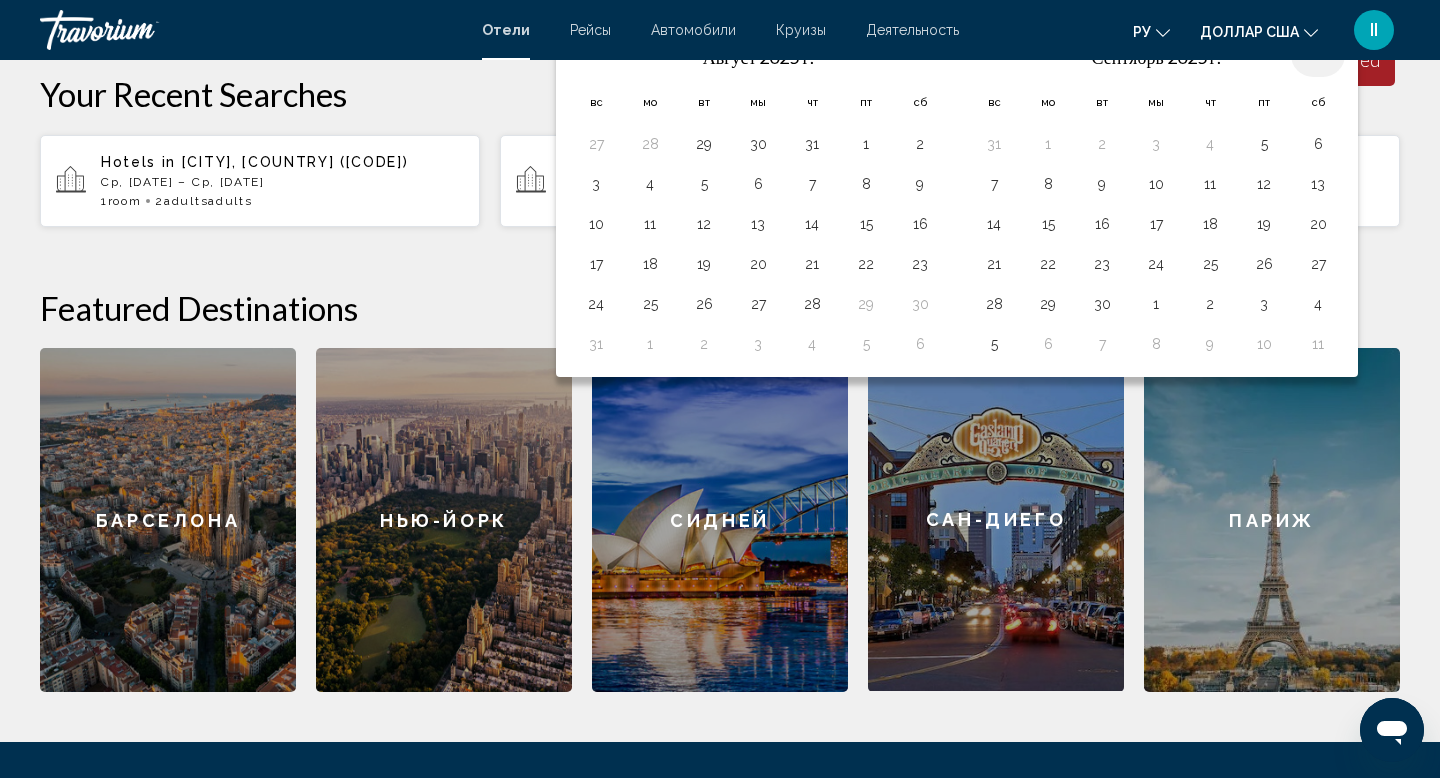 click at bounding box center (1318, 55) 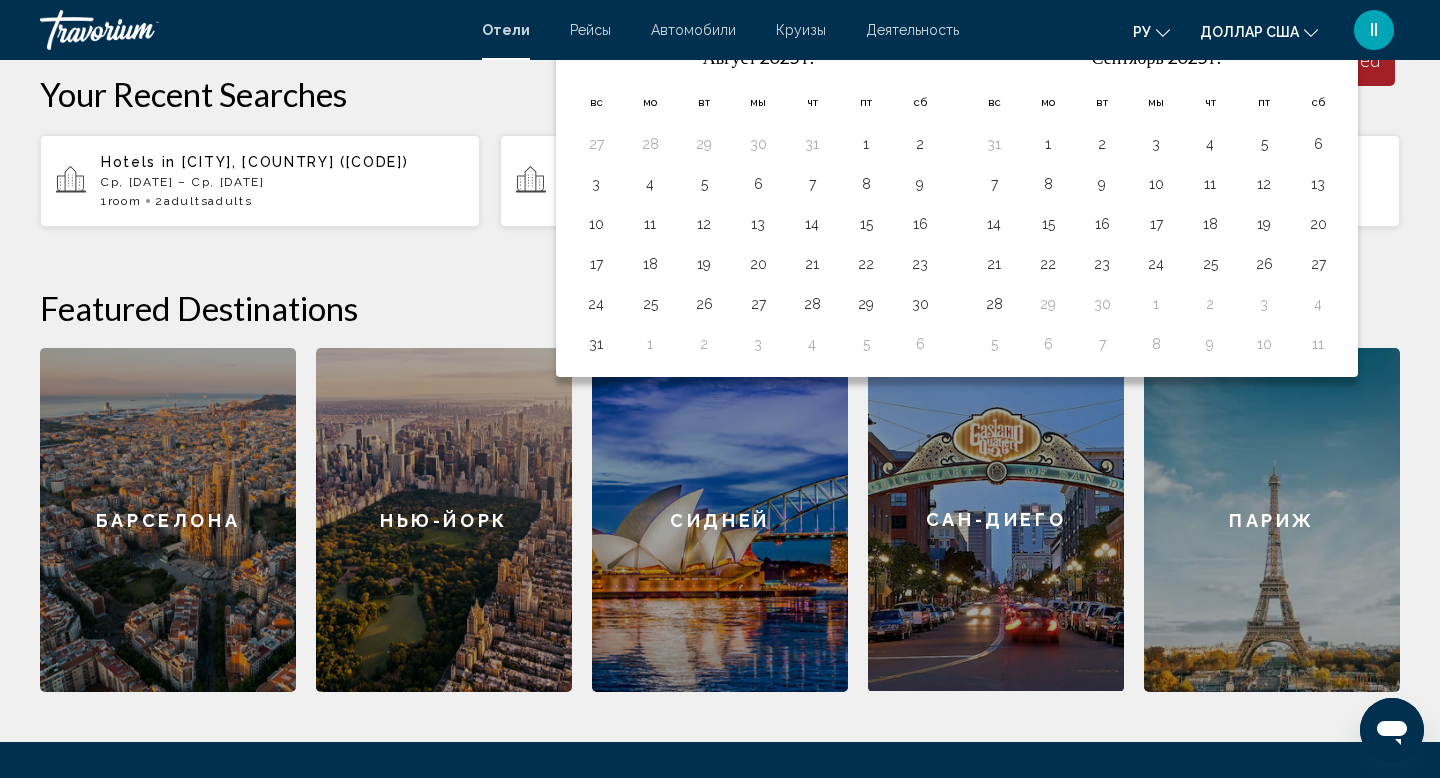 click 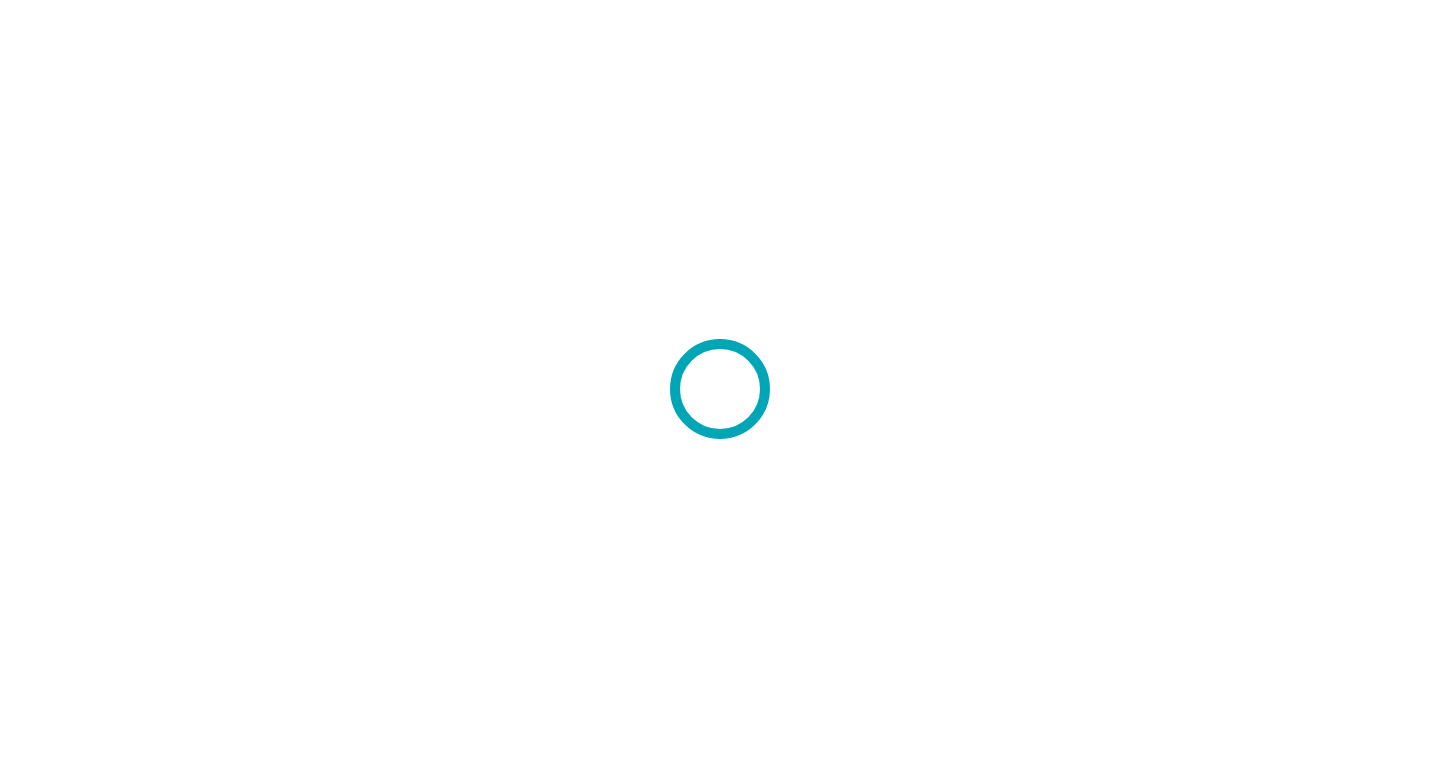 scroll, scrollTop: 0, scrollLeft: 0, axis: both 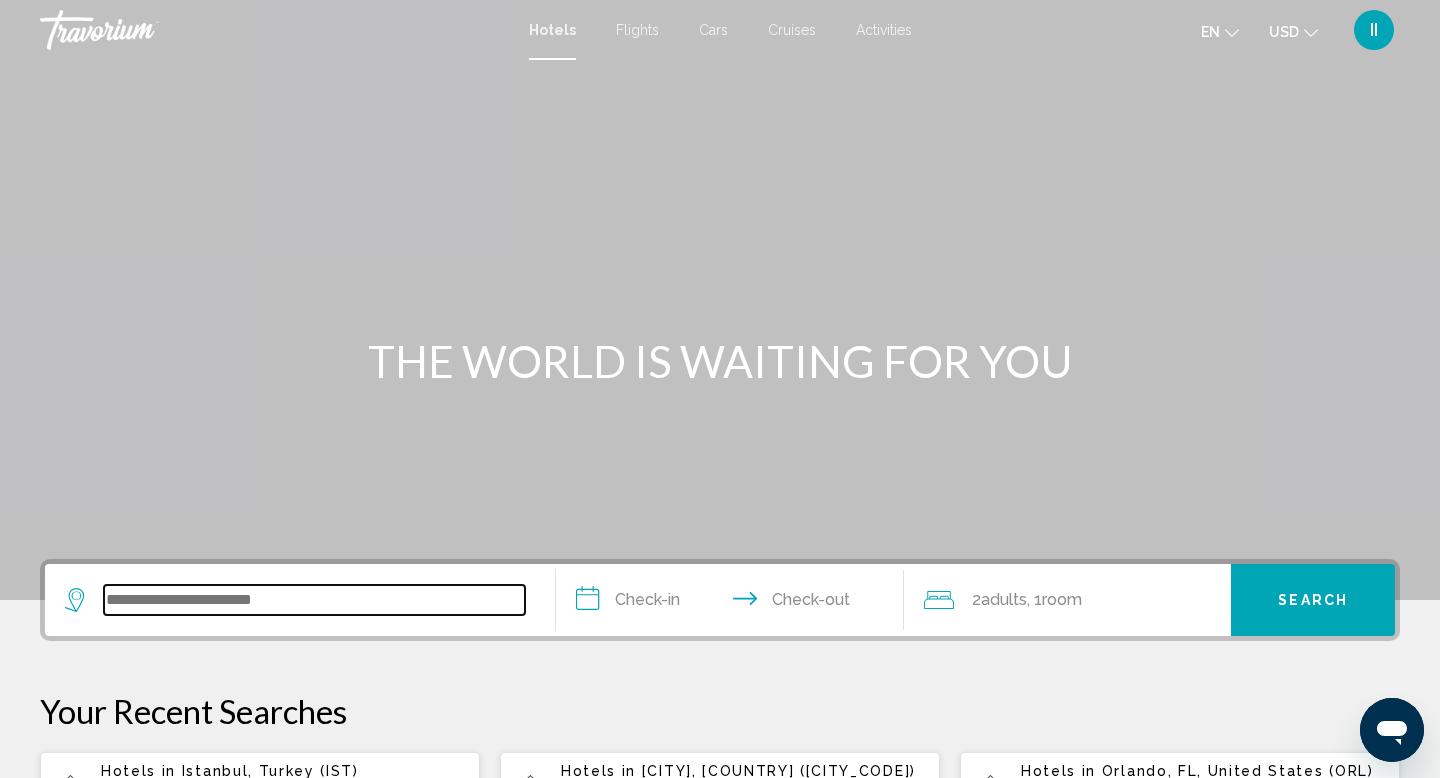 click at bounding box center (314, 600) 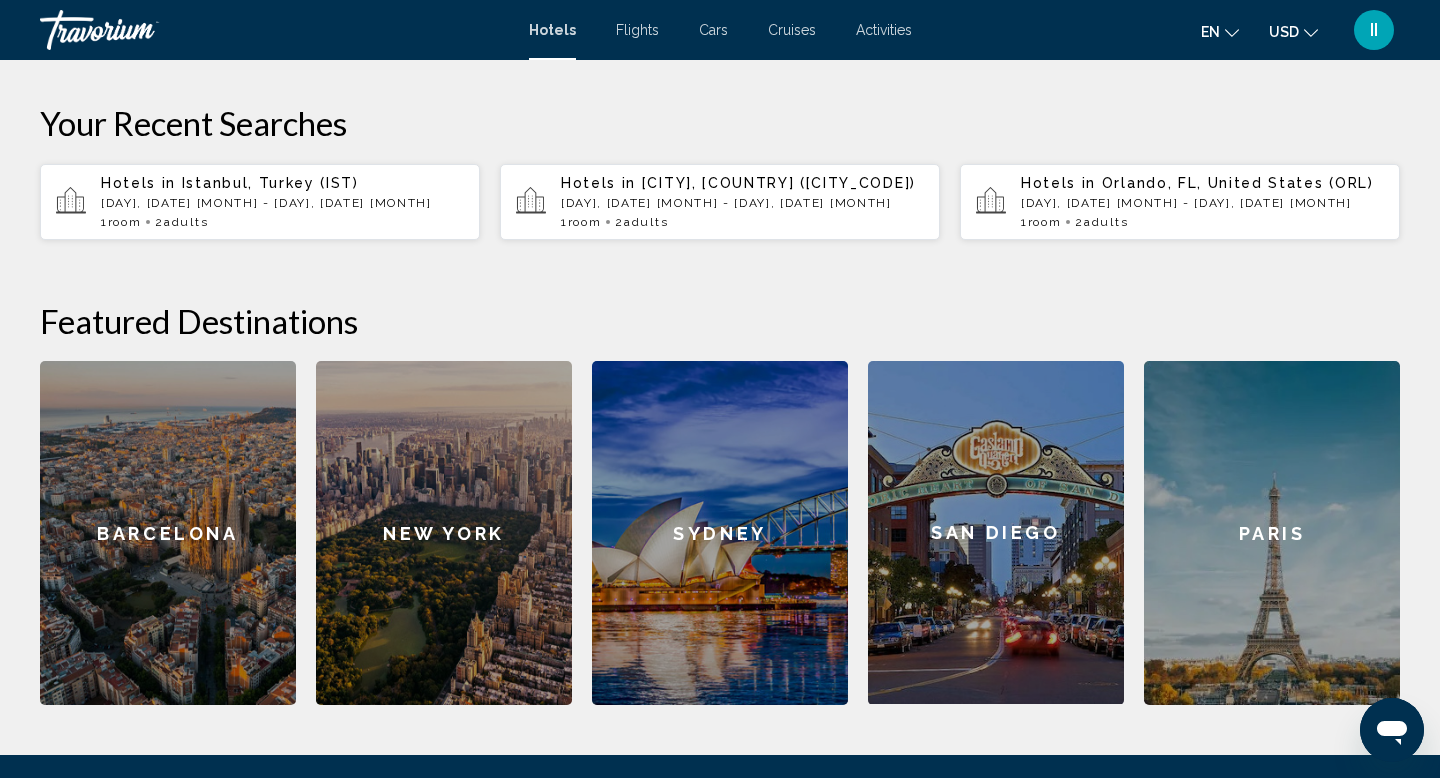 scroll, scrollTop: 617, scrollLeft: 0, axis: vertical 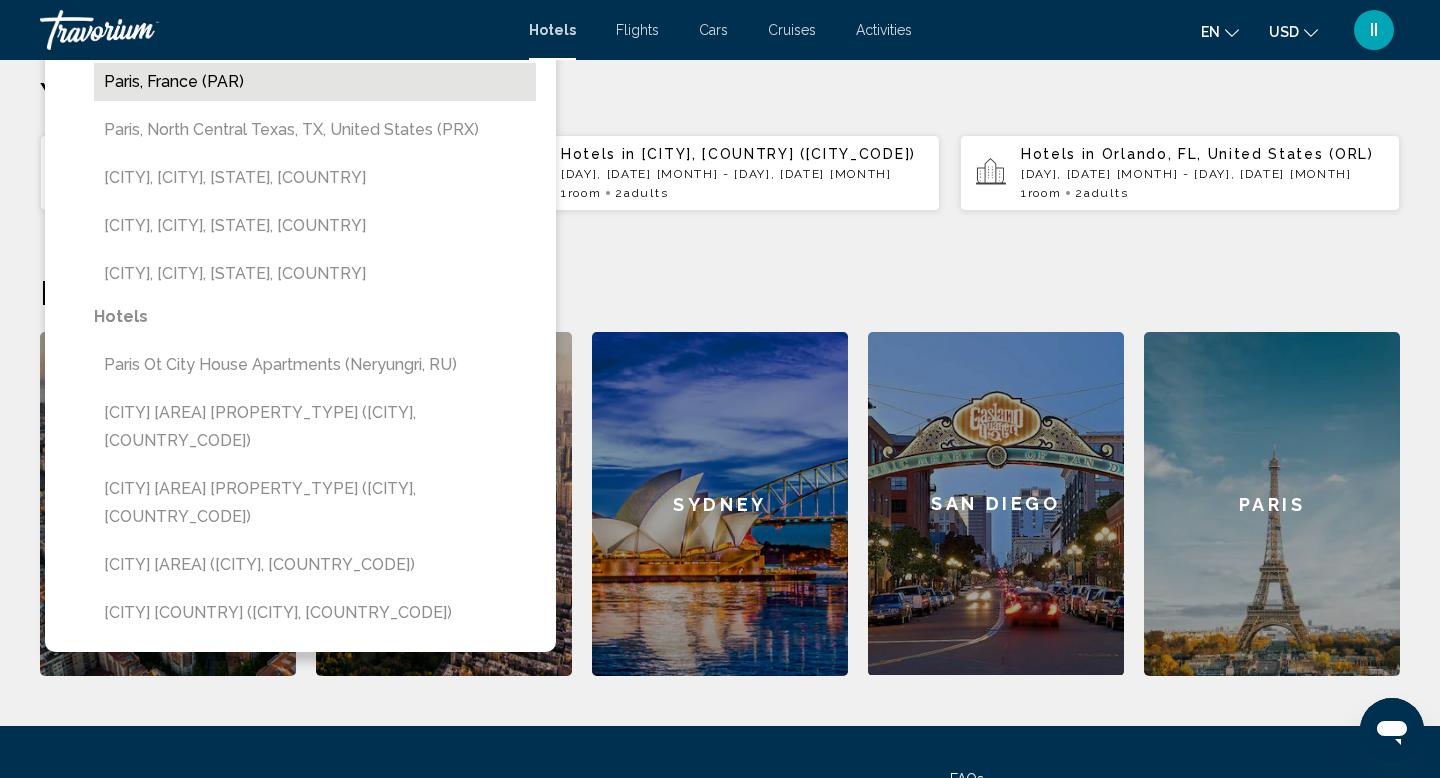 click on "Paris, France (PAR)" at bounding box center (315, 82) 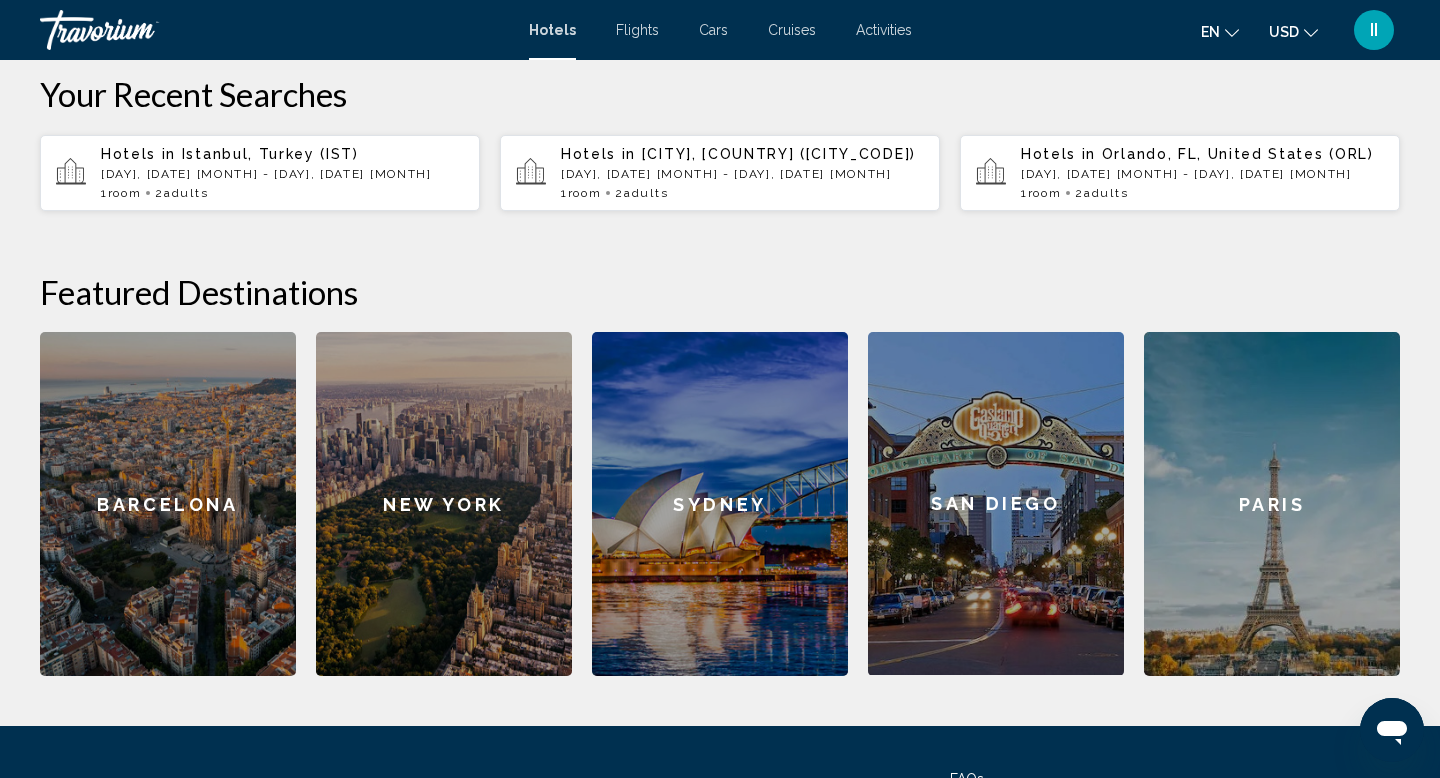 click on "**********" at bounding box center [734, -14] 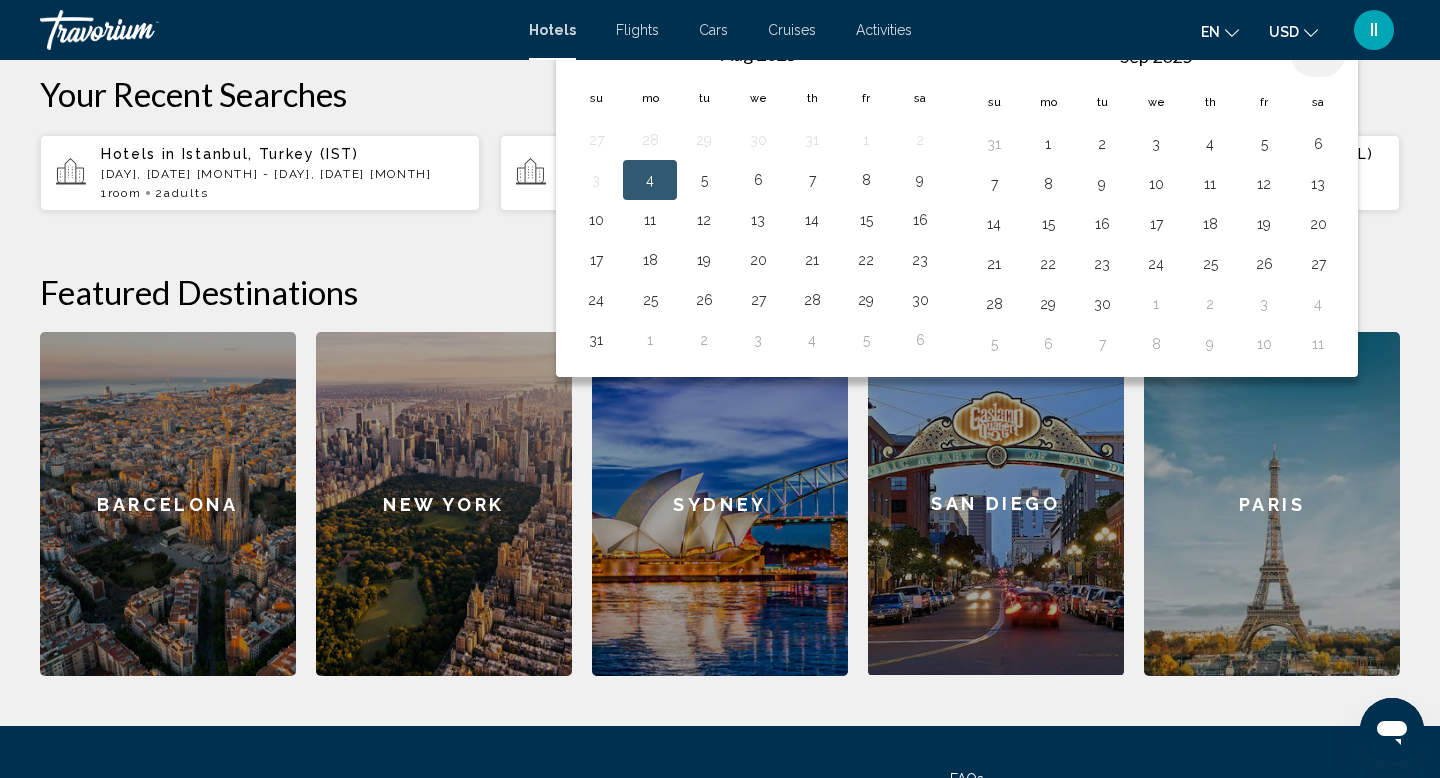 click at bounding box center [1318, 55] 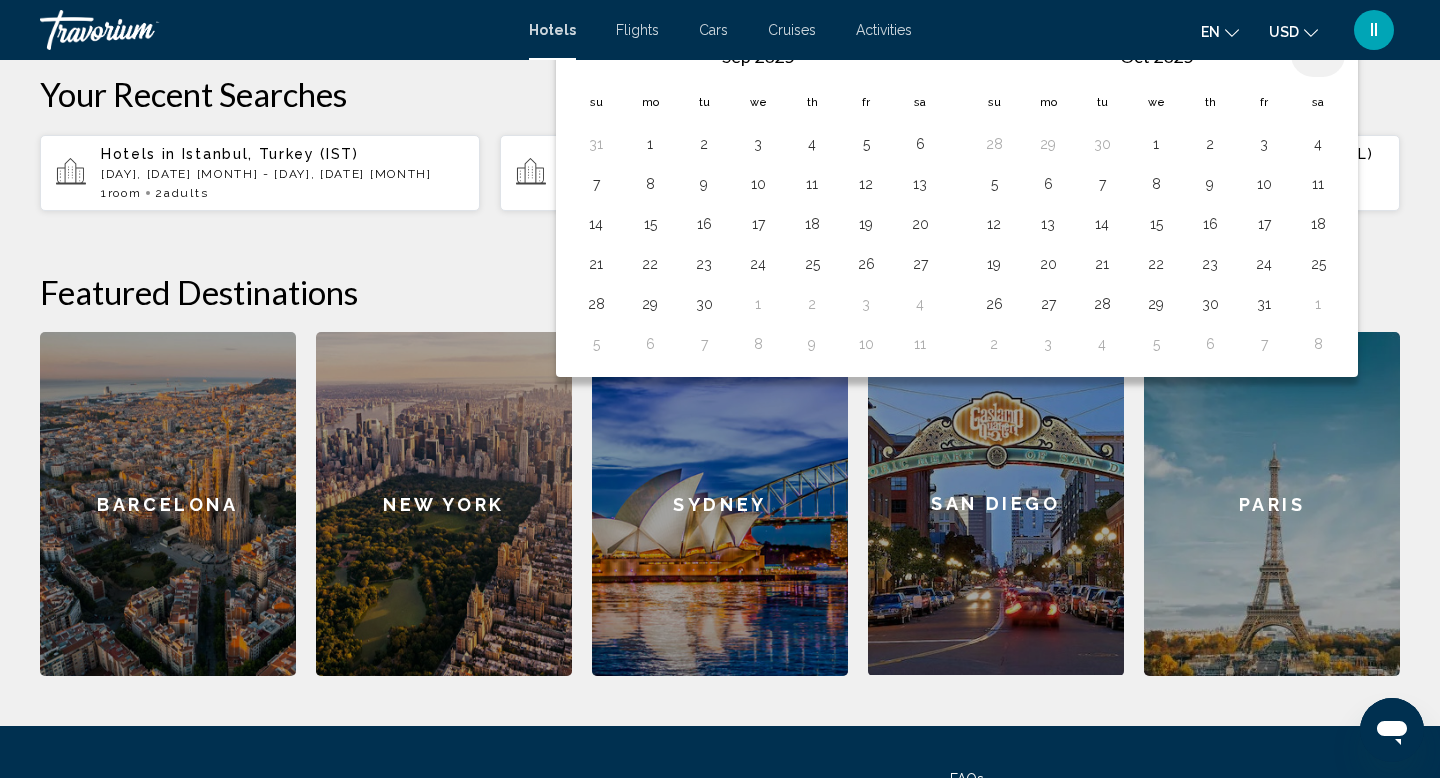 click at bounding box center [1318, 55] 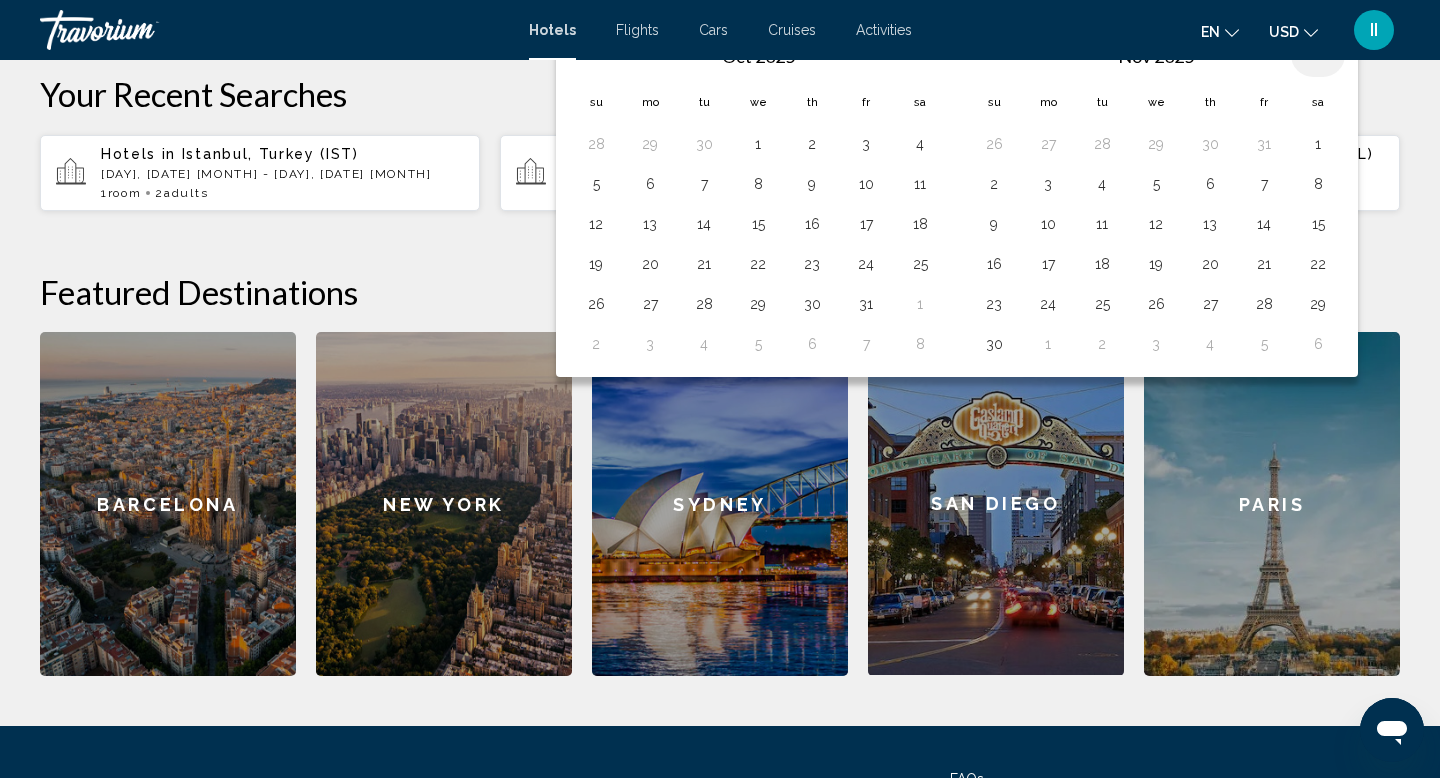 click at bounding box center [1318, 55] 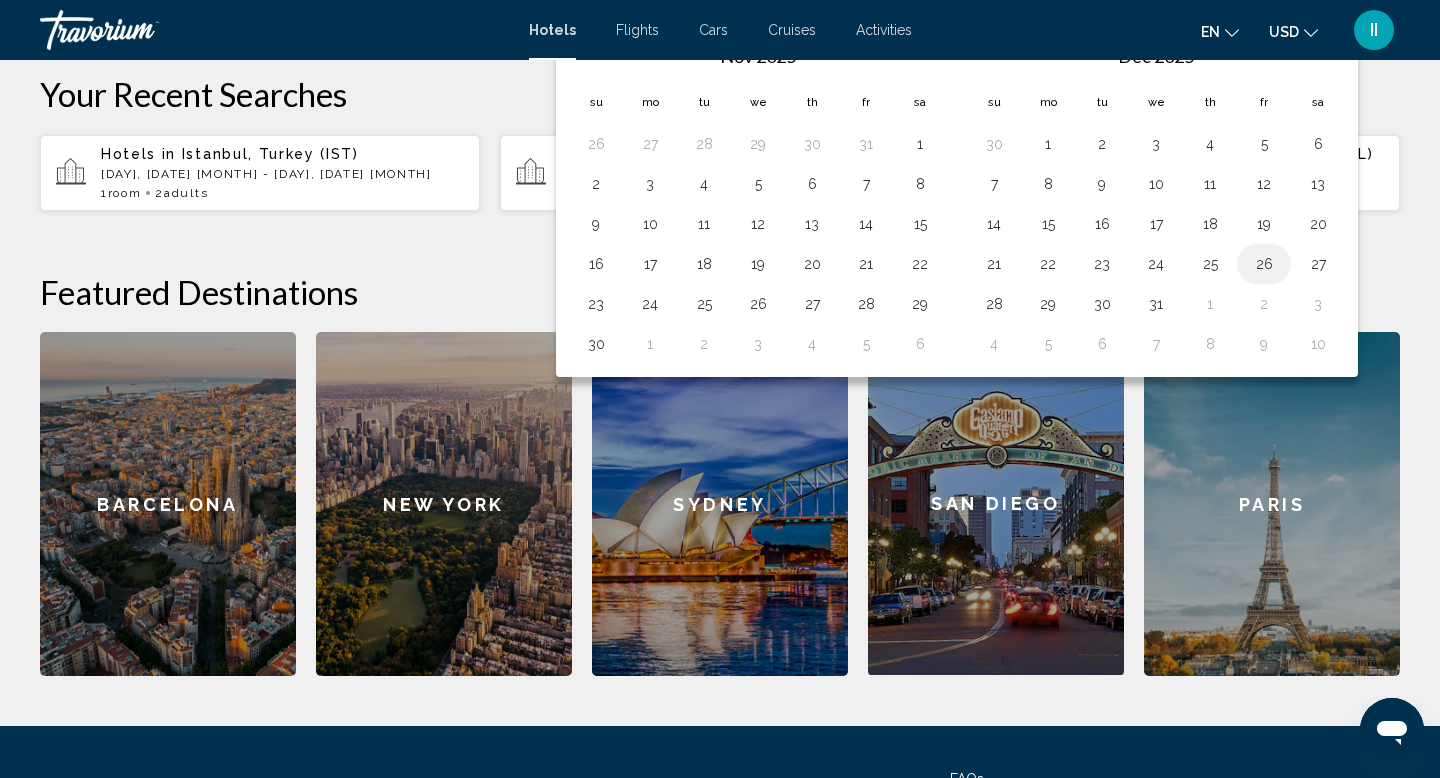 click on "26" at bounding box center [1264, 264] 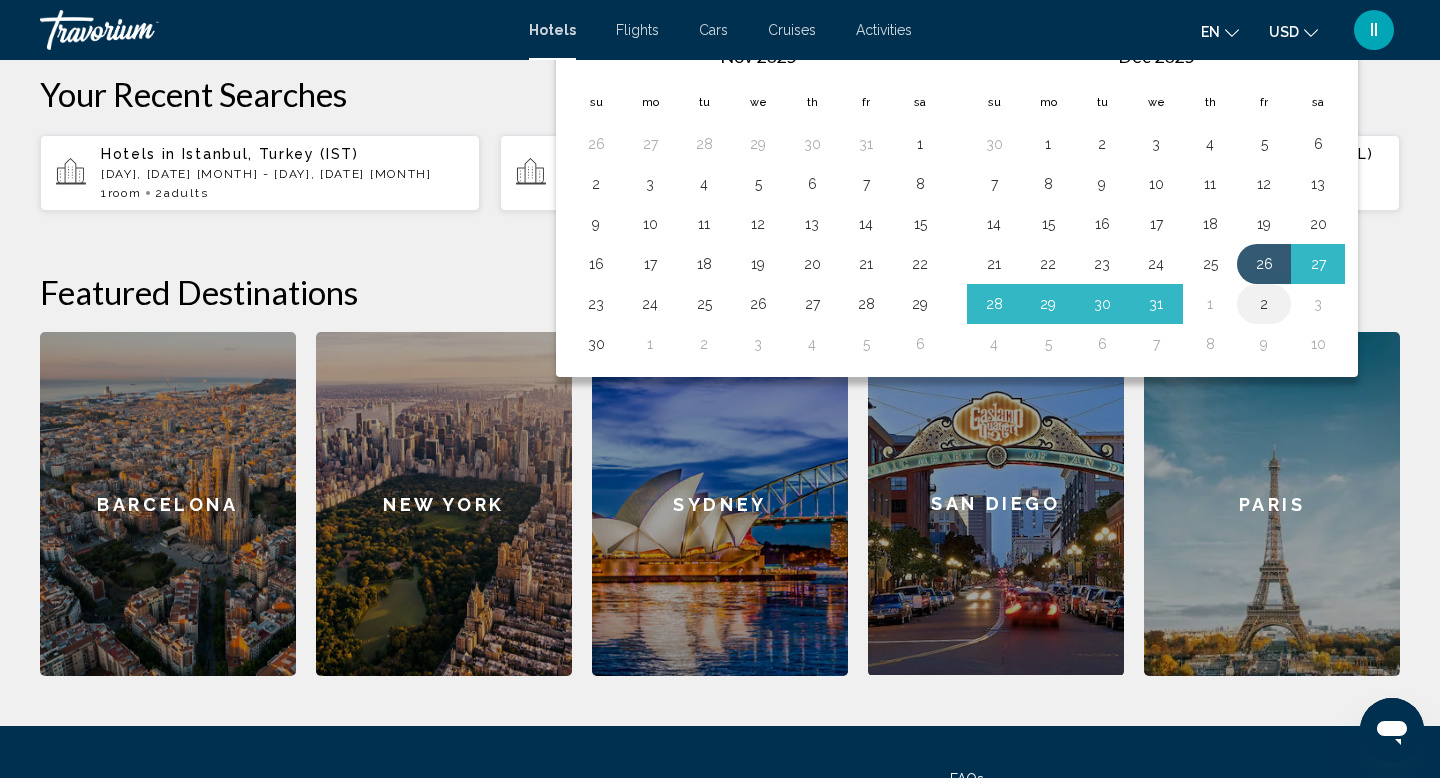 click on "2" at bounding box center (1264, 304) 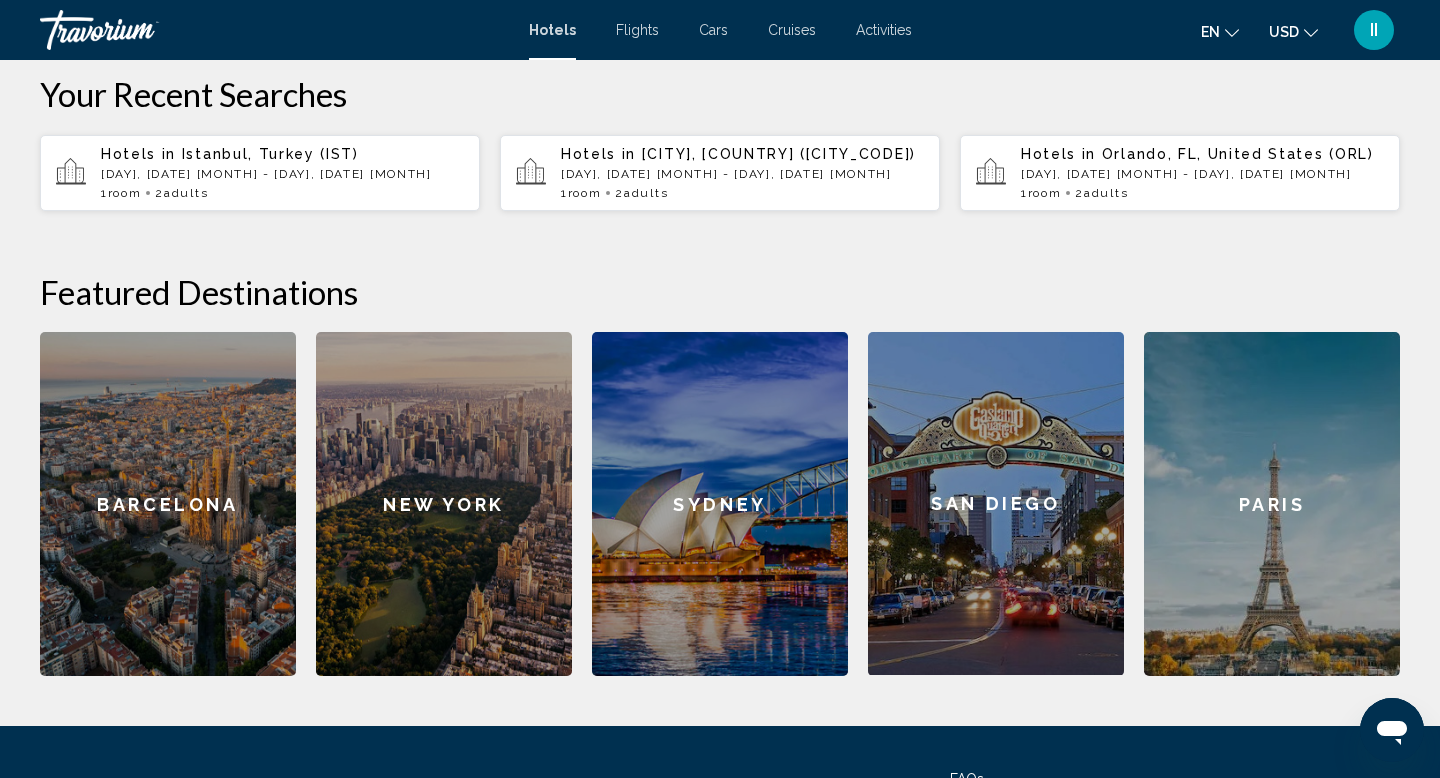 click on "Search" at bounding box center [1313, -16] 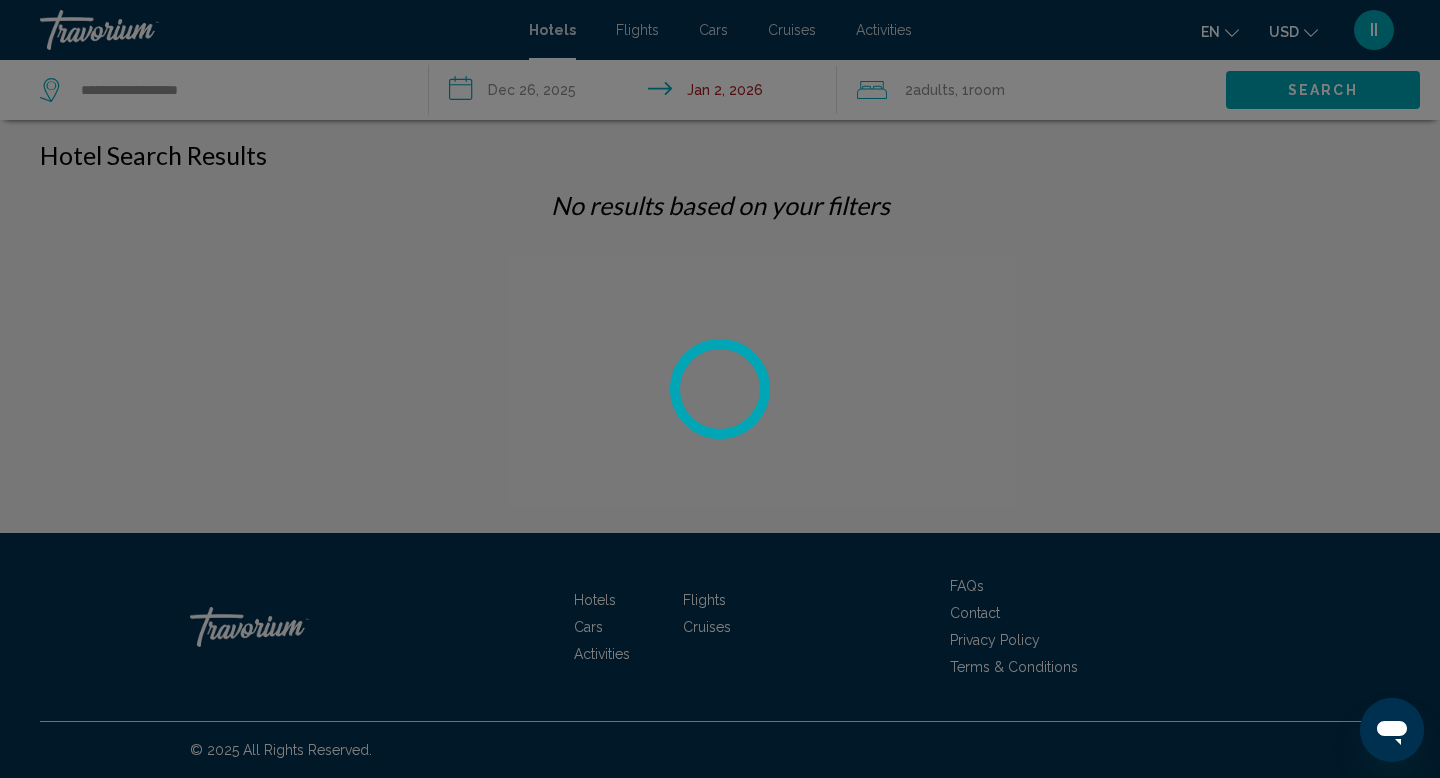 scroll, scrollTop: 0, scrollLeft: 0, axis: both 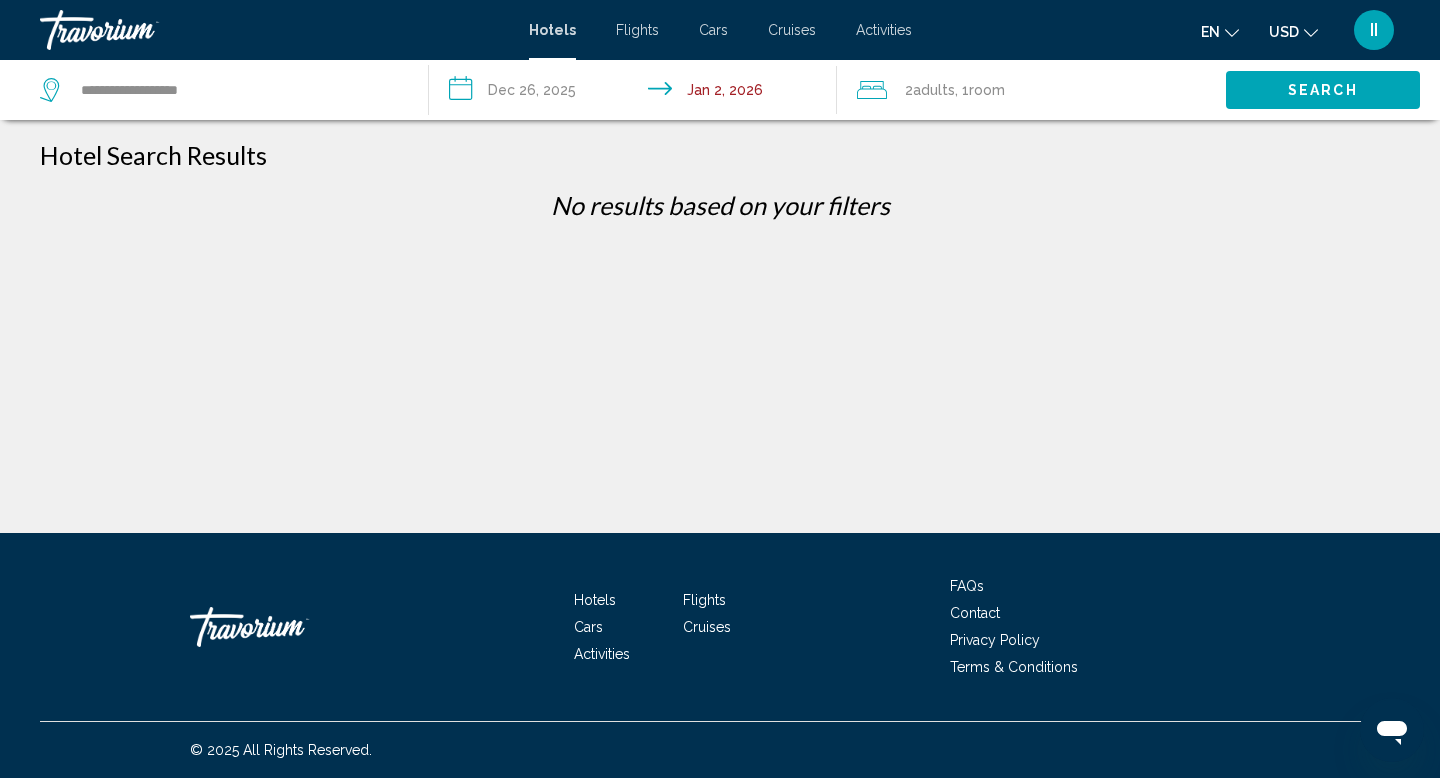 click on "**********" at bounding box center [637, 93] 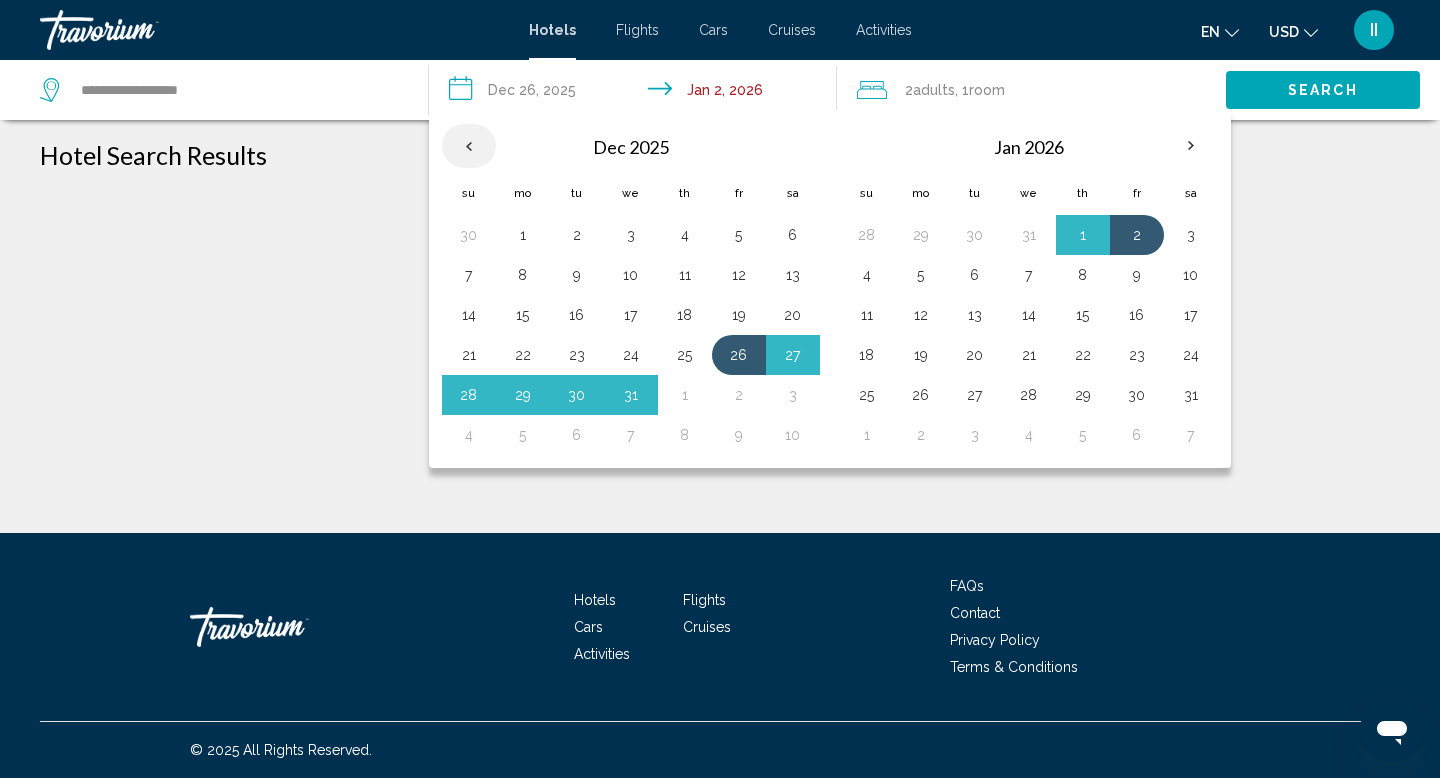 click at bounding box center [469, 146] 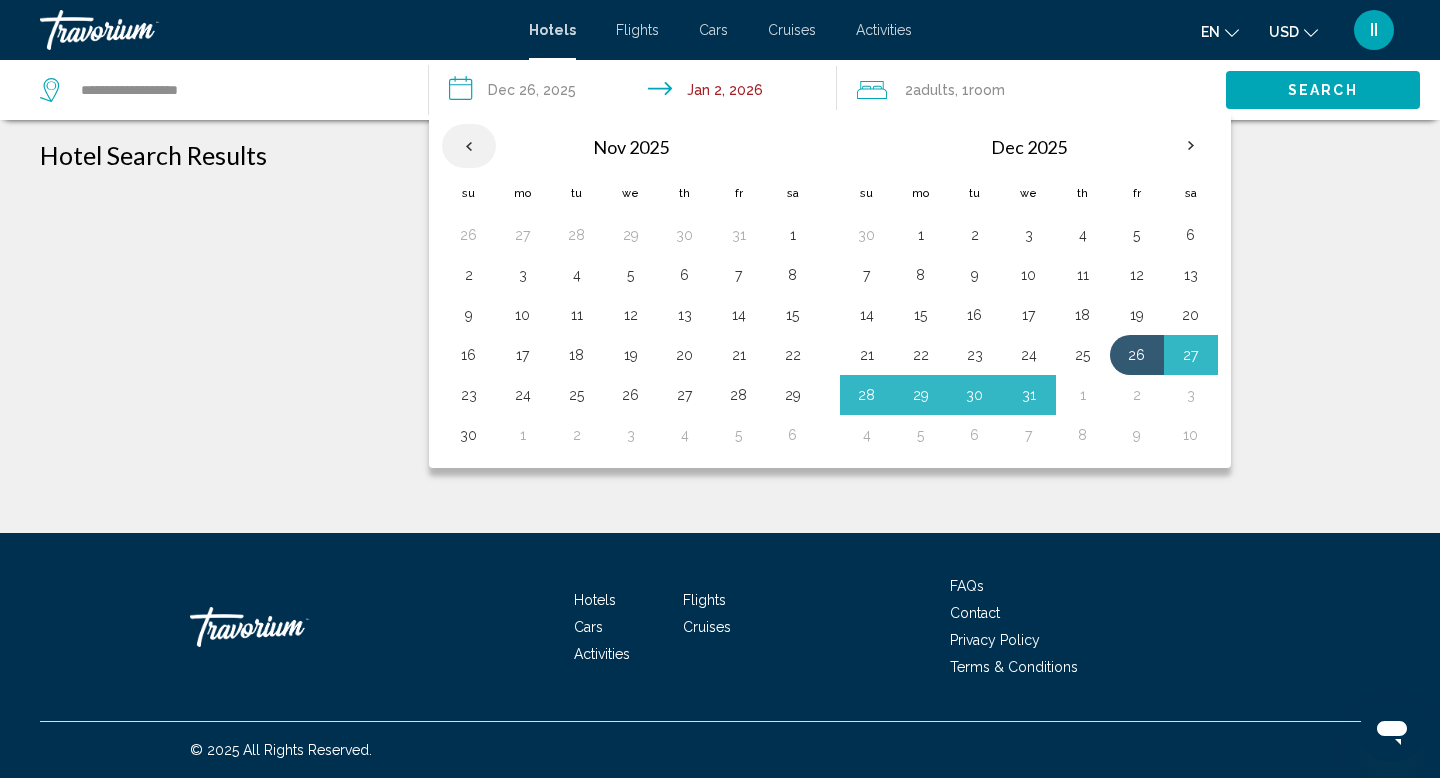 click at bounding box center [469, 146] 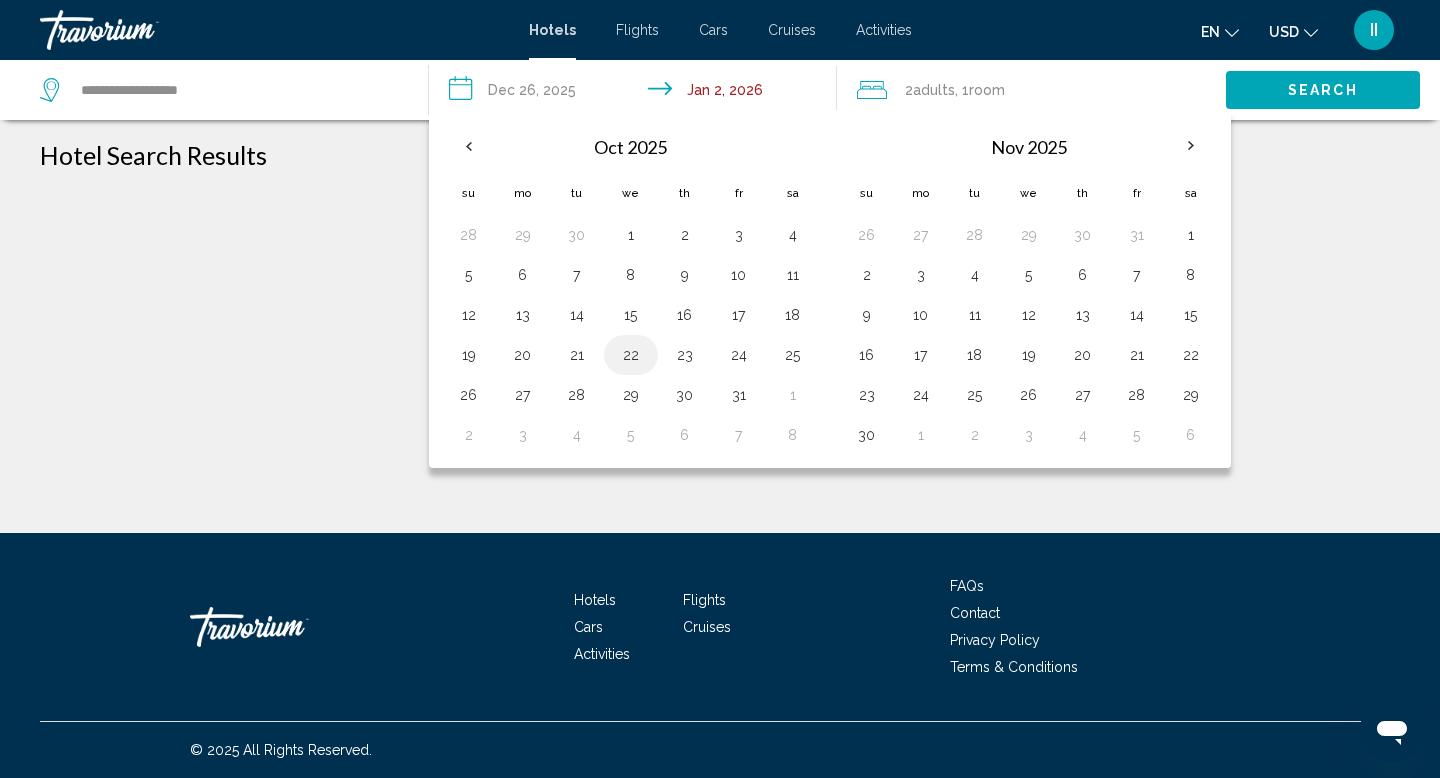 click on "22" at bounding box center [631, 355] 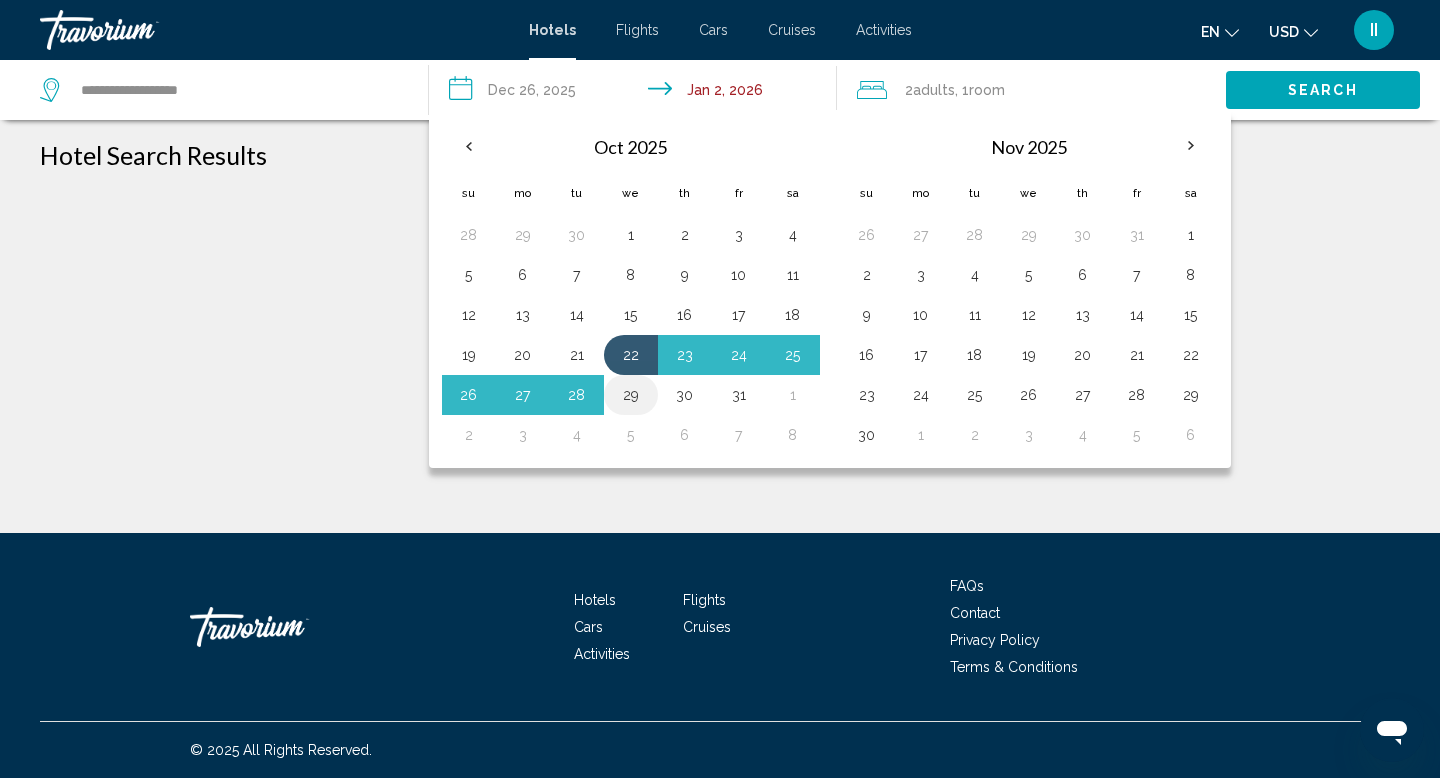 click on "29" at bounding box center (631, 395) 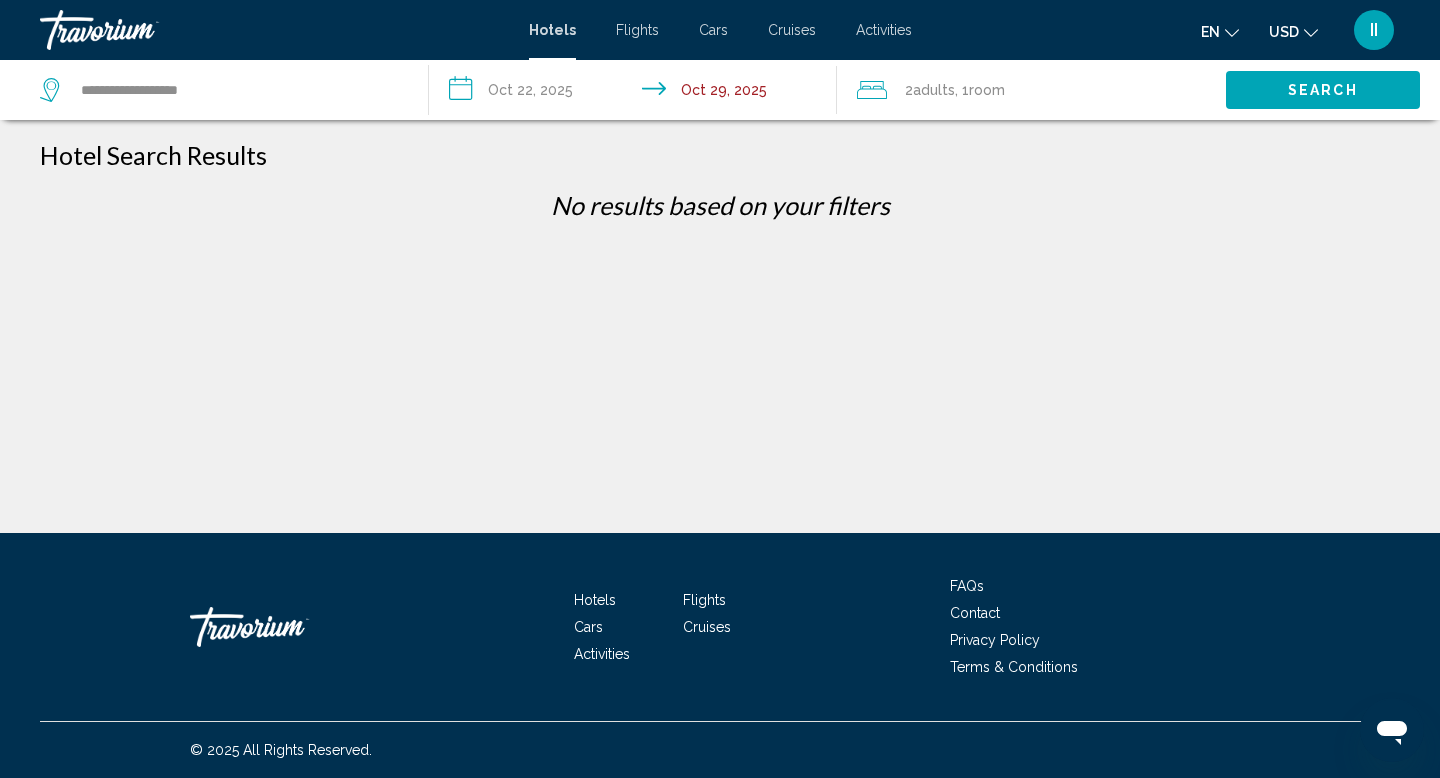 click on "Search" 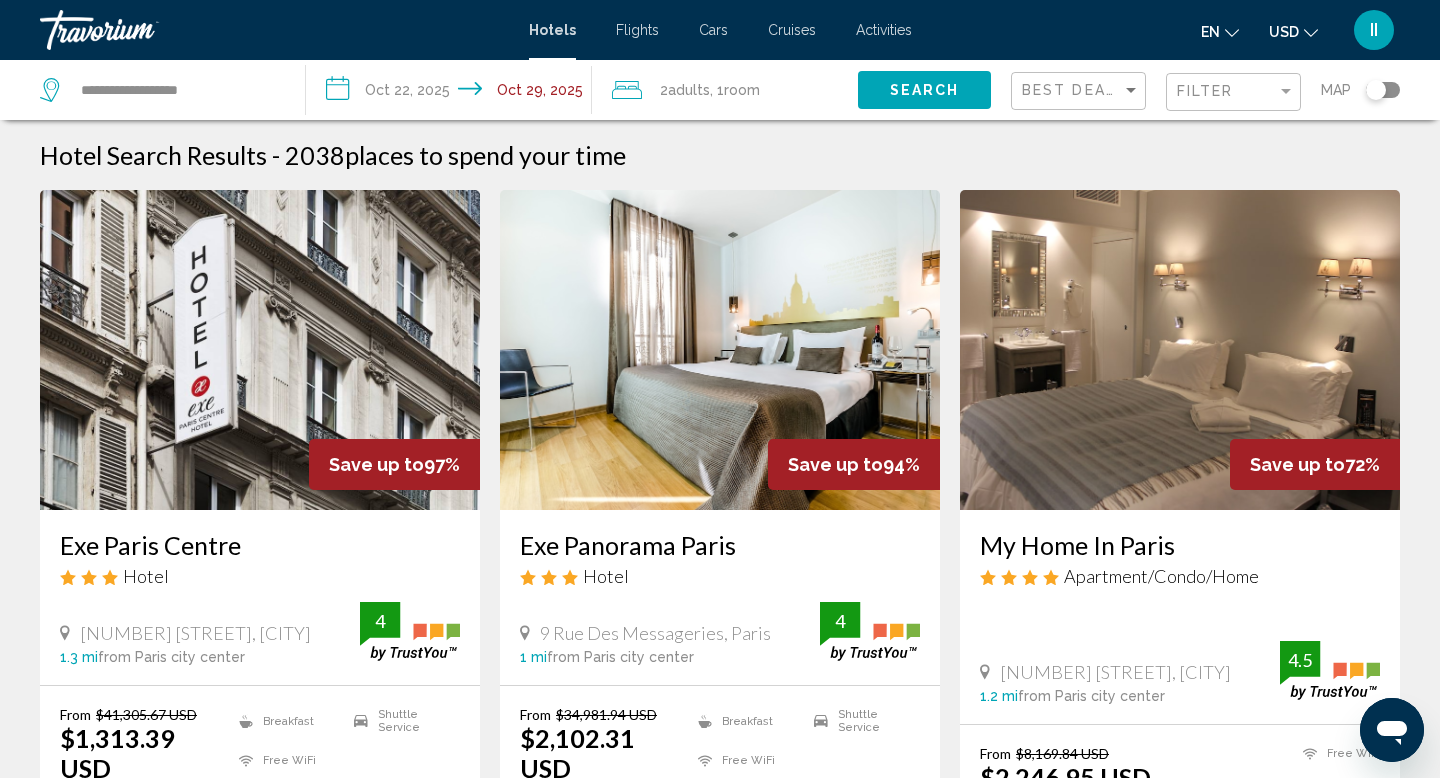 click 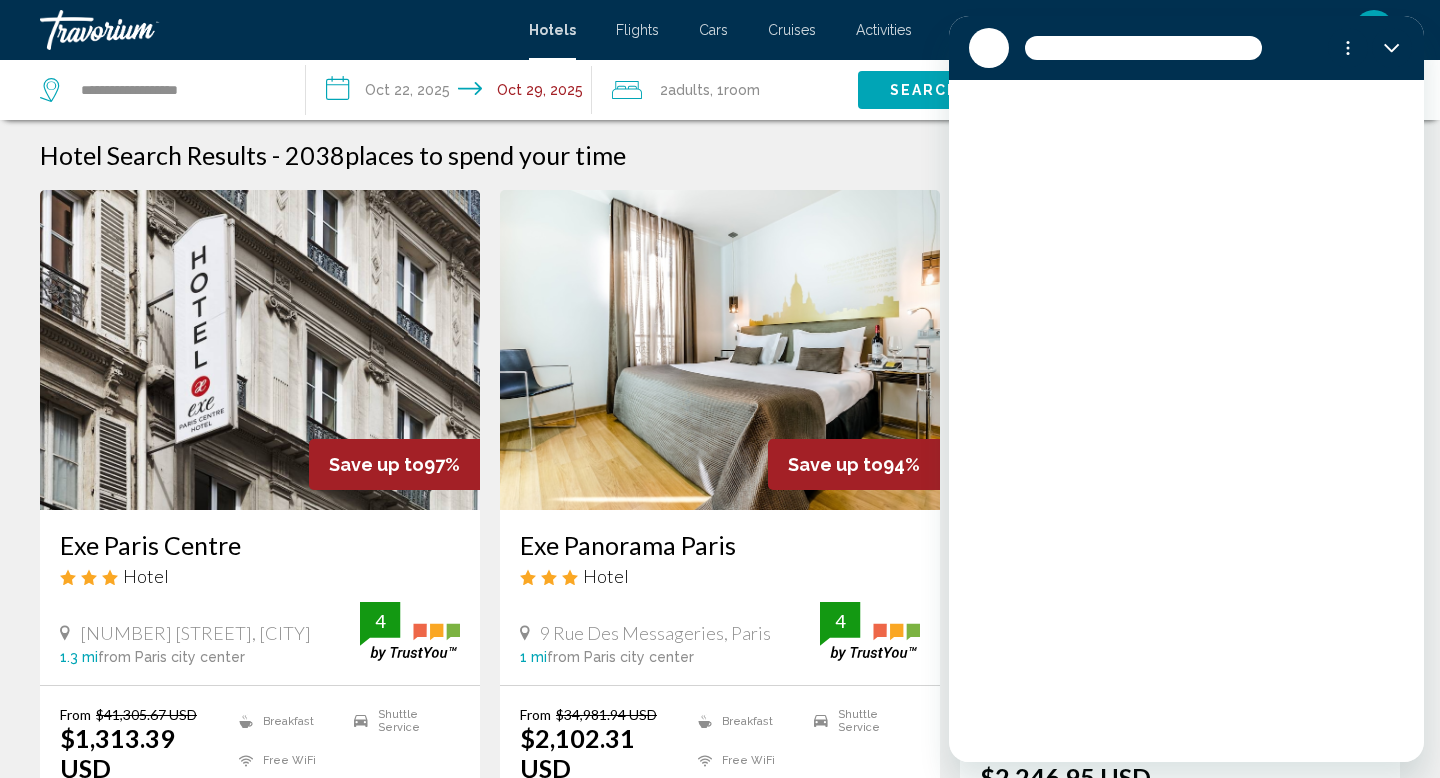 scroll, scrollTop: 0, scrollLeft: 0, axis: both 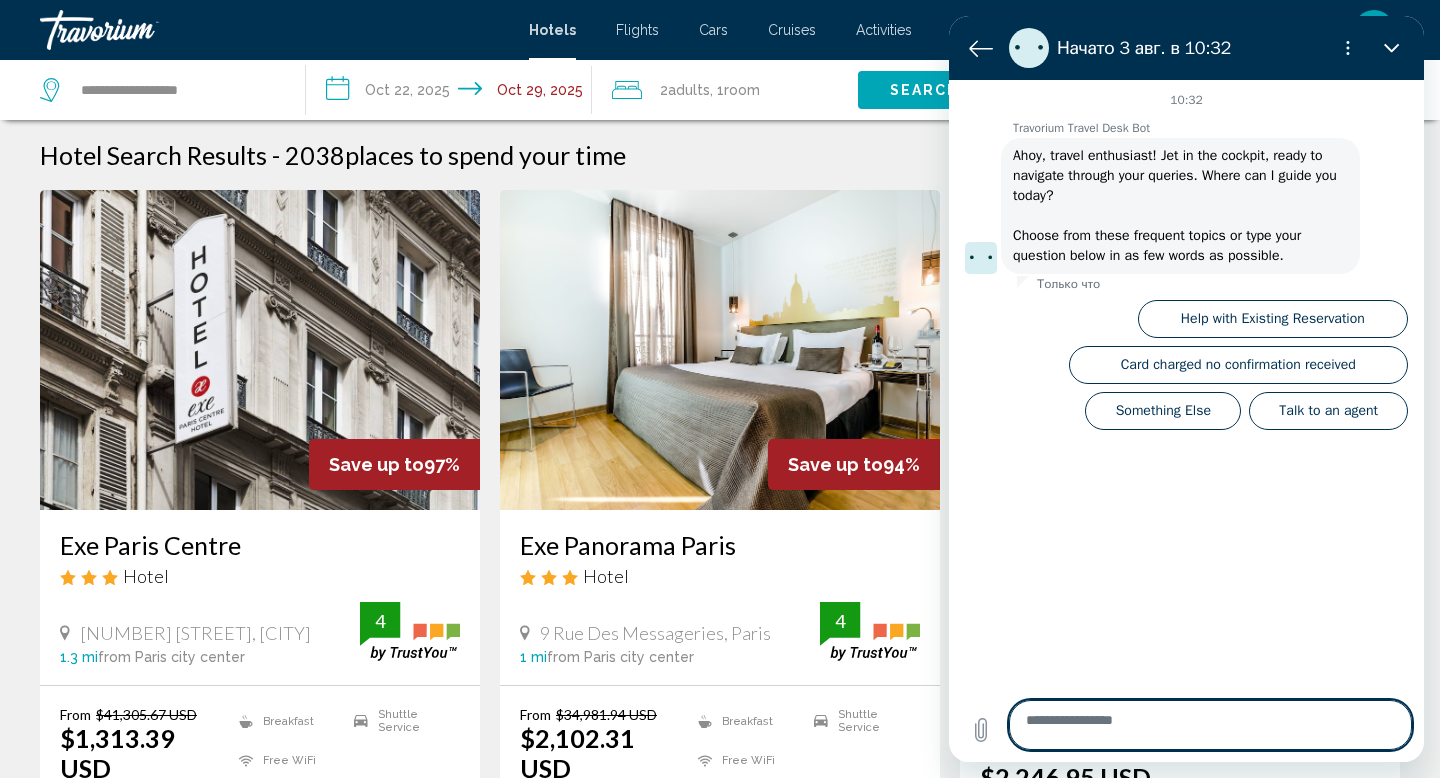 type on "*" 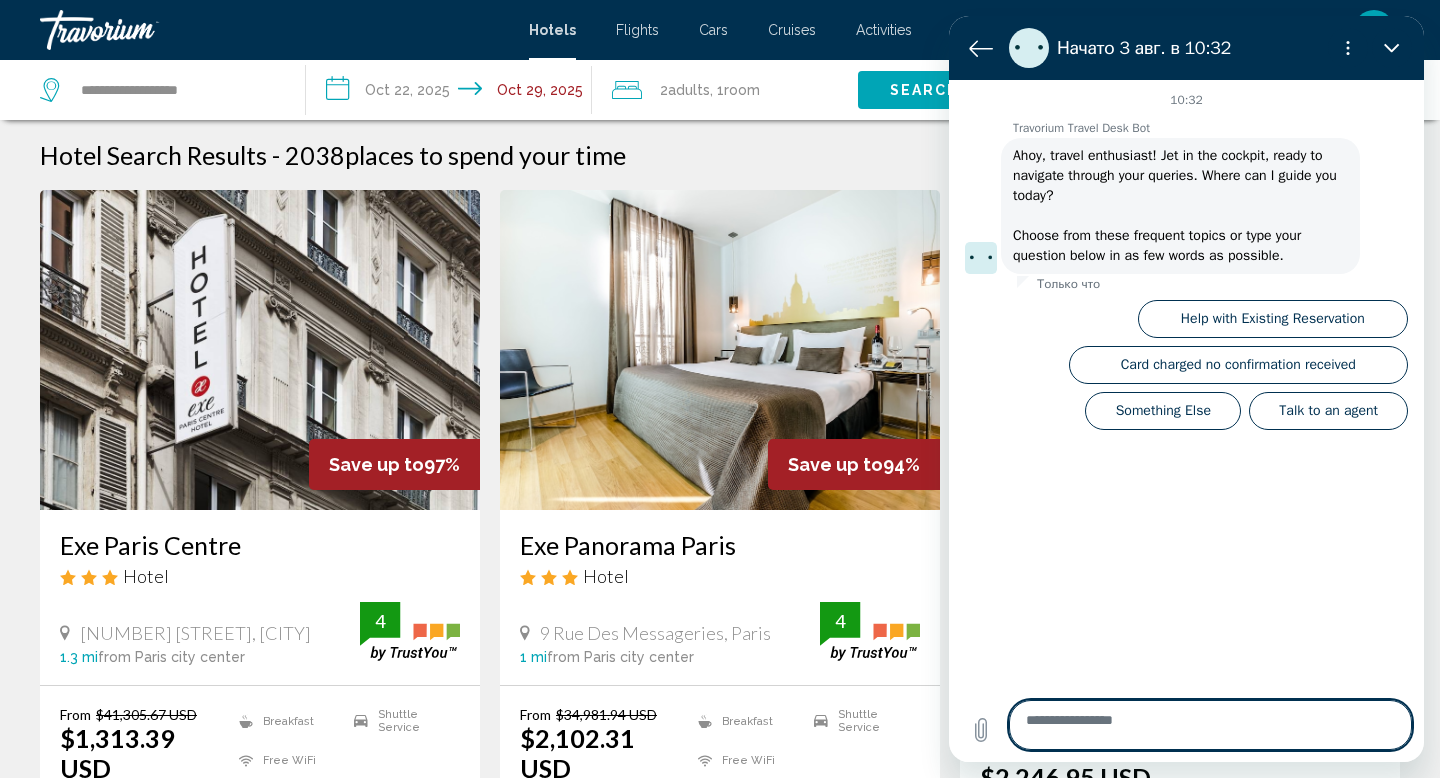 type on "*" 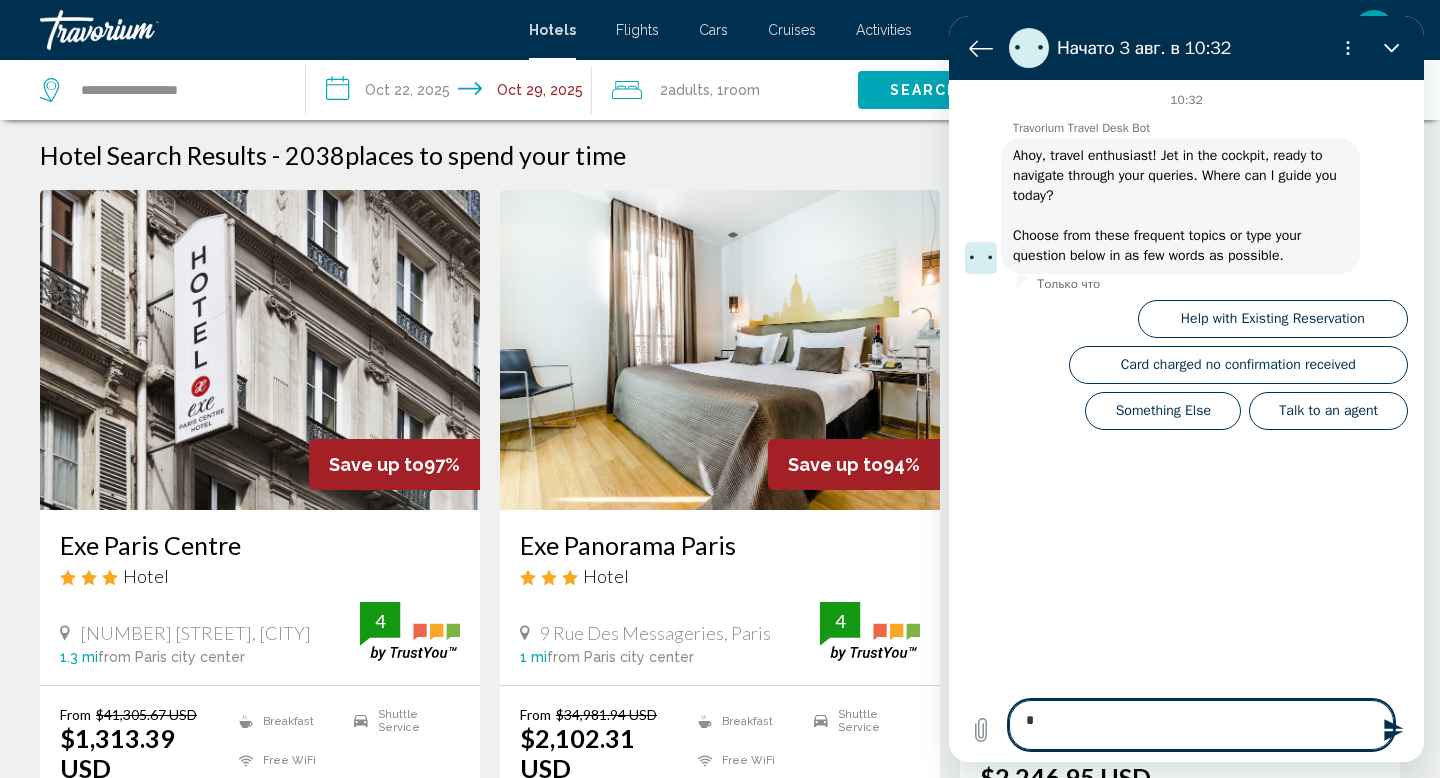 type on "**" 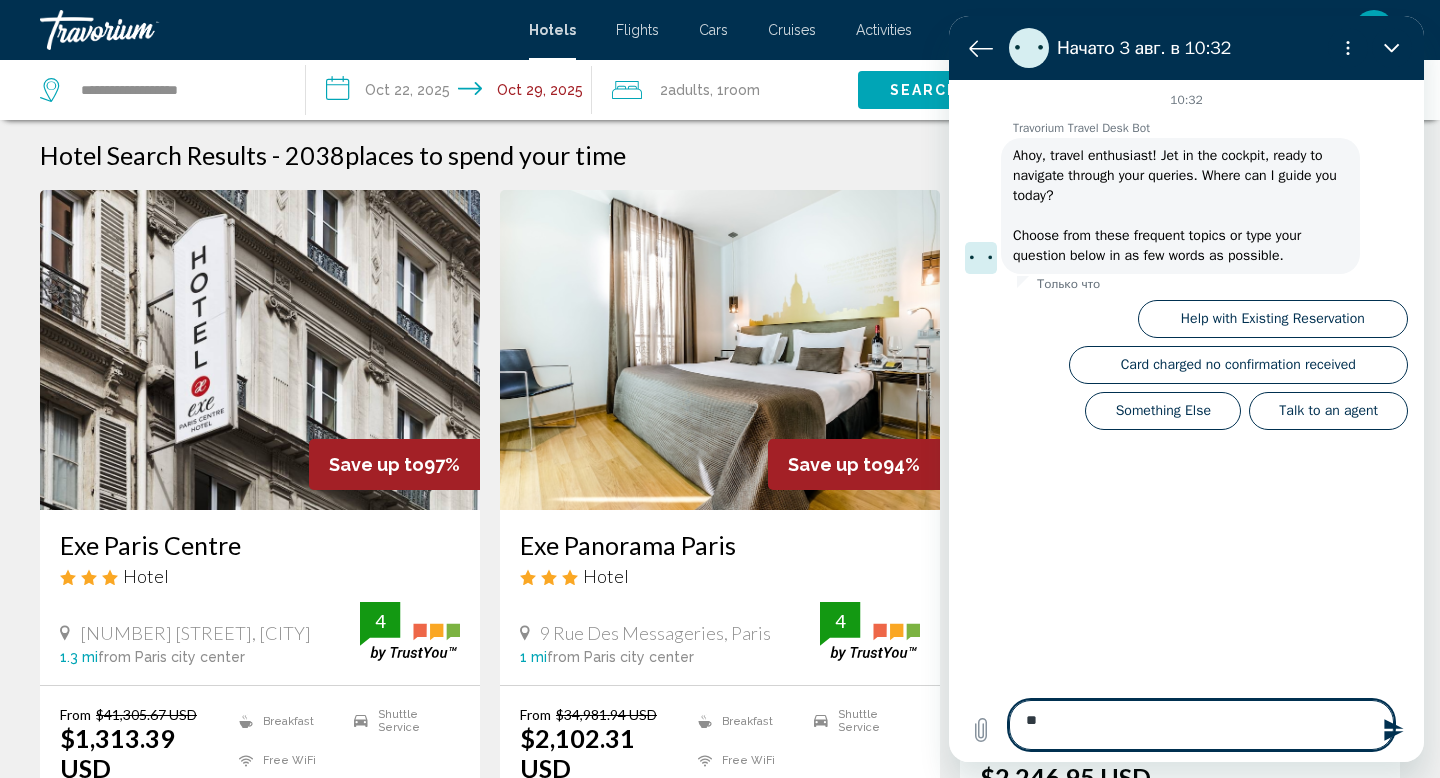 type on "***" 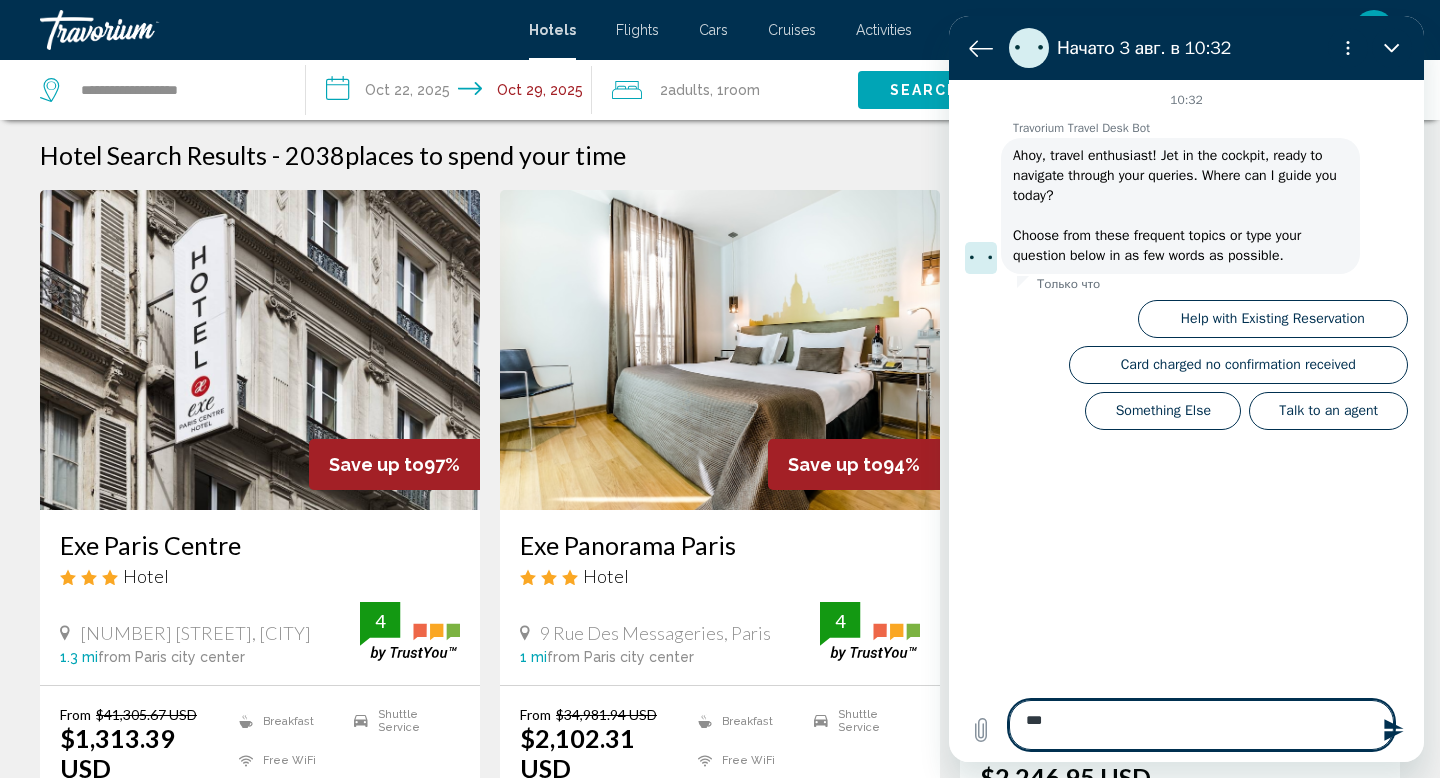 type on "****" 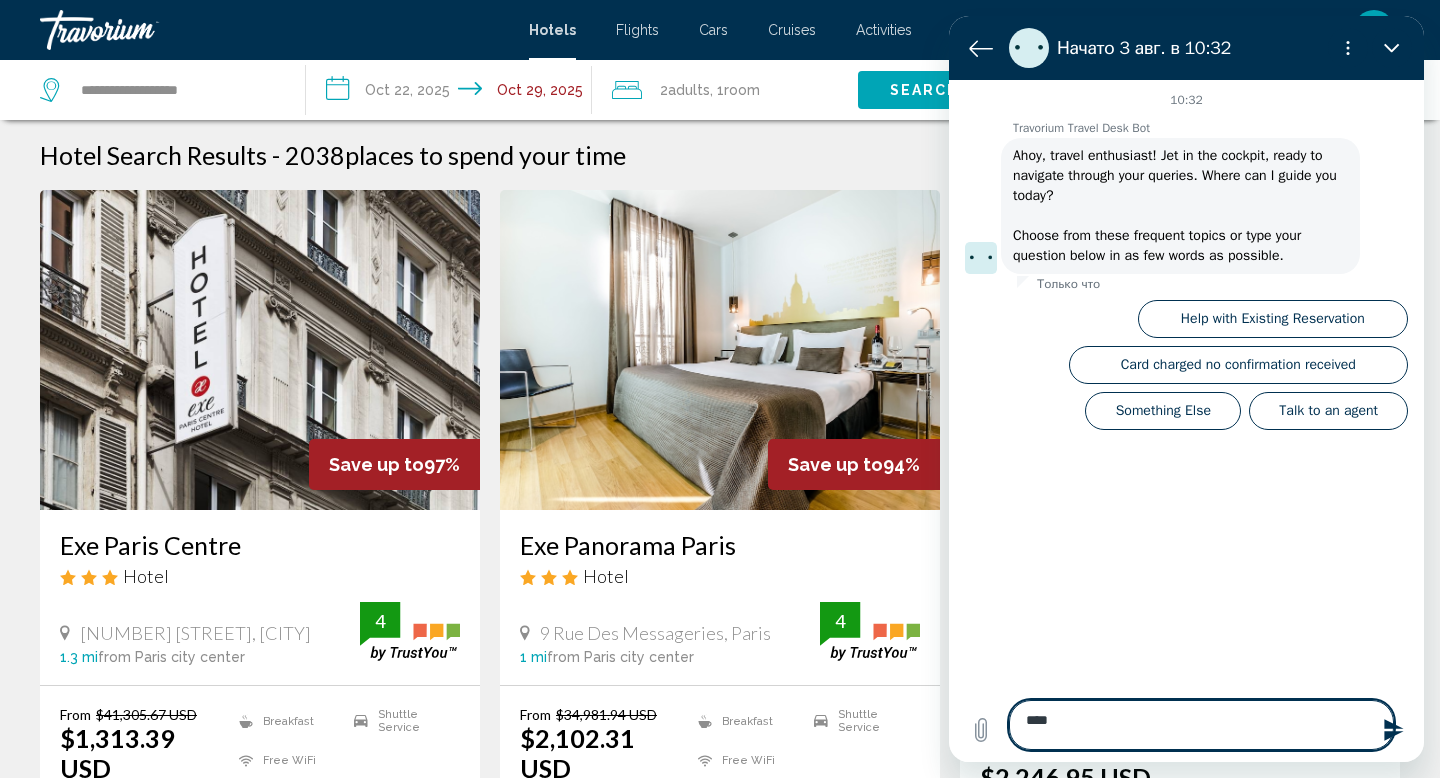 type on "*****" 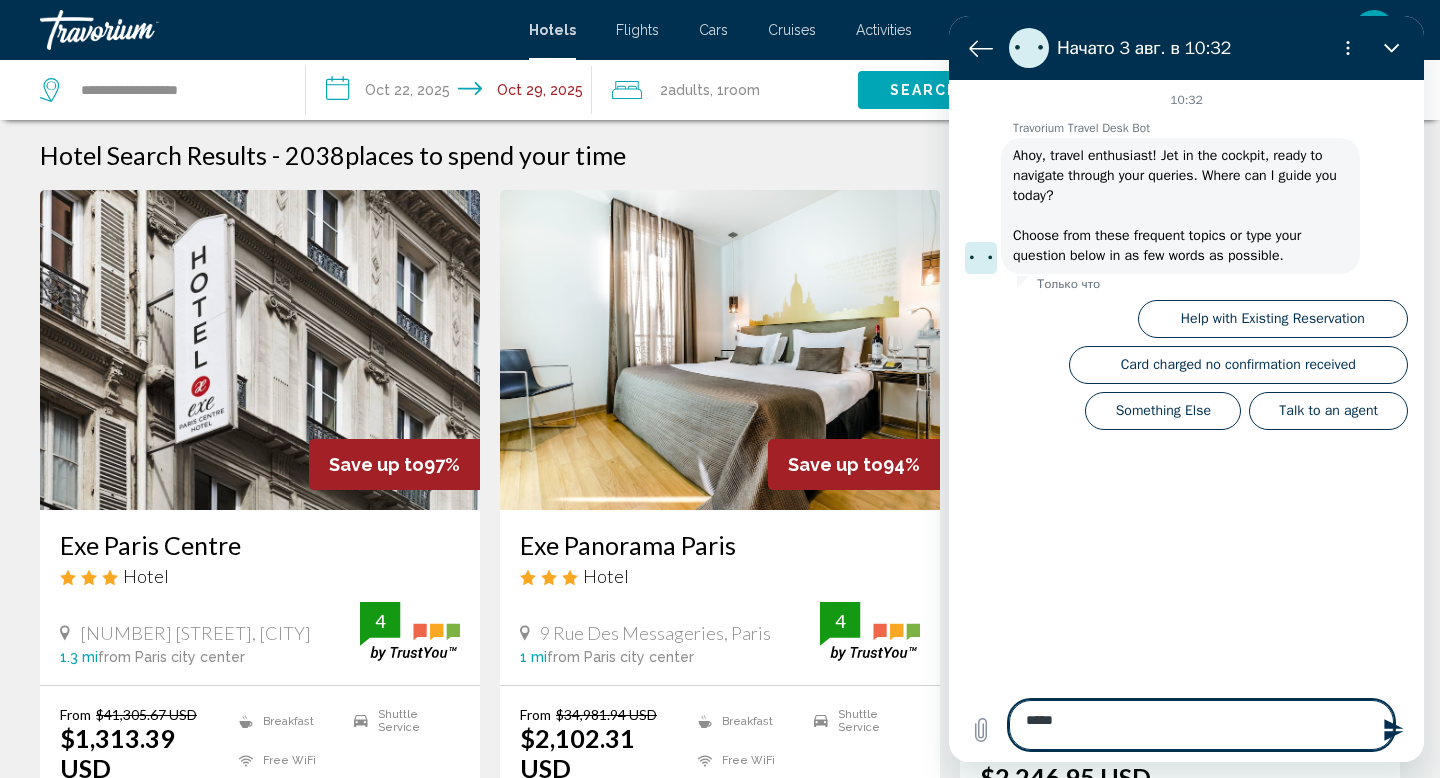 type on "******" 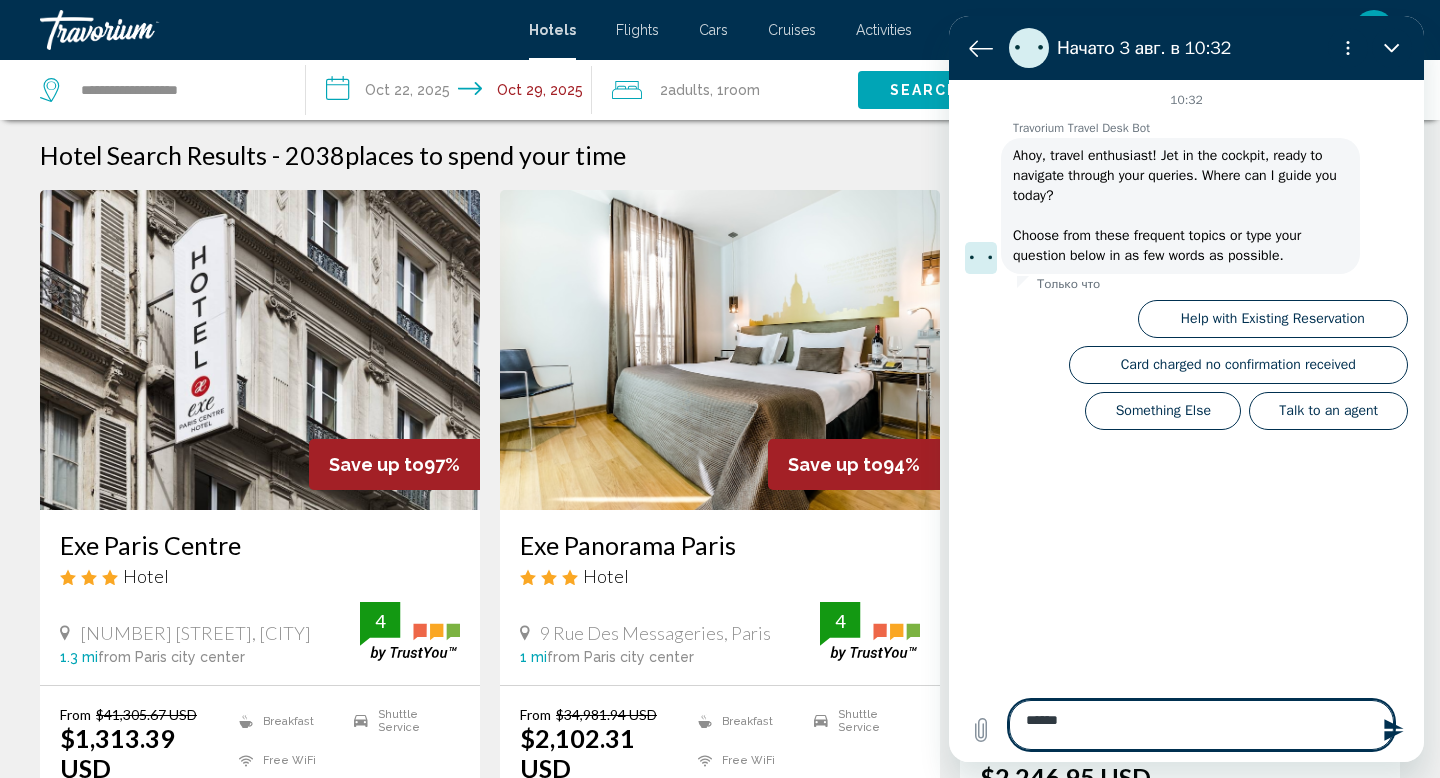 type on "******" 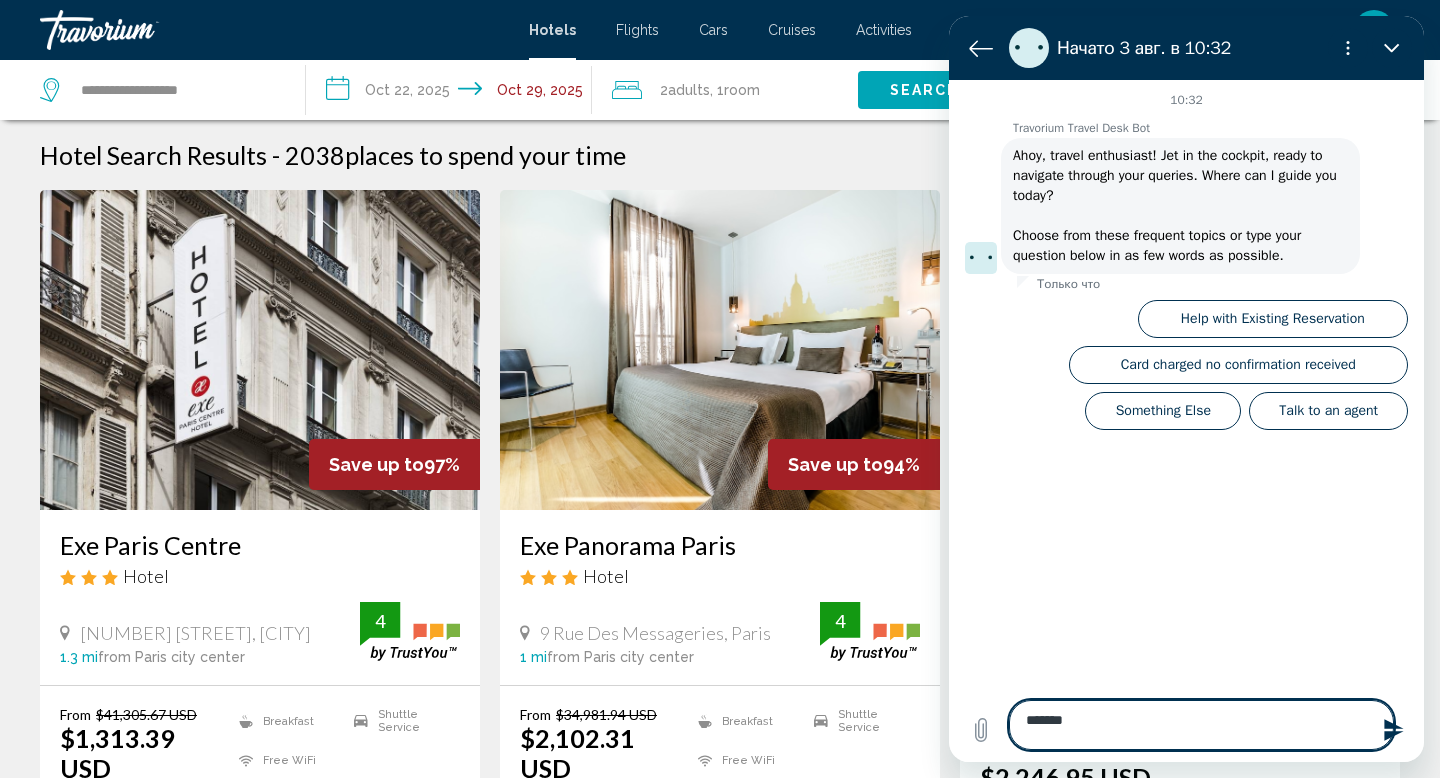 type on "********" 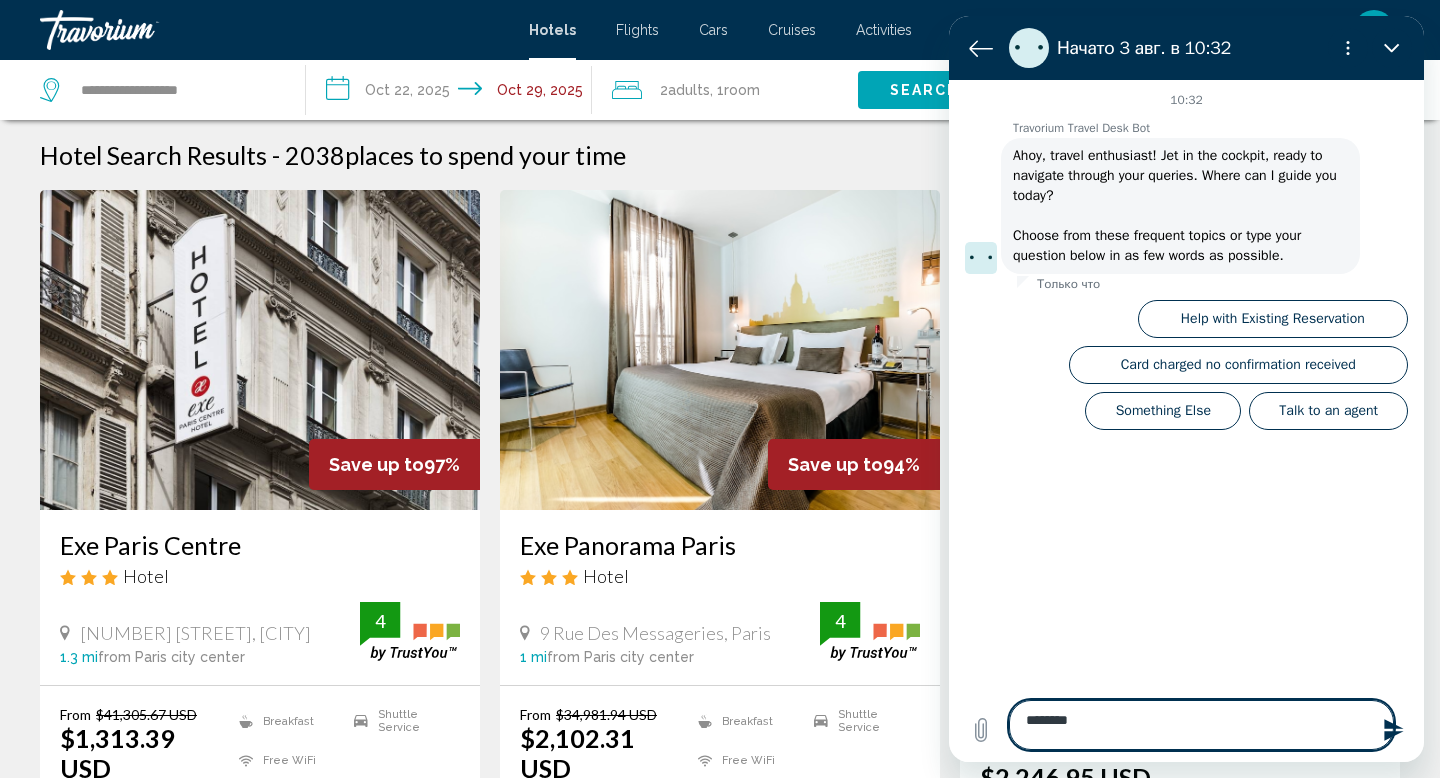 type on "*********" 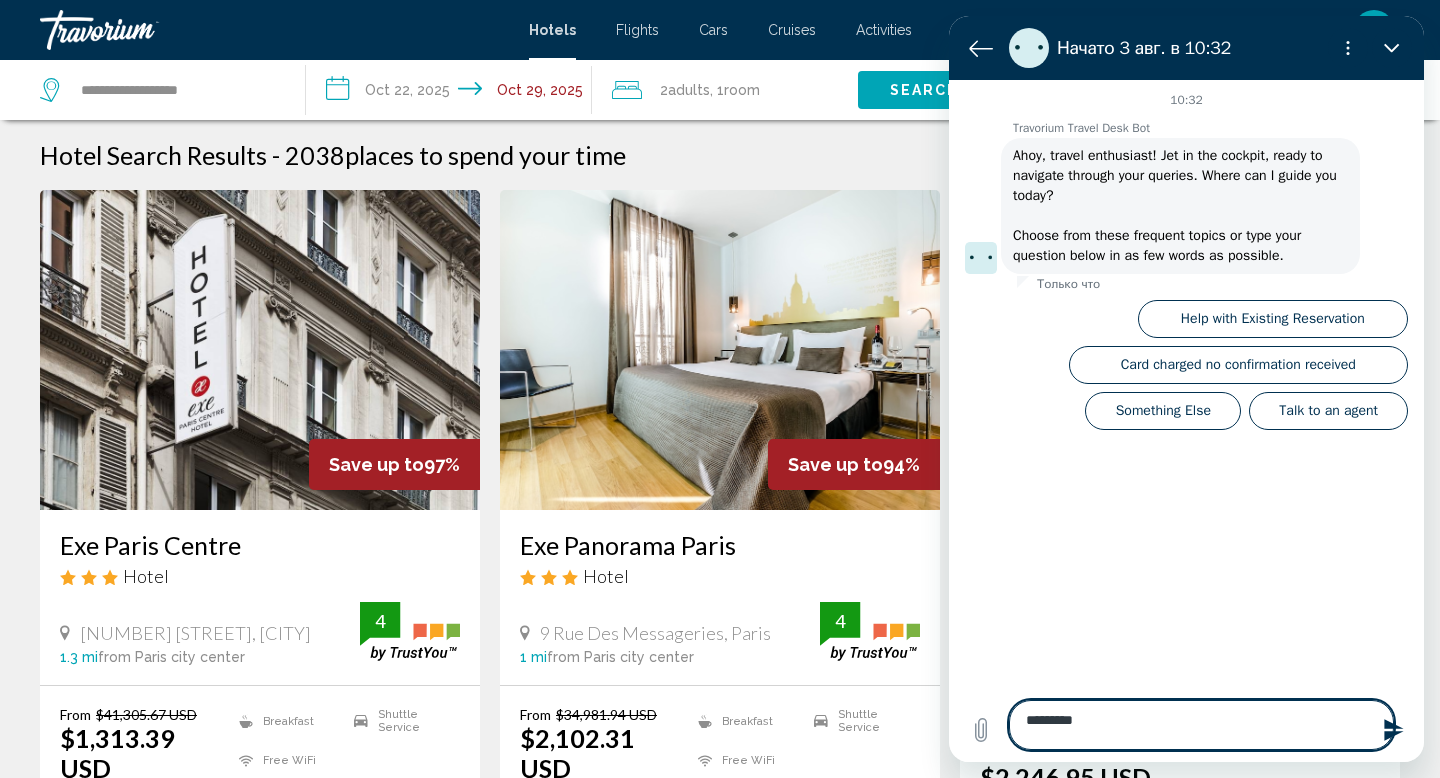type on "*********" 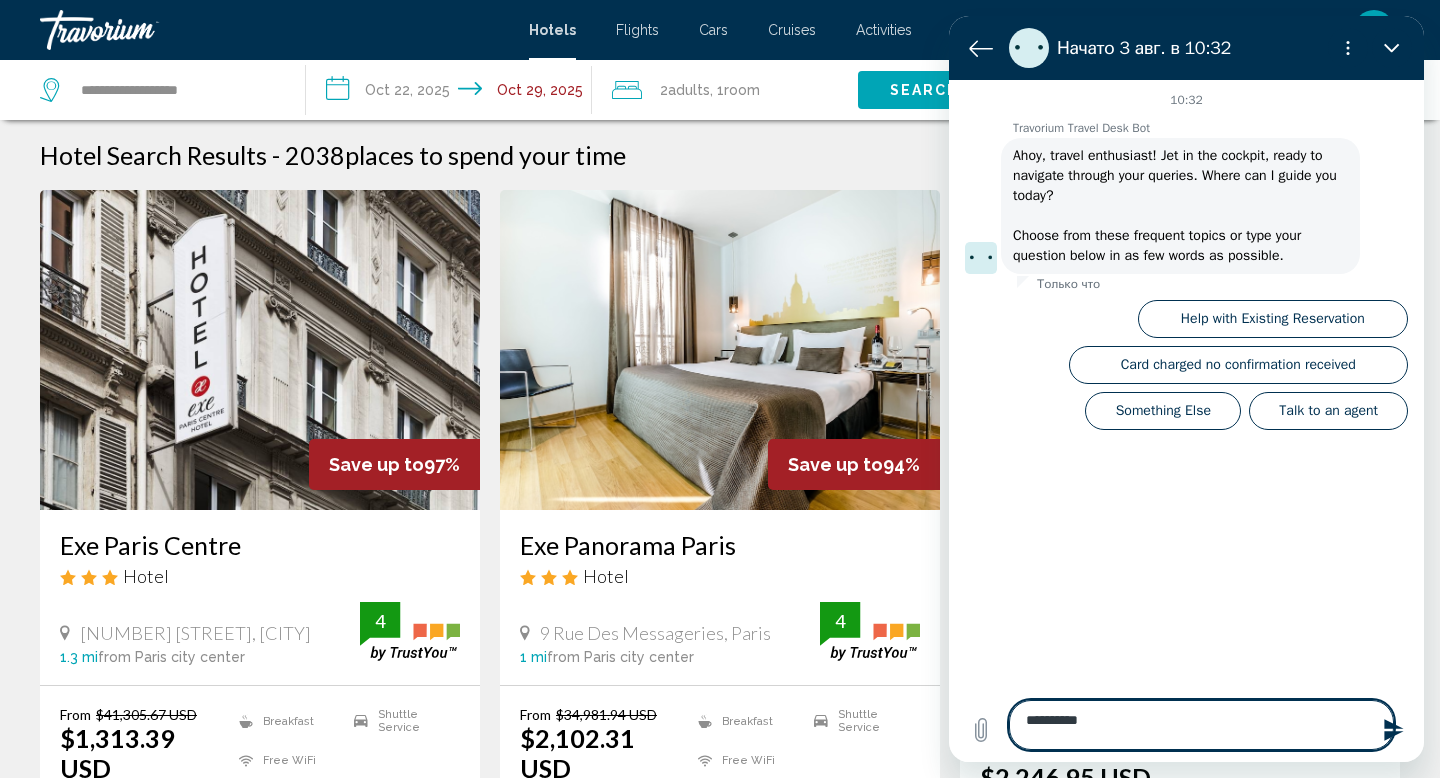 type on "**********" 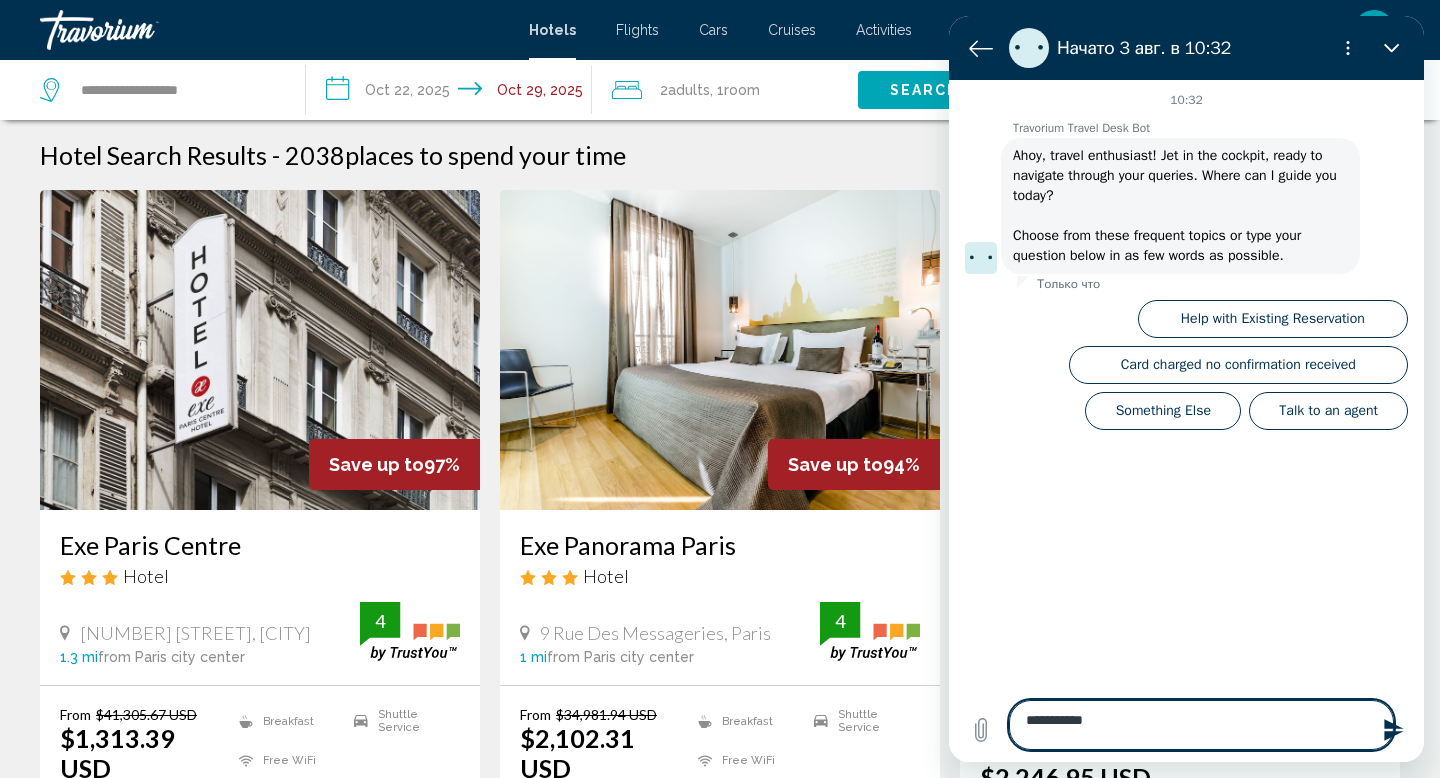 type on "**********" 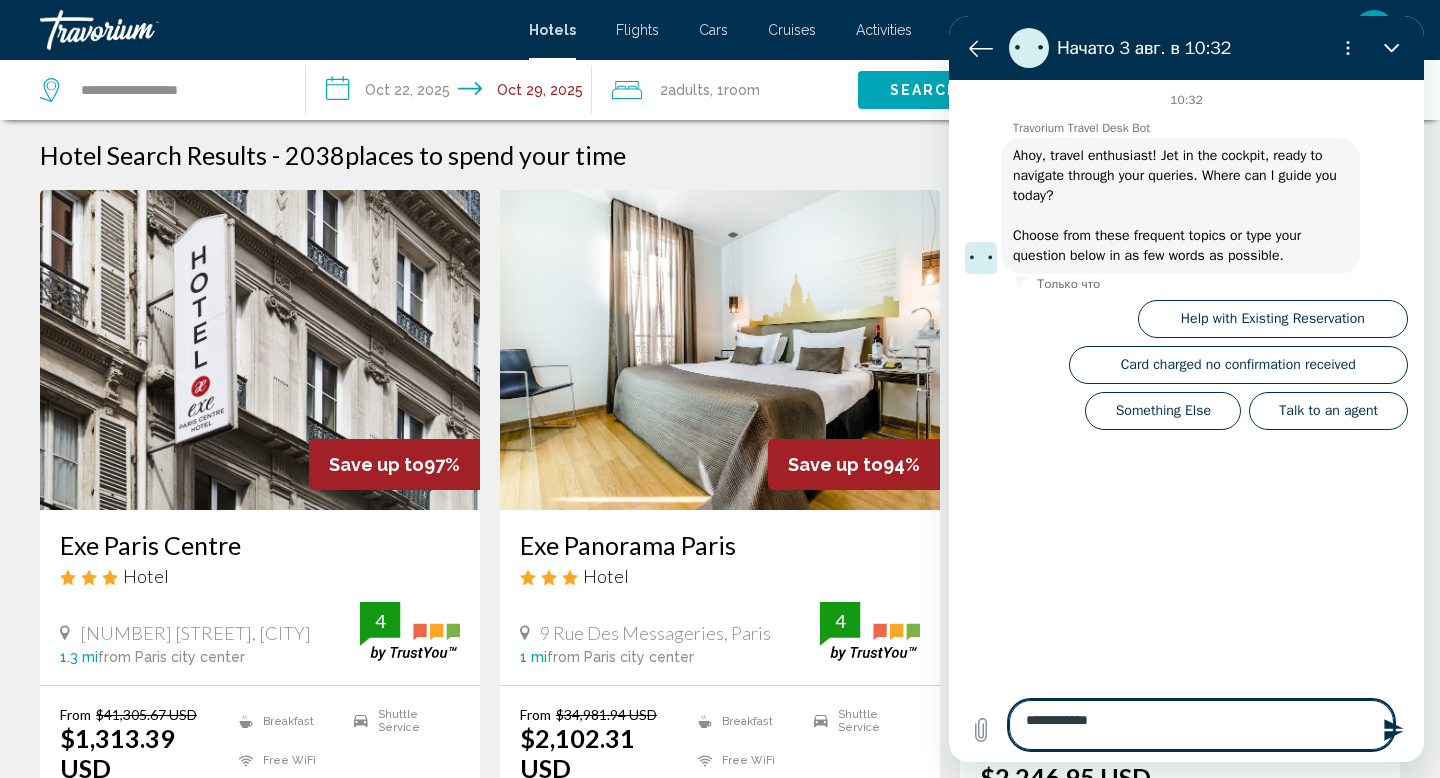 type on "**********" 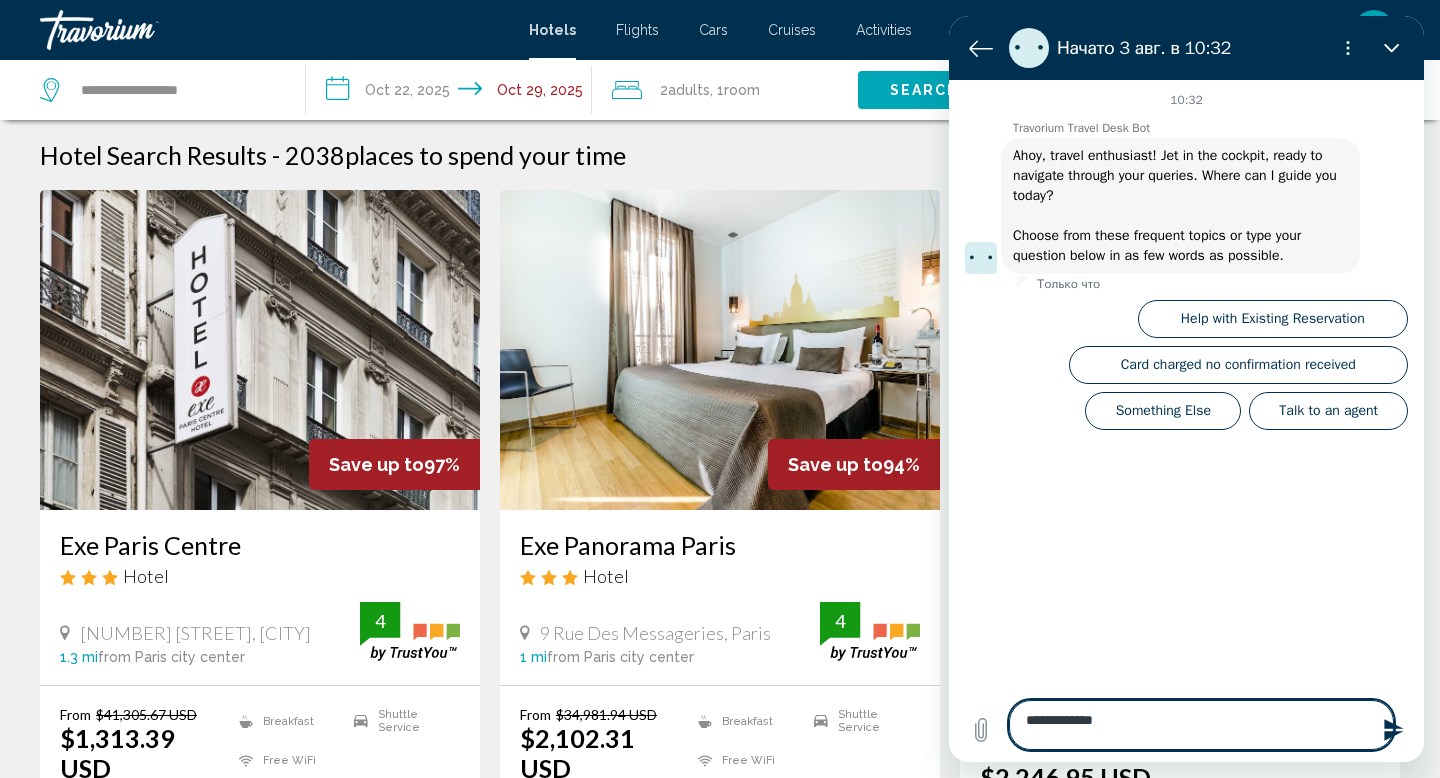 type on "**********" 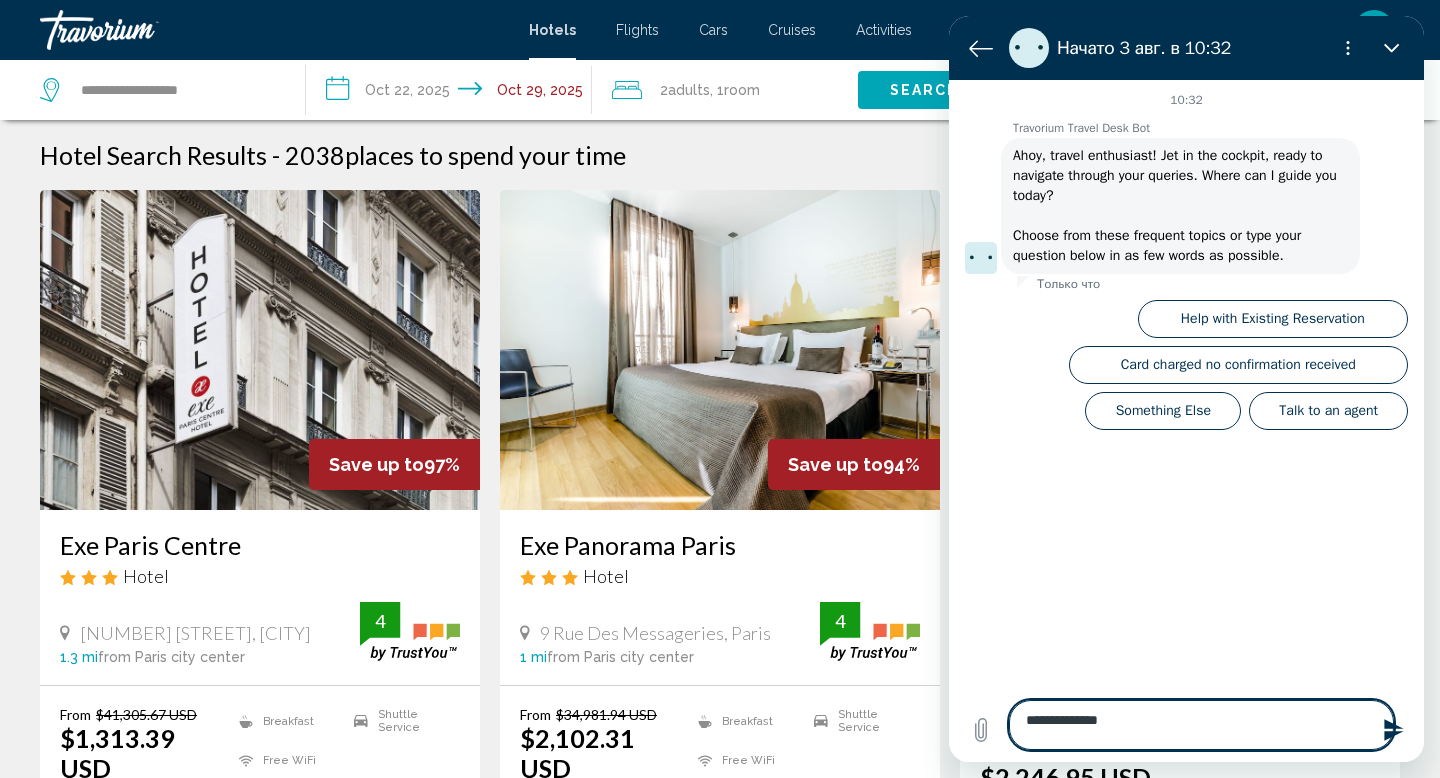 type on "**********" 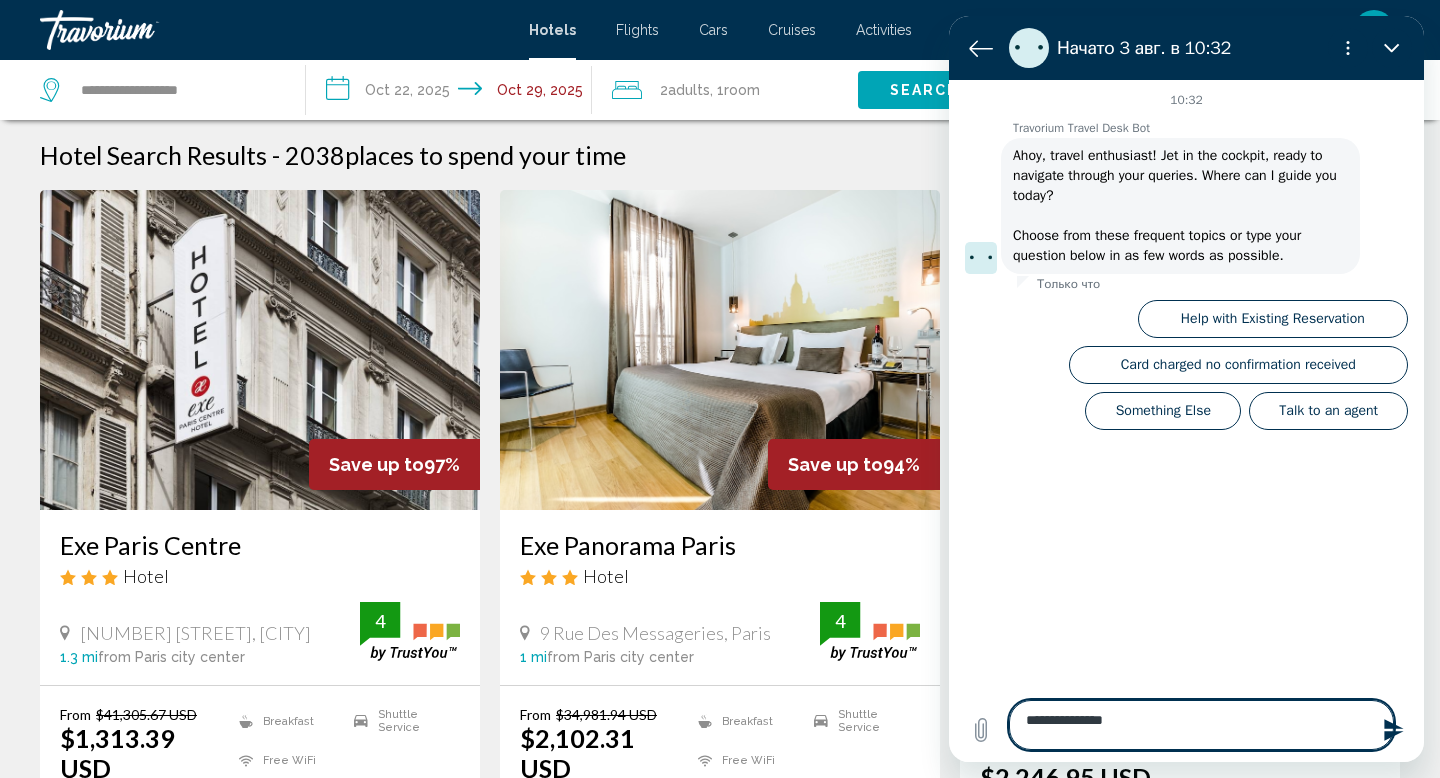 type on "**********" 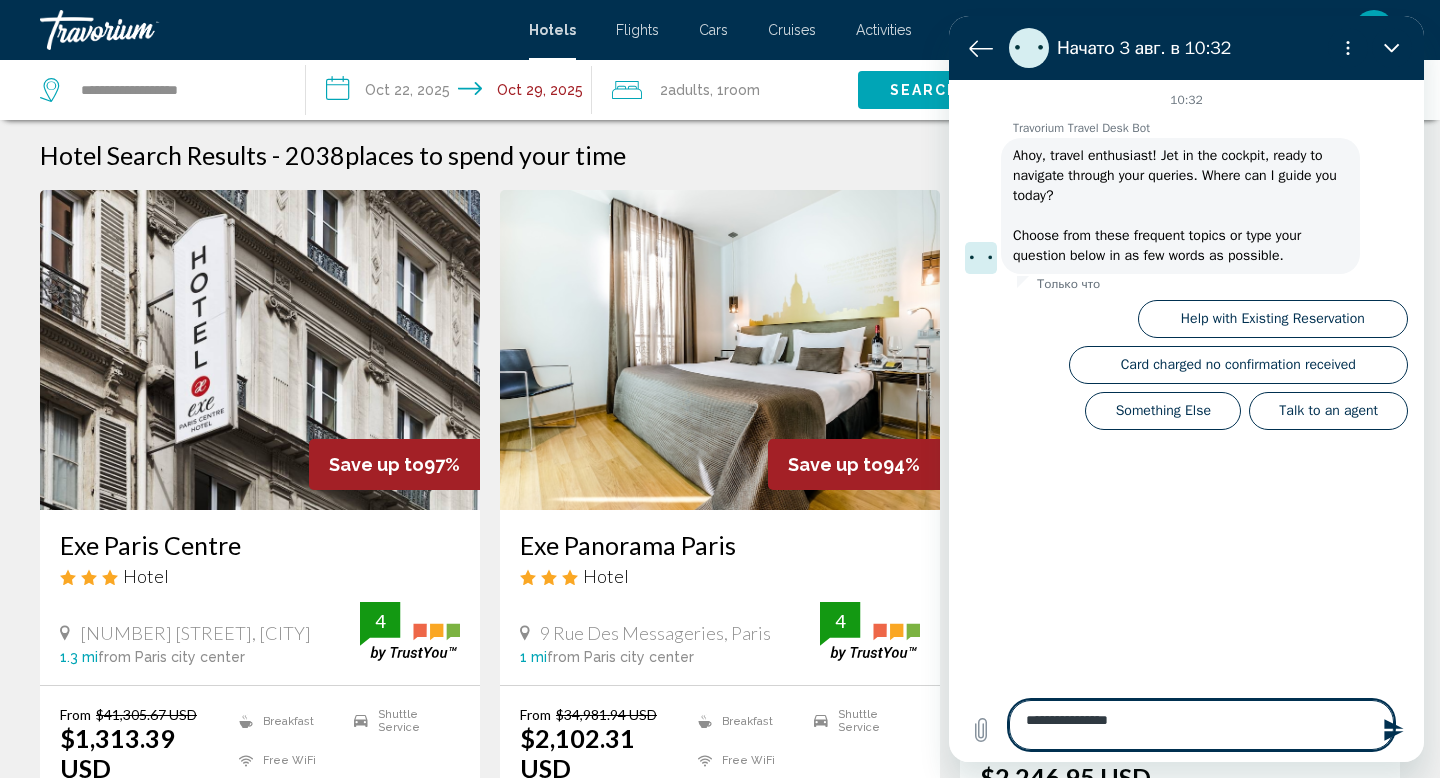 type on "**********" 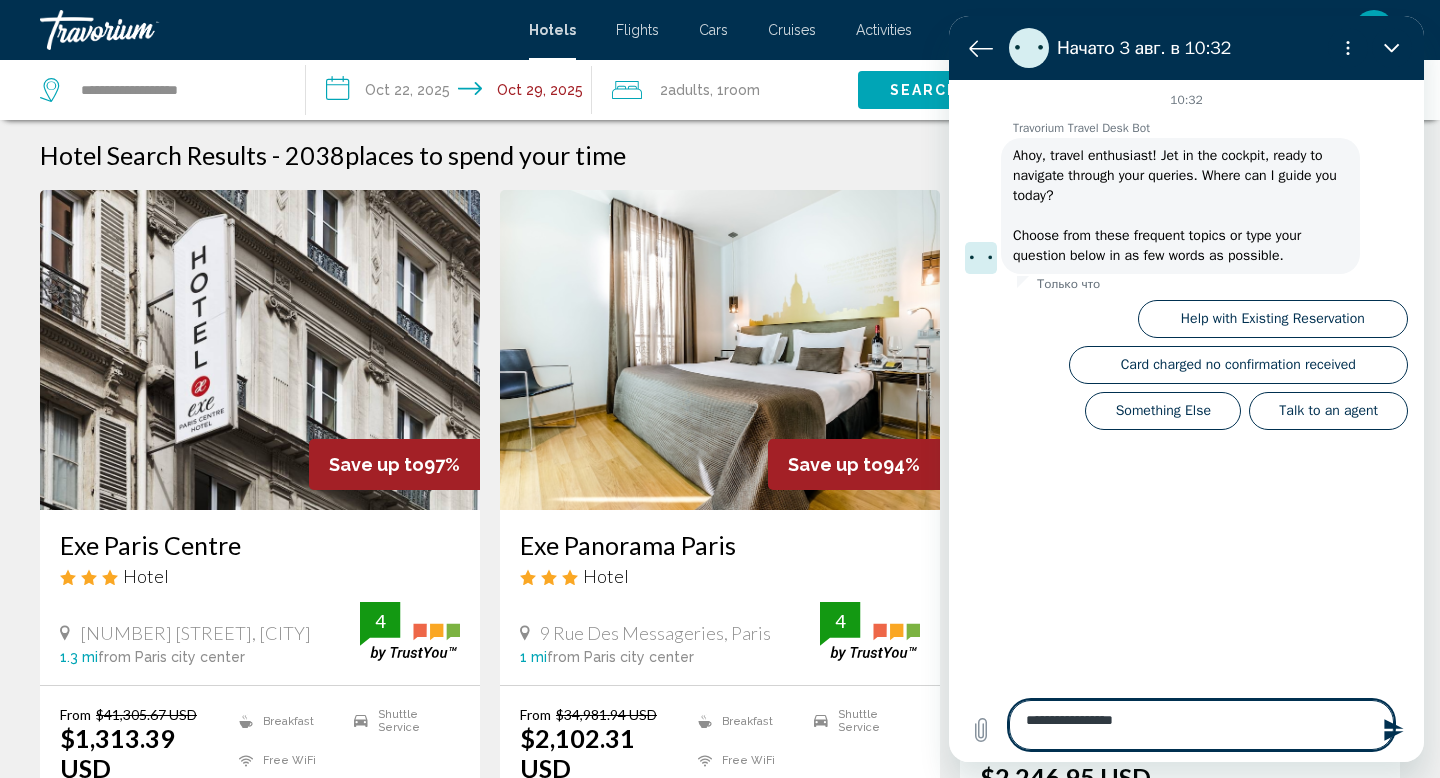 type on "**********" 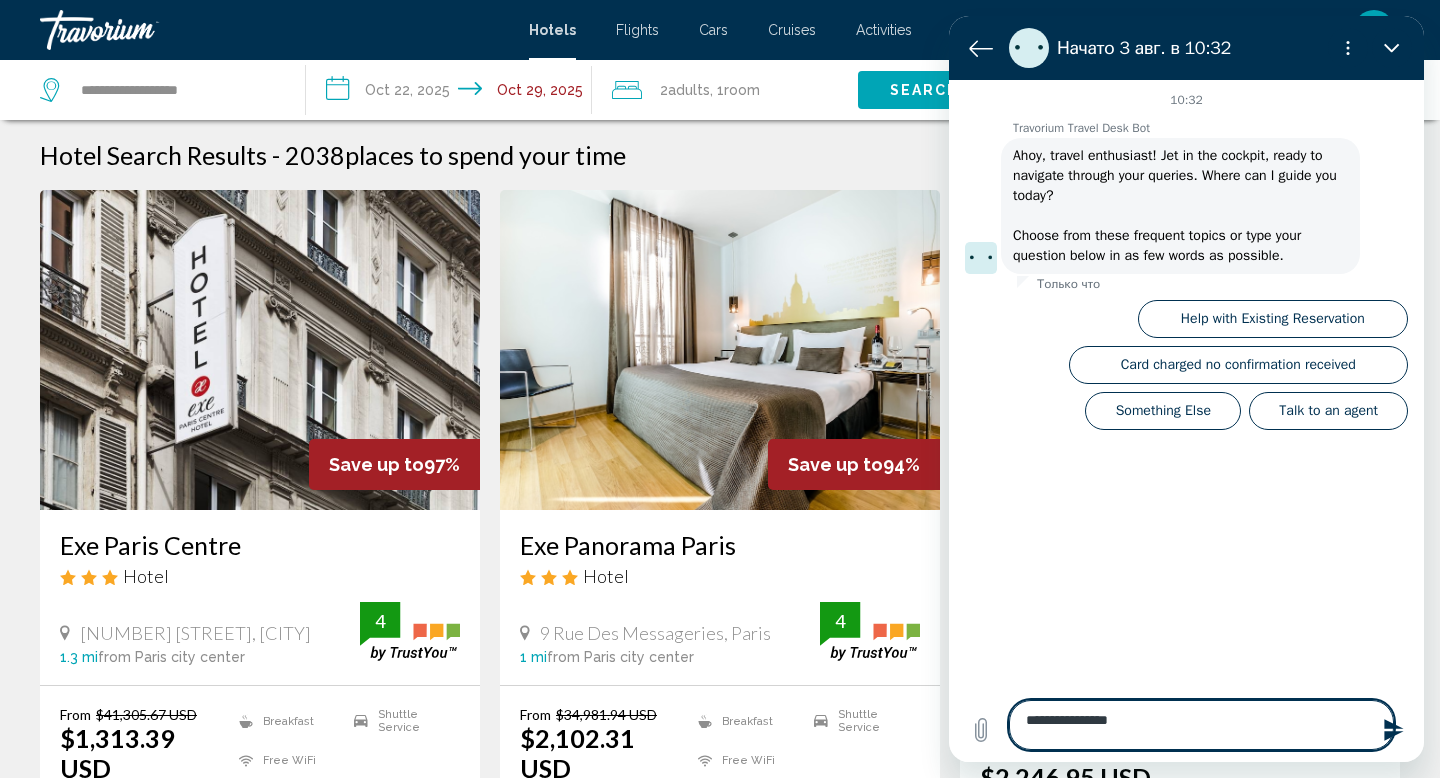 type on "**********" 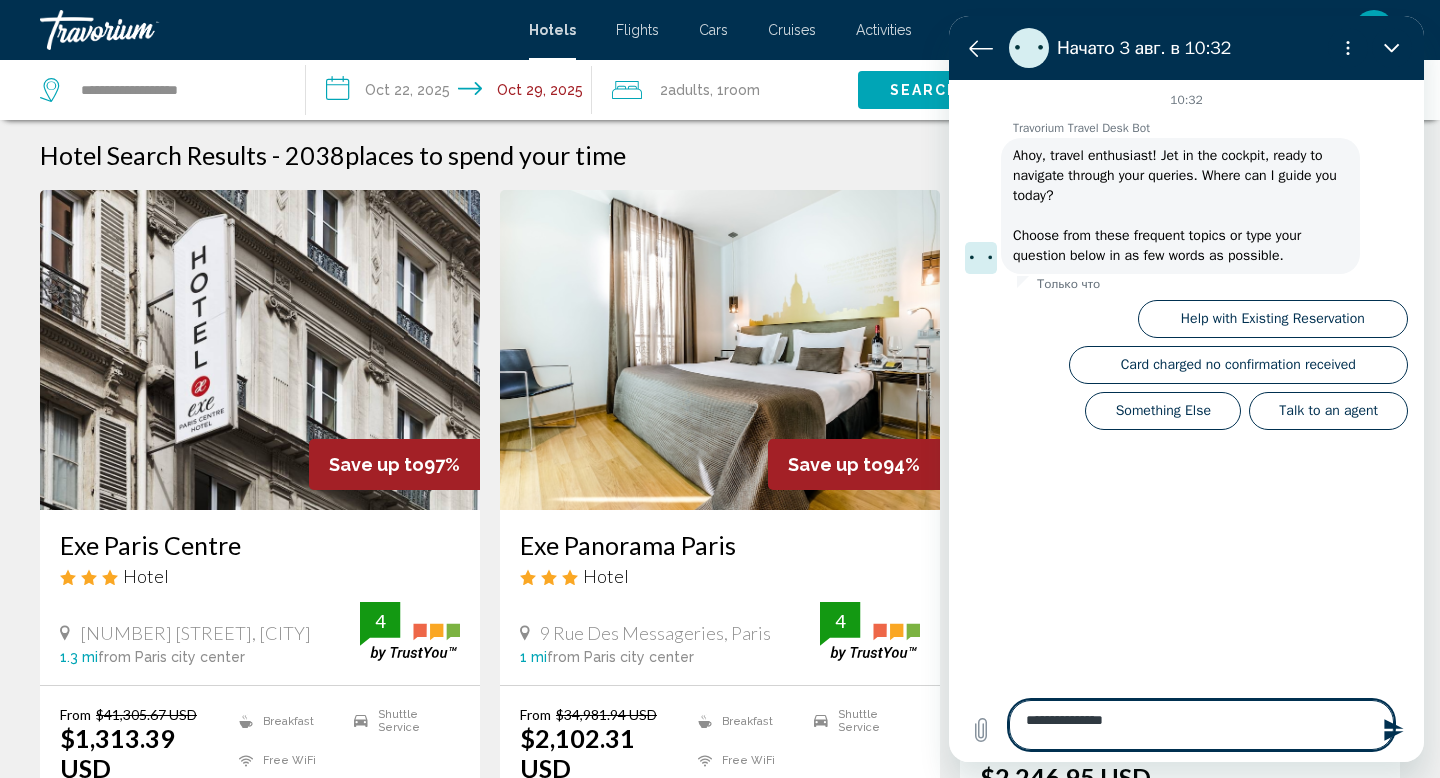type on "**********" 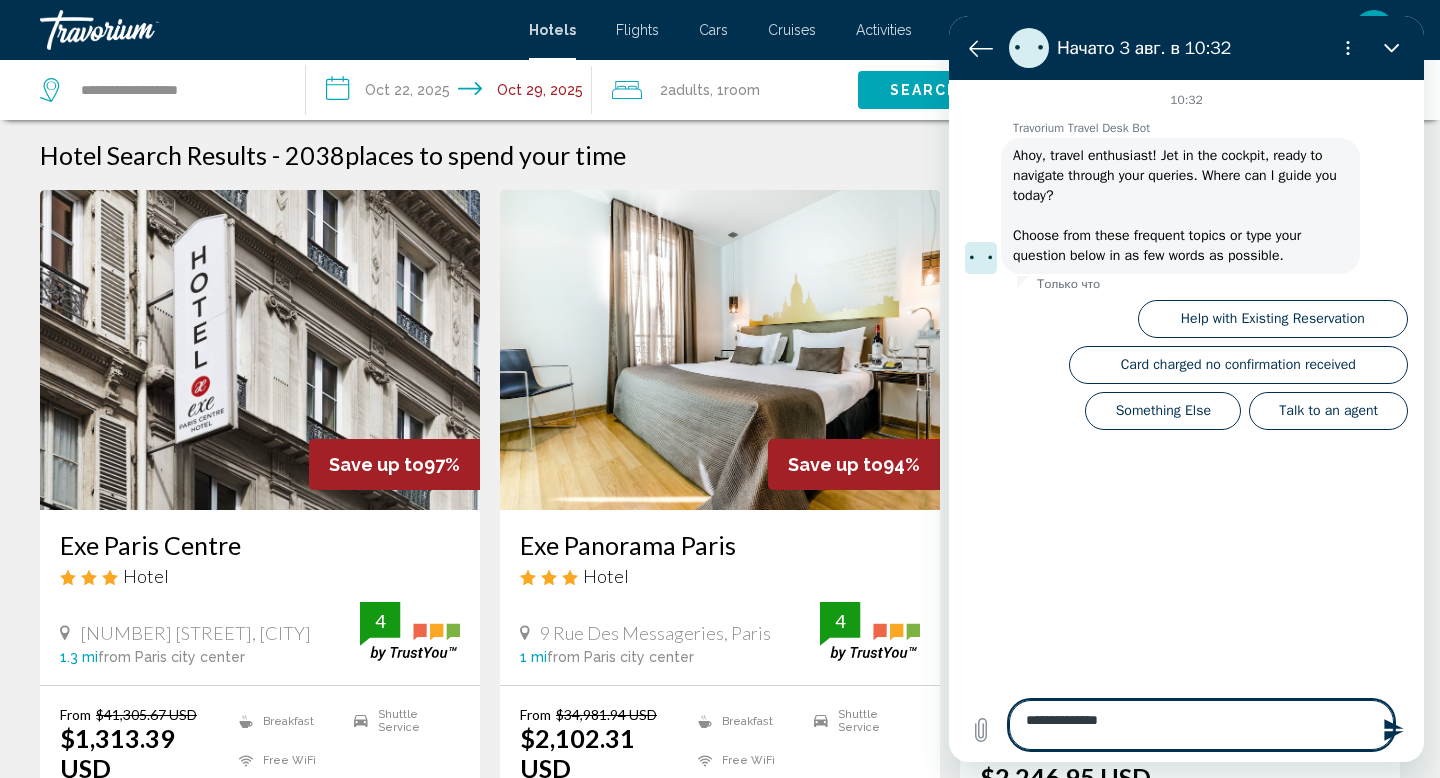 type on "*" 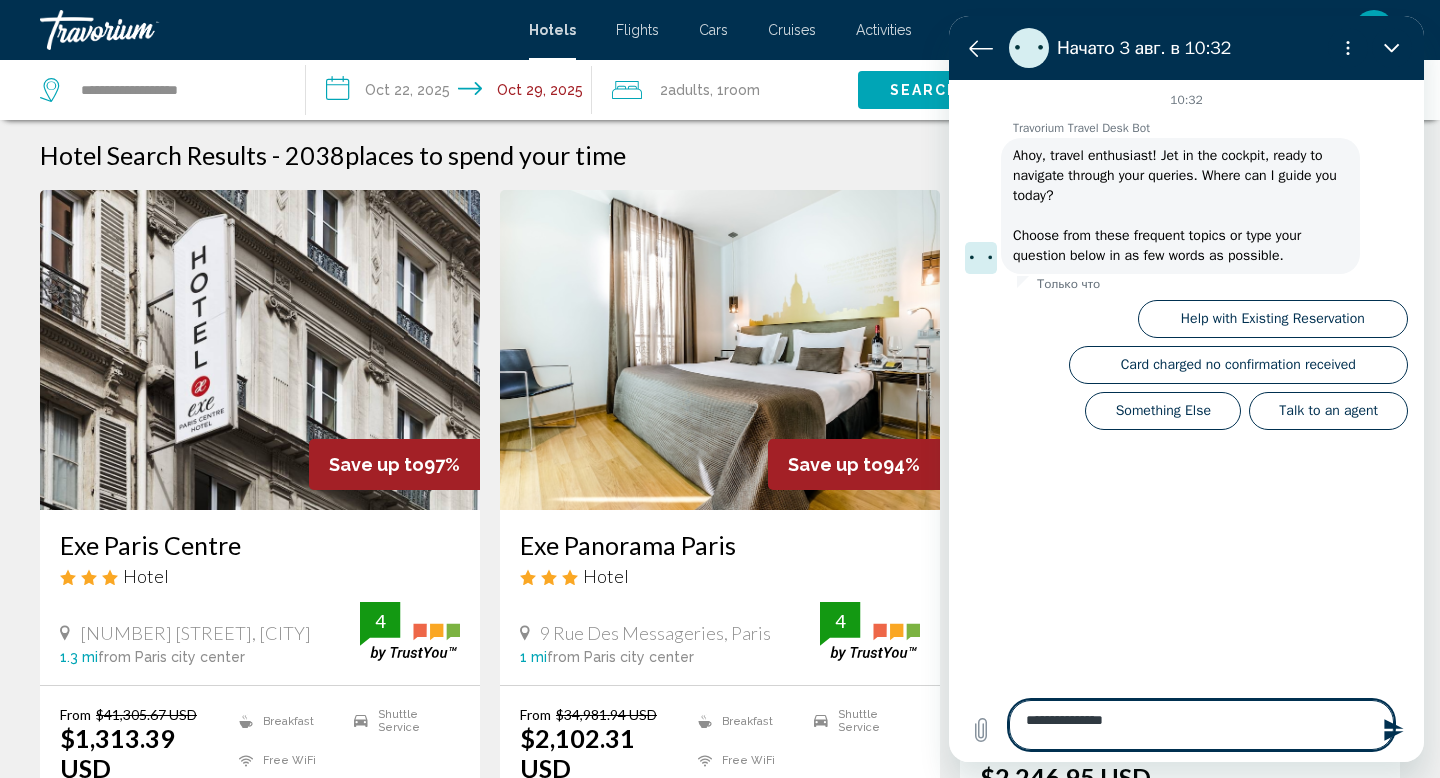 type on "**********" 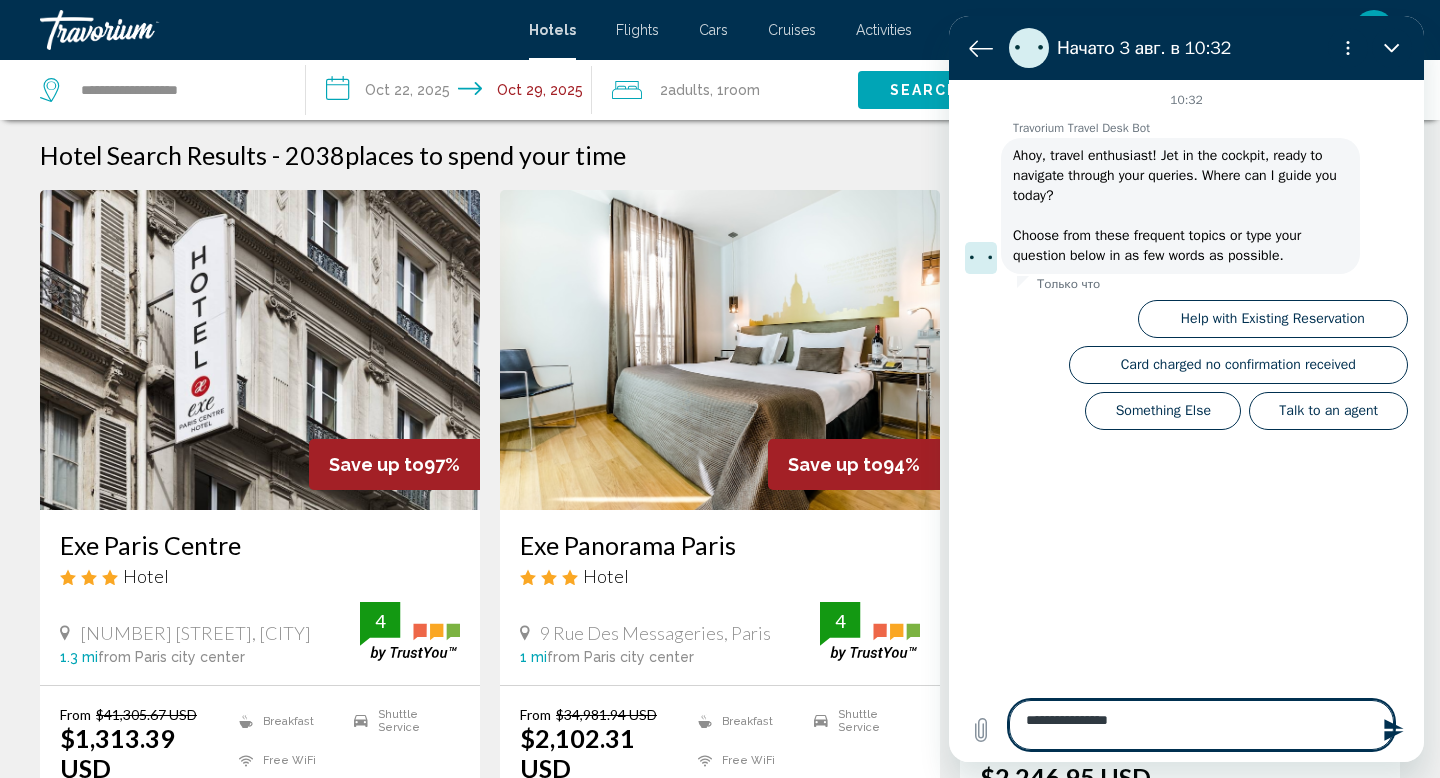 type on "**********" 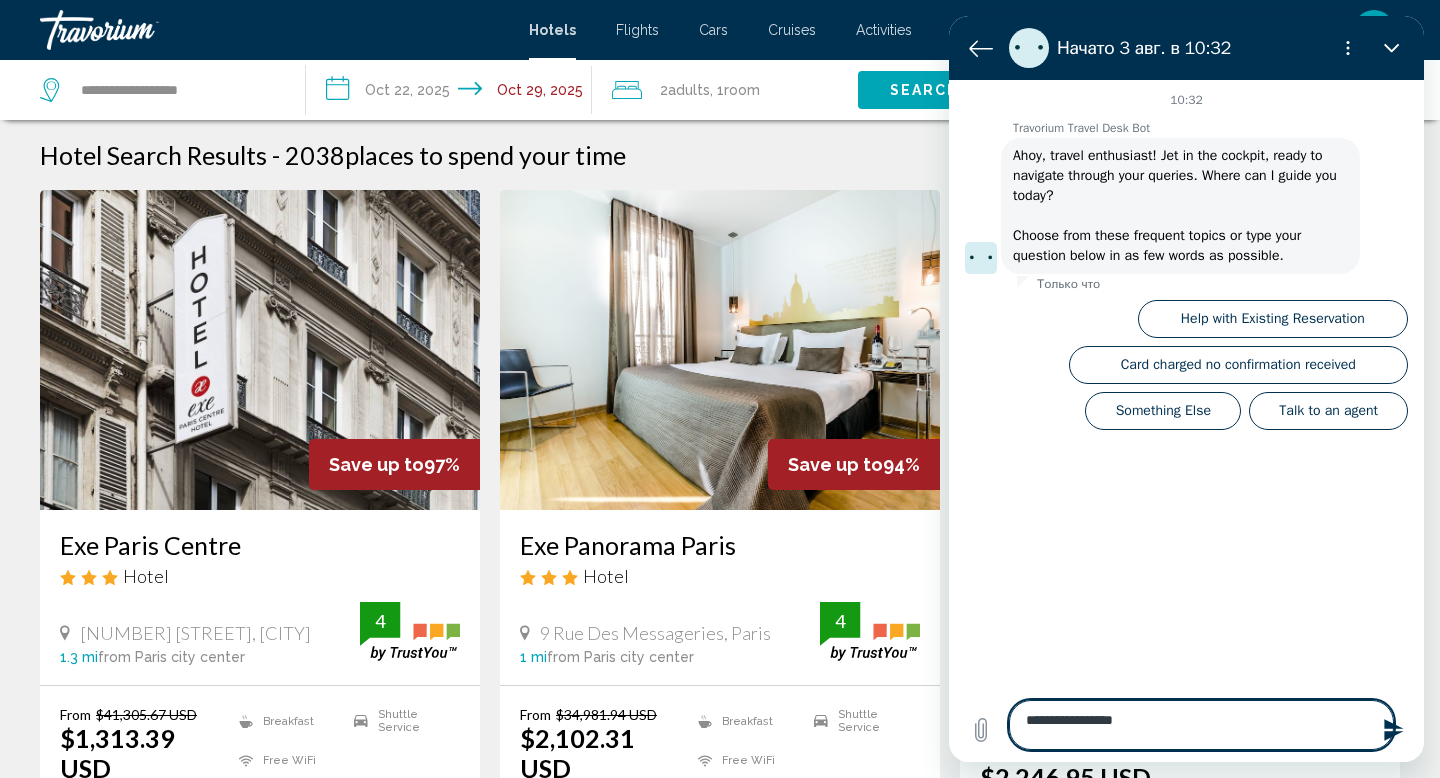 type on "**********" 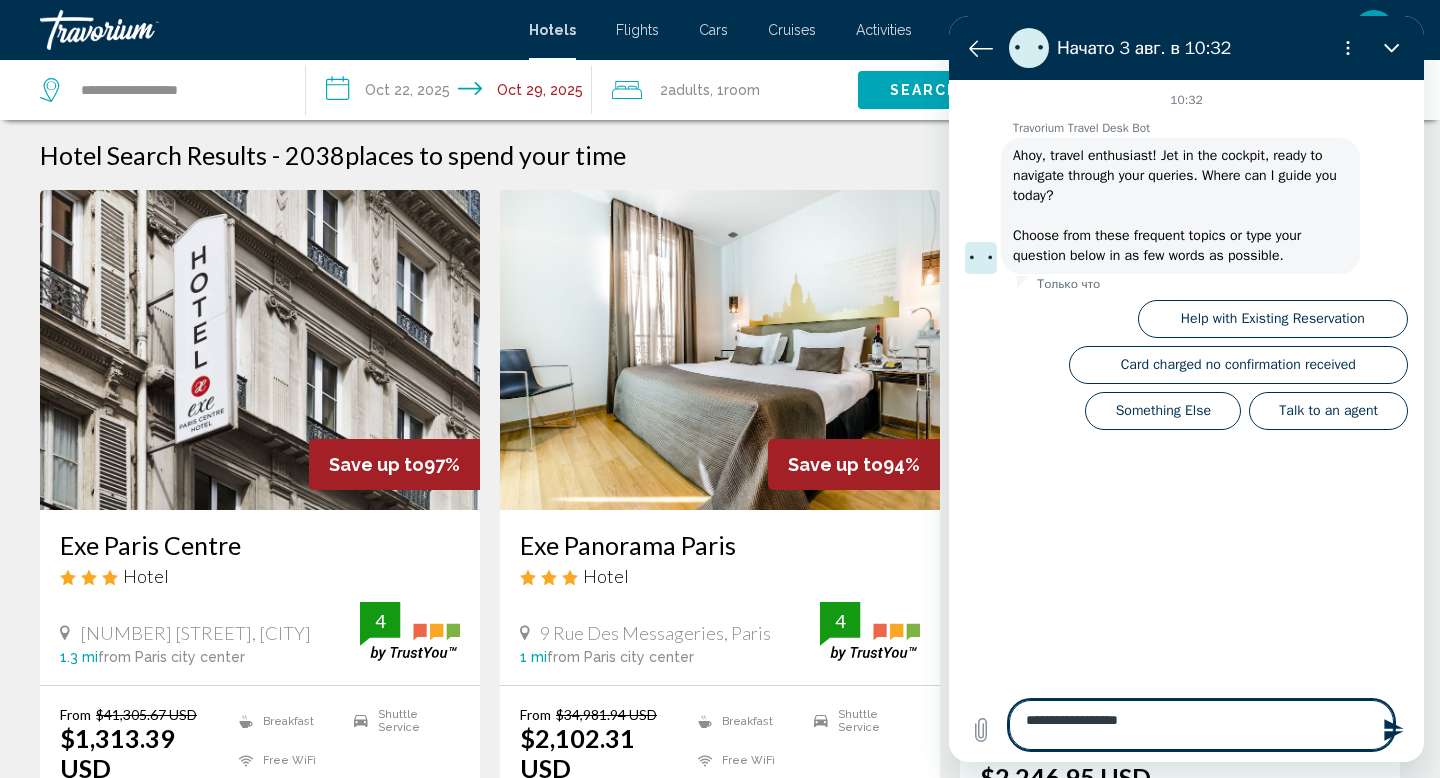 type on "**********" 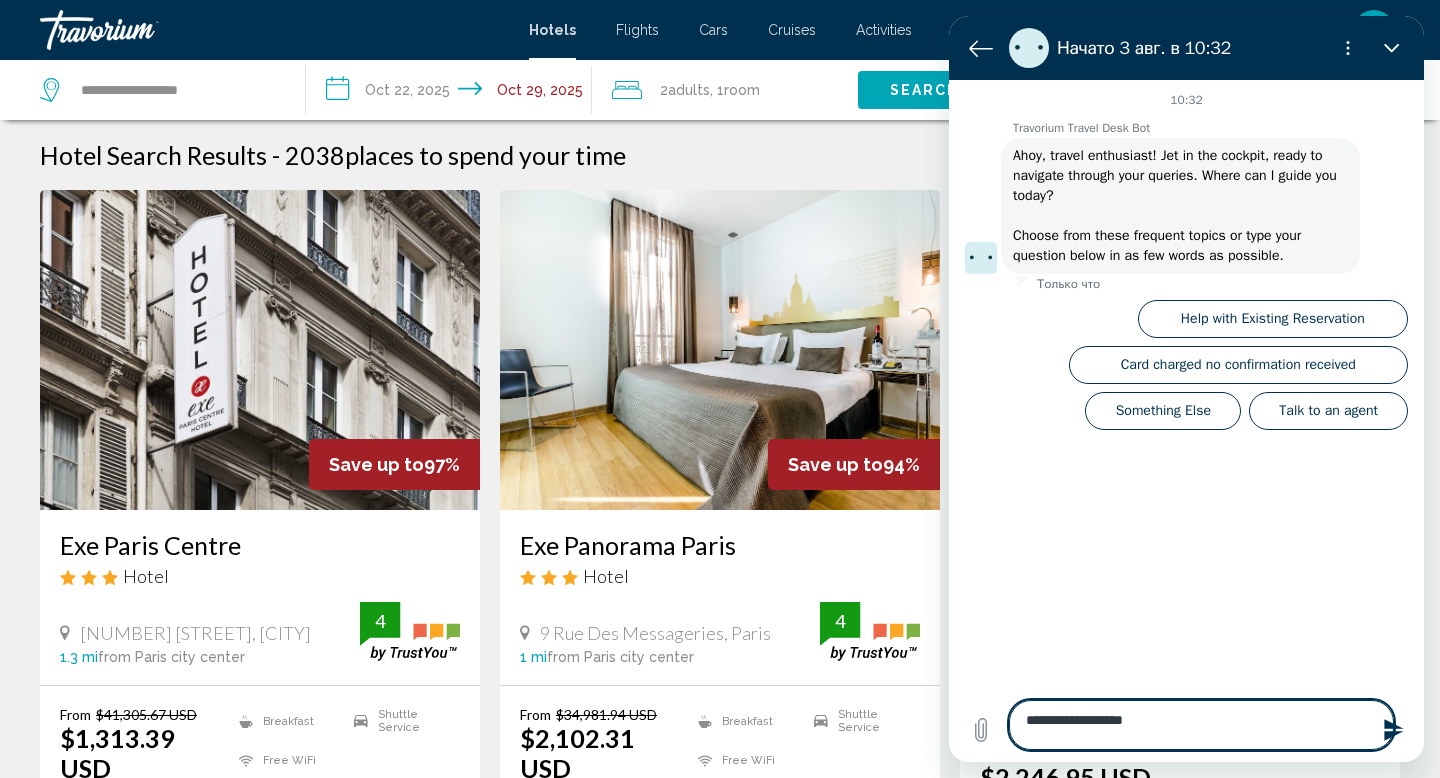 type on "**********" 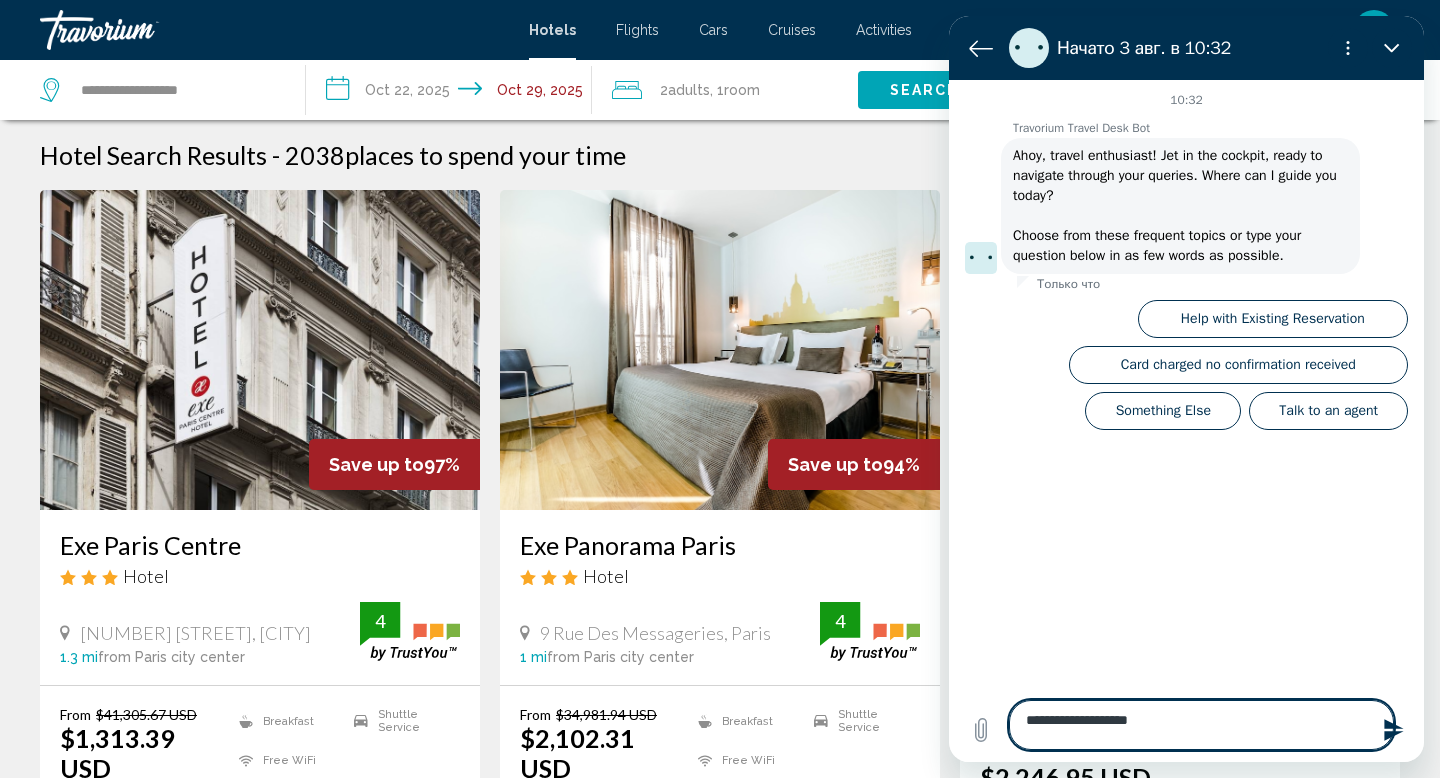 type on "**********" 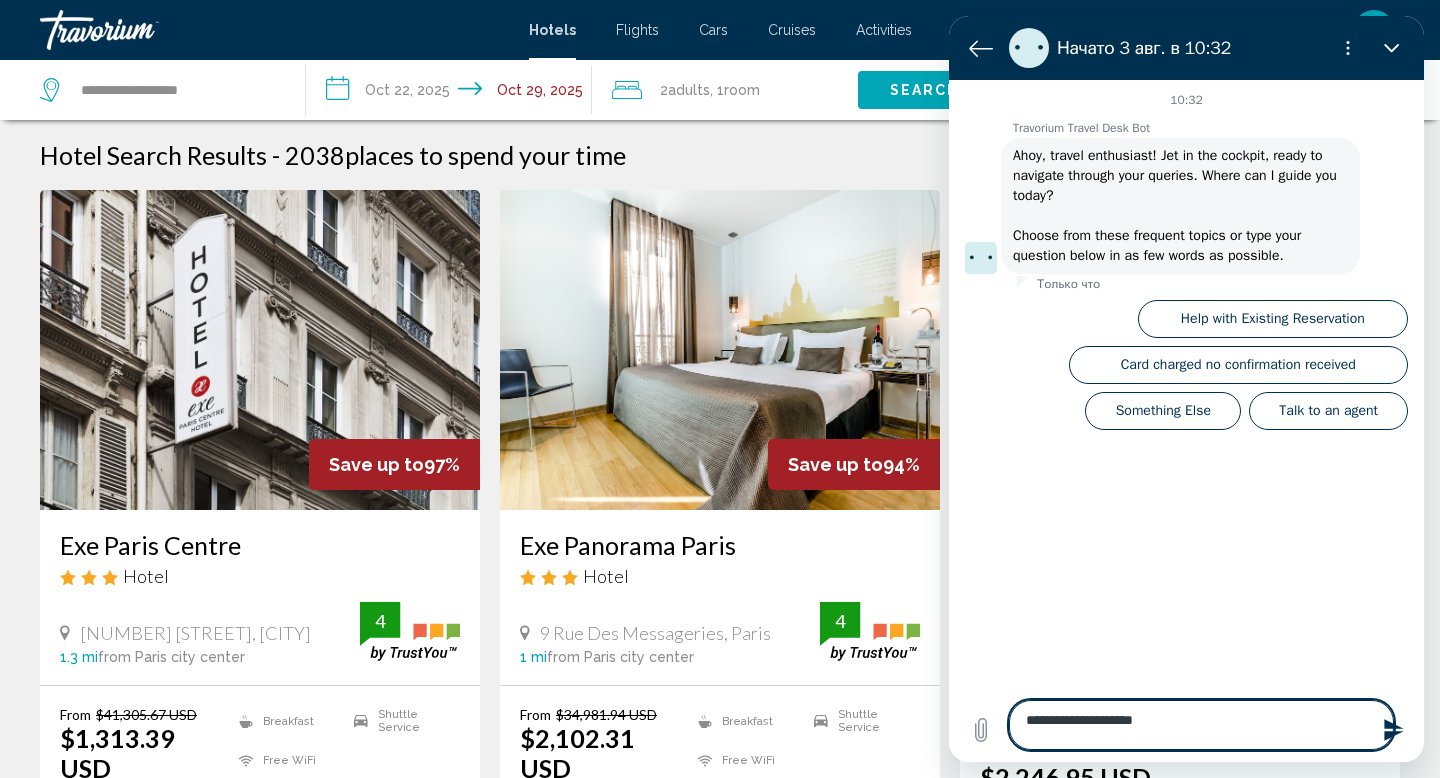 type on "**********" 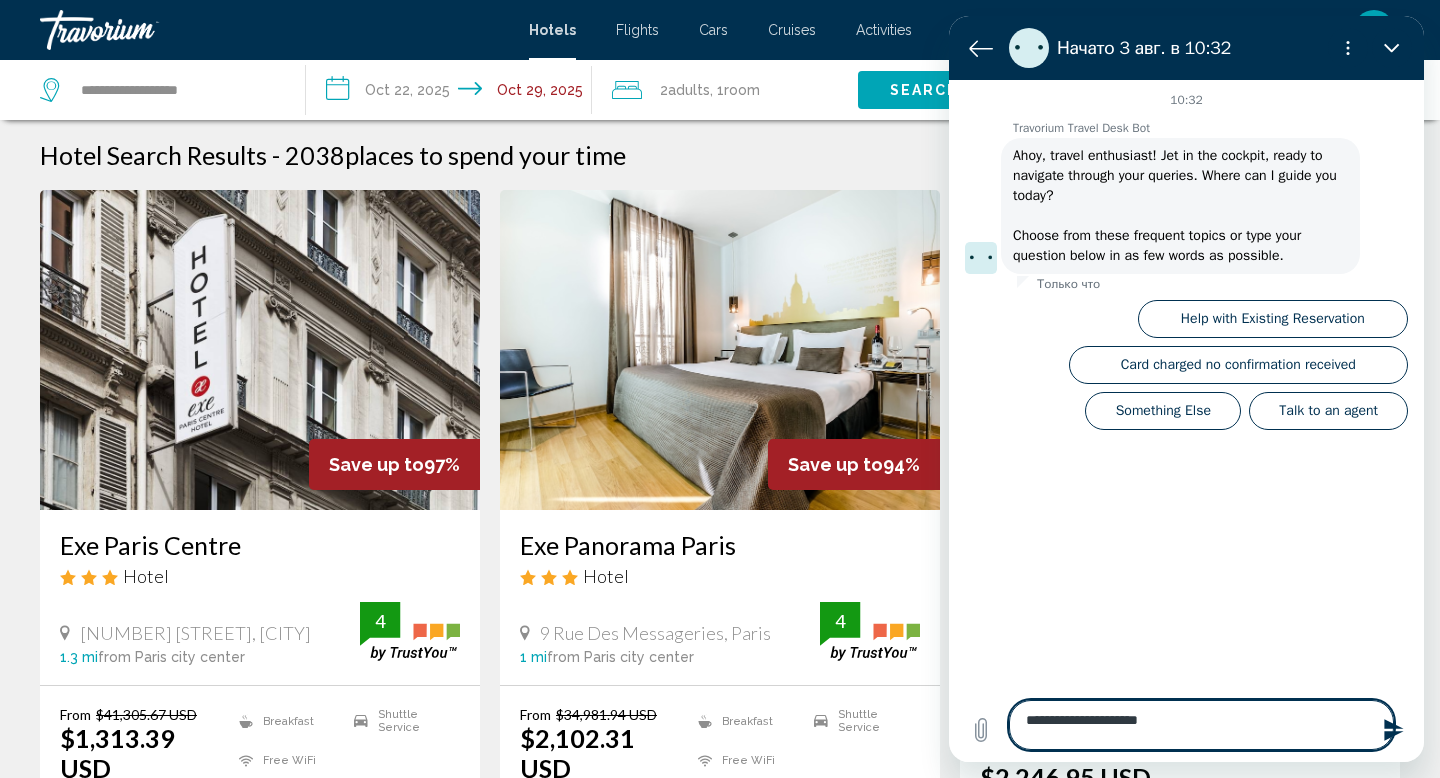 type on "**********" 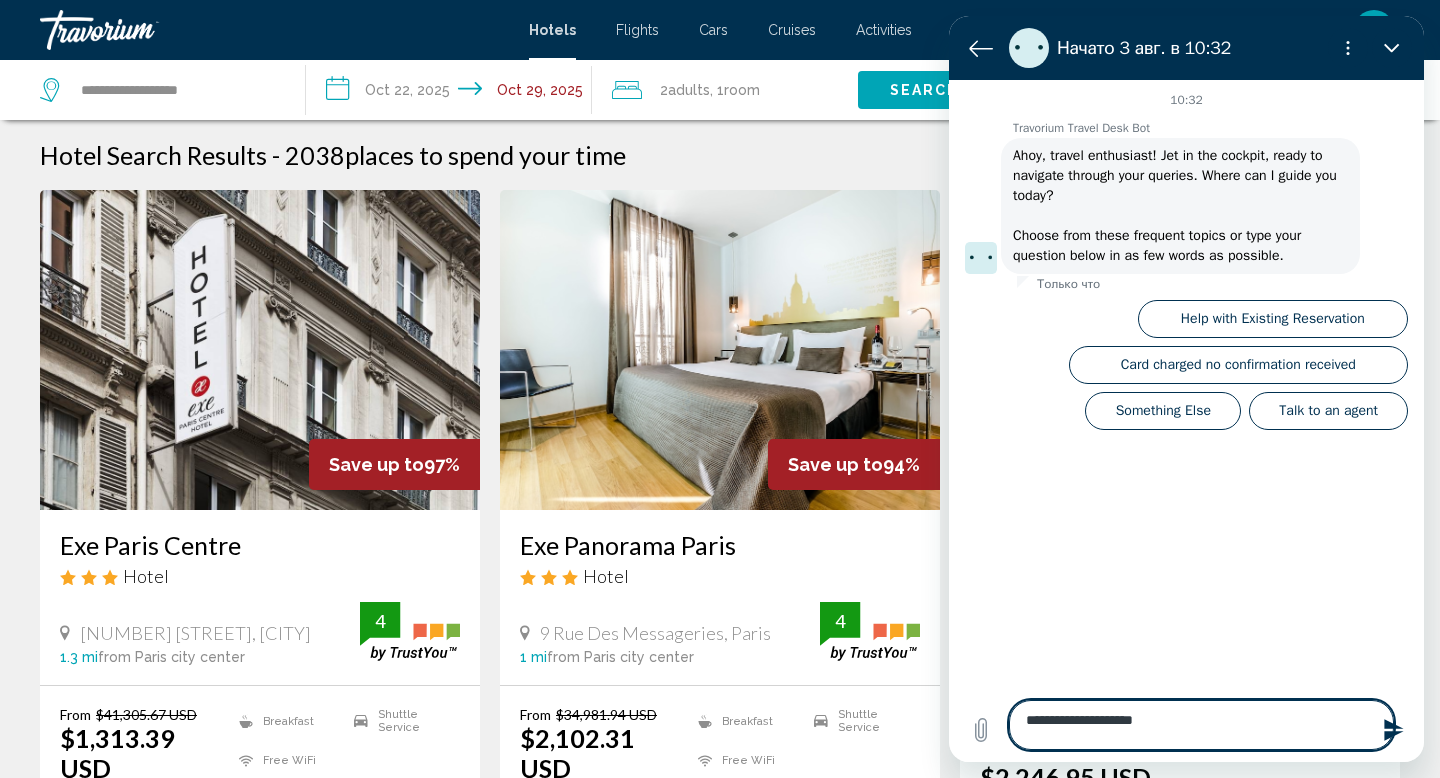 type on "**********" 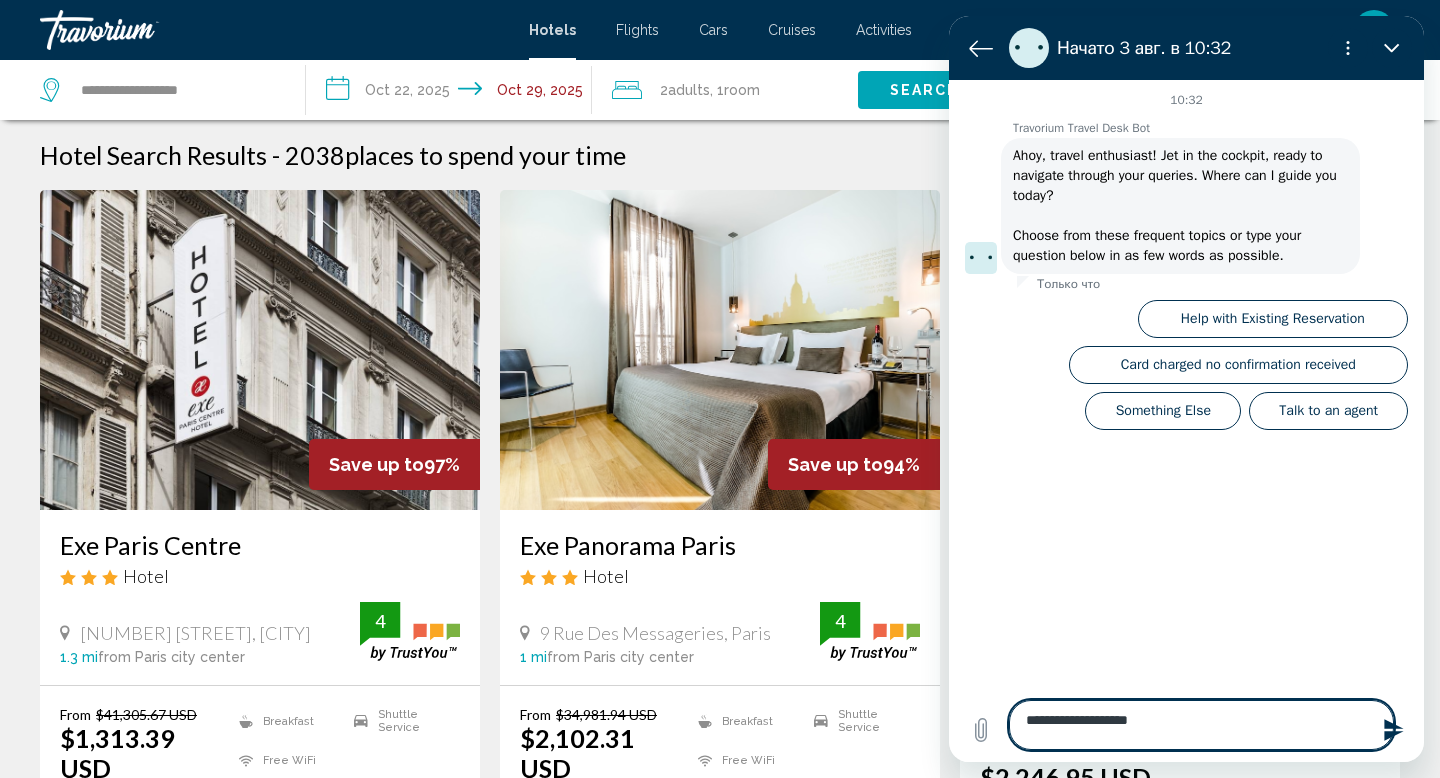 type on "*" 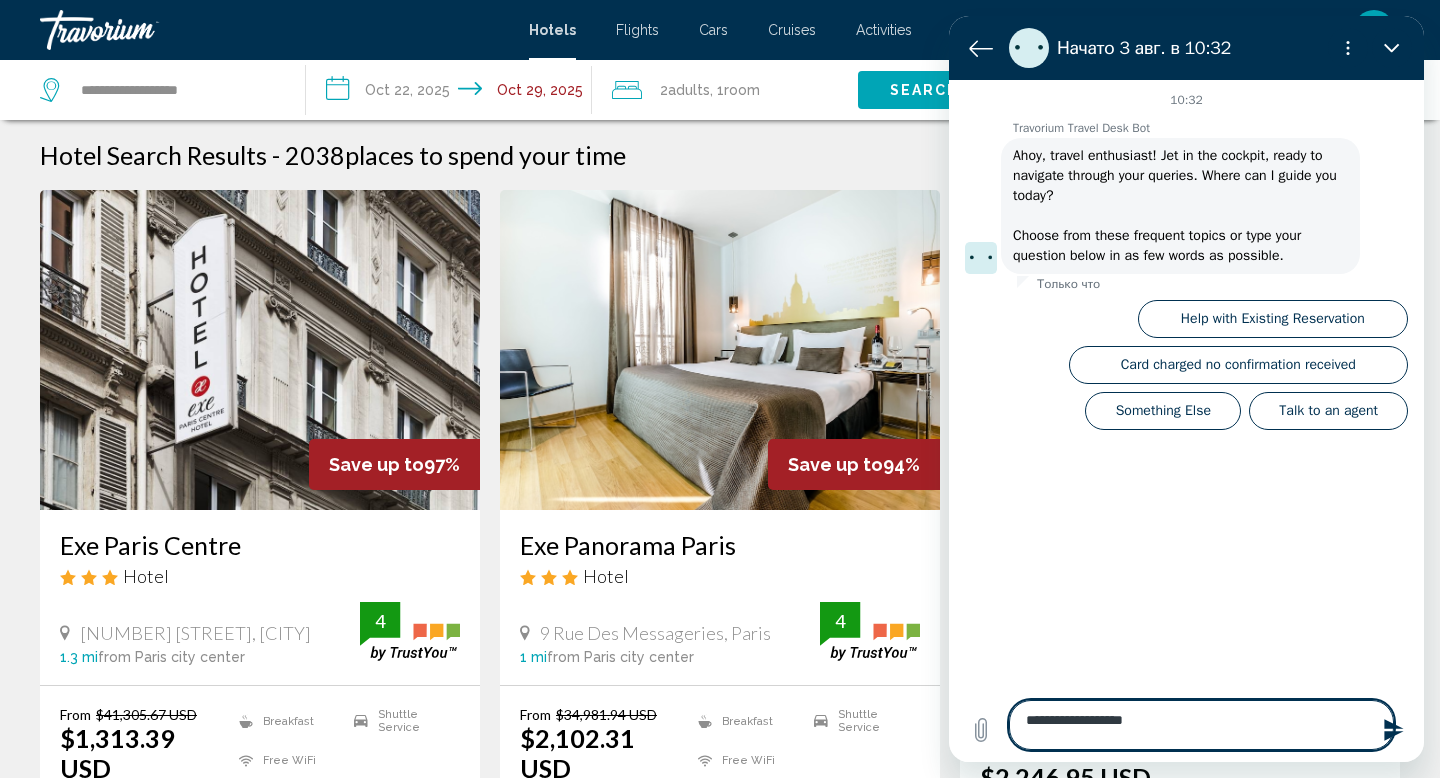 type on "**********" 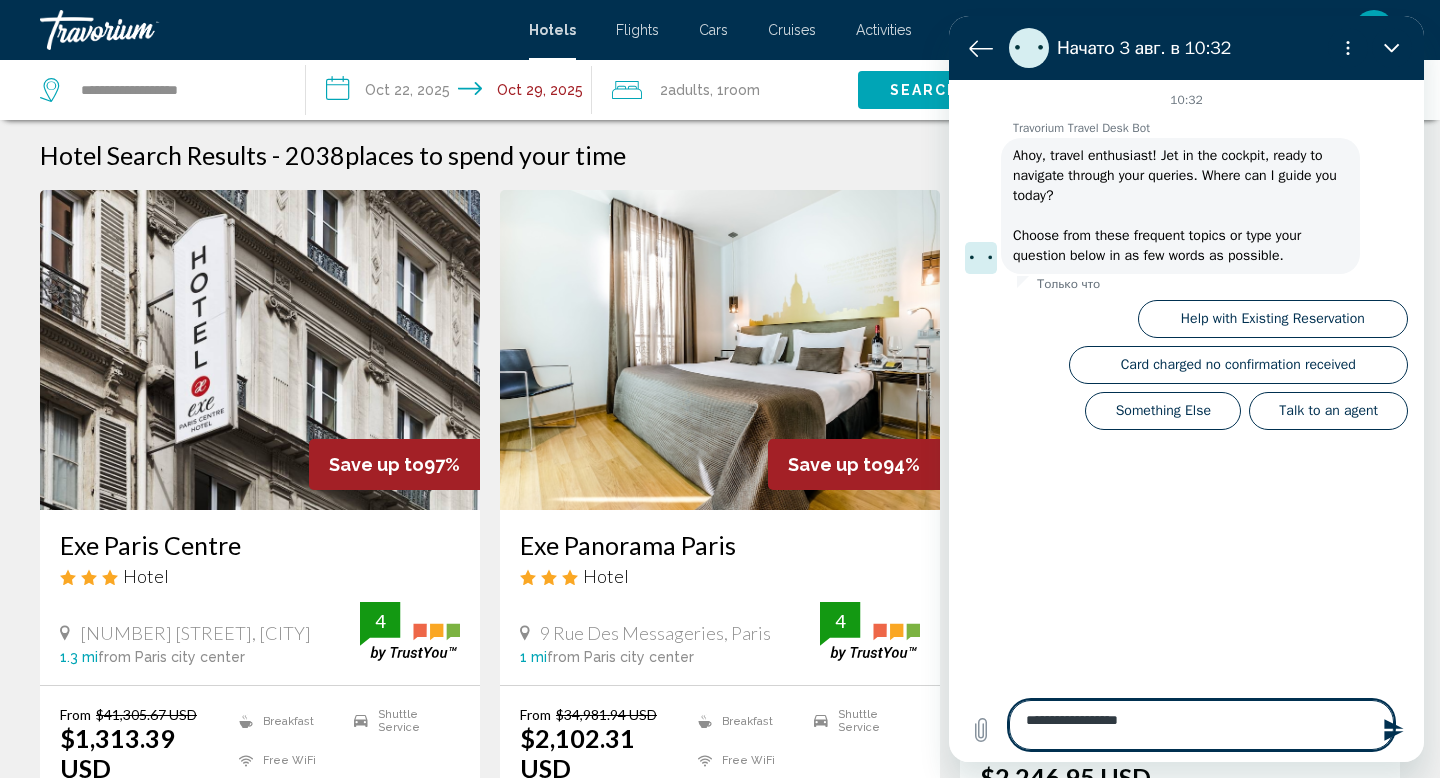type on "**********" 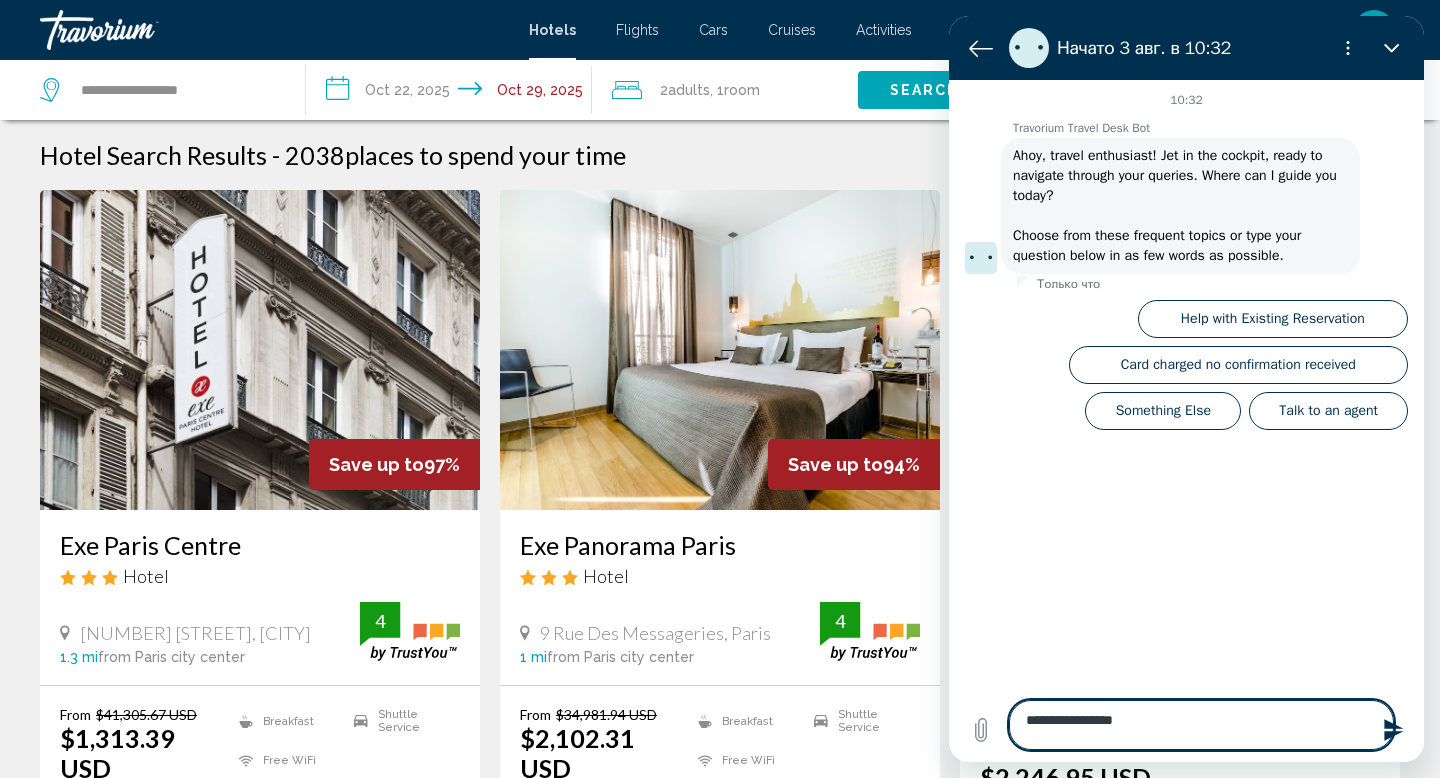 type on "**********" 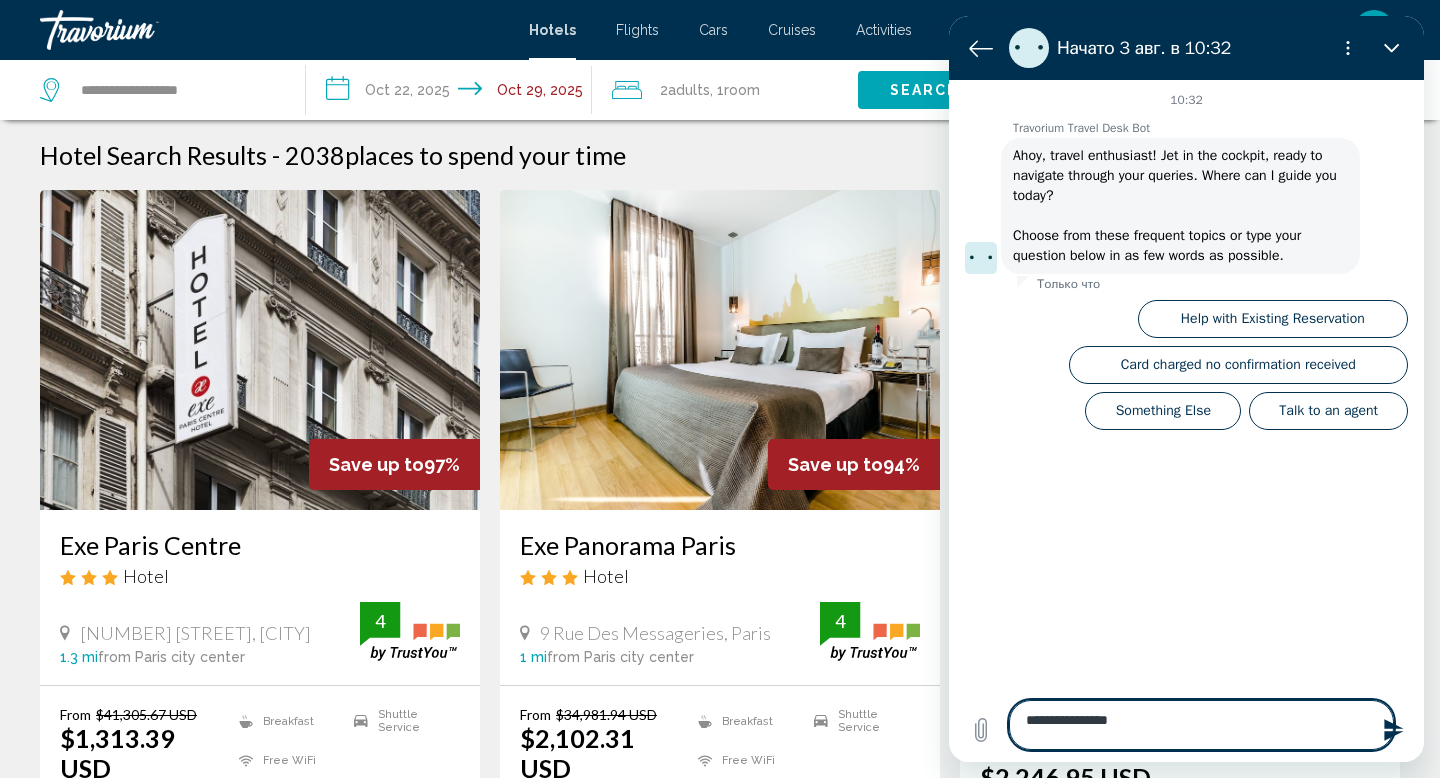 type on "**********" 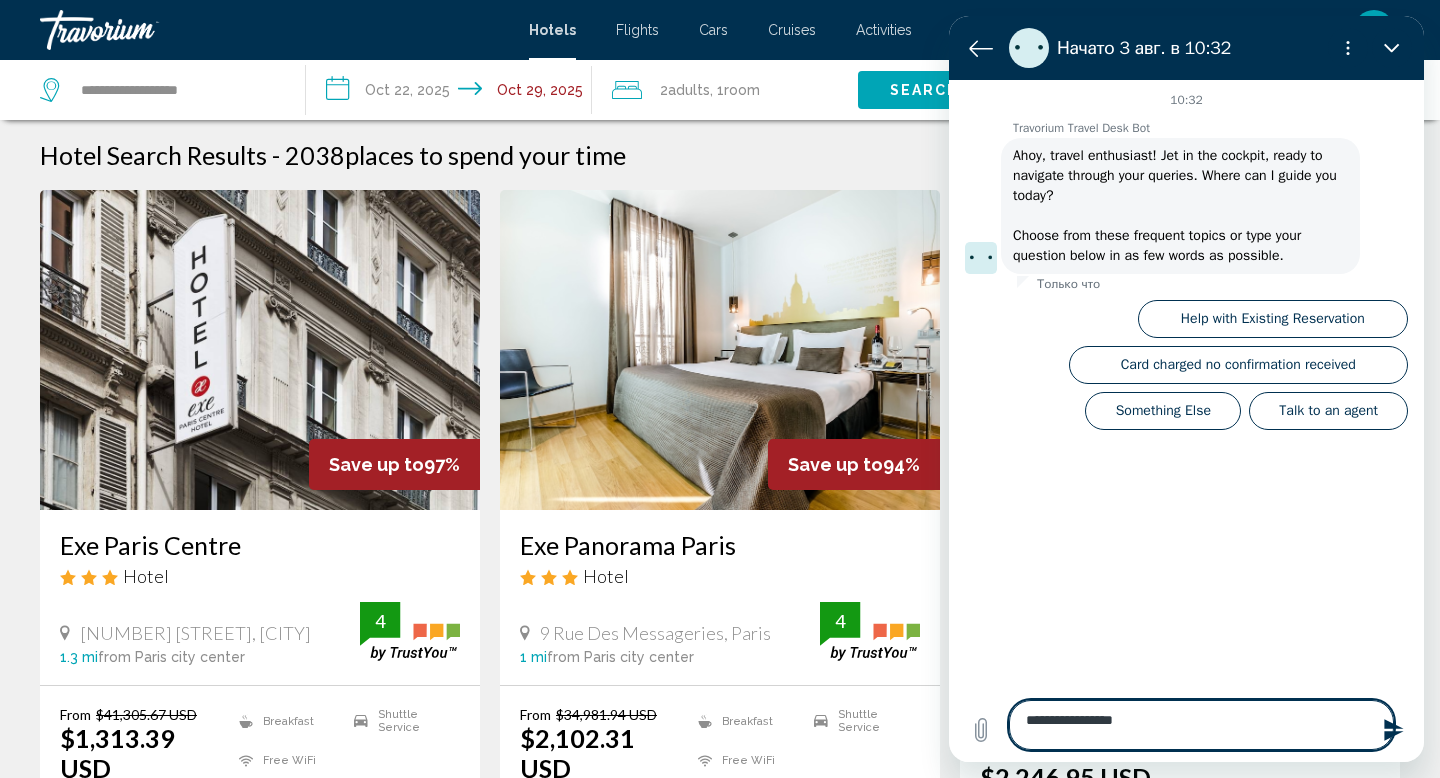 type on "**********" 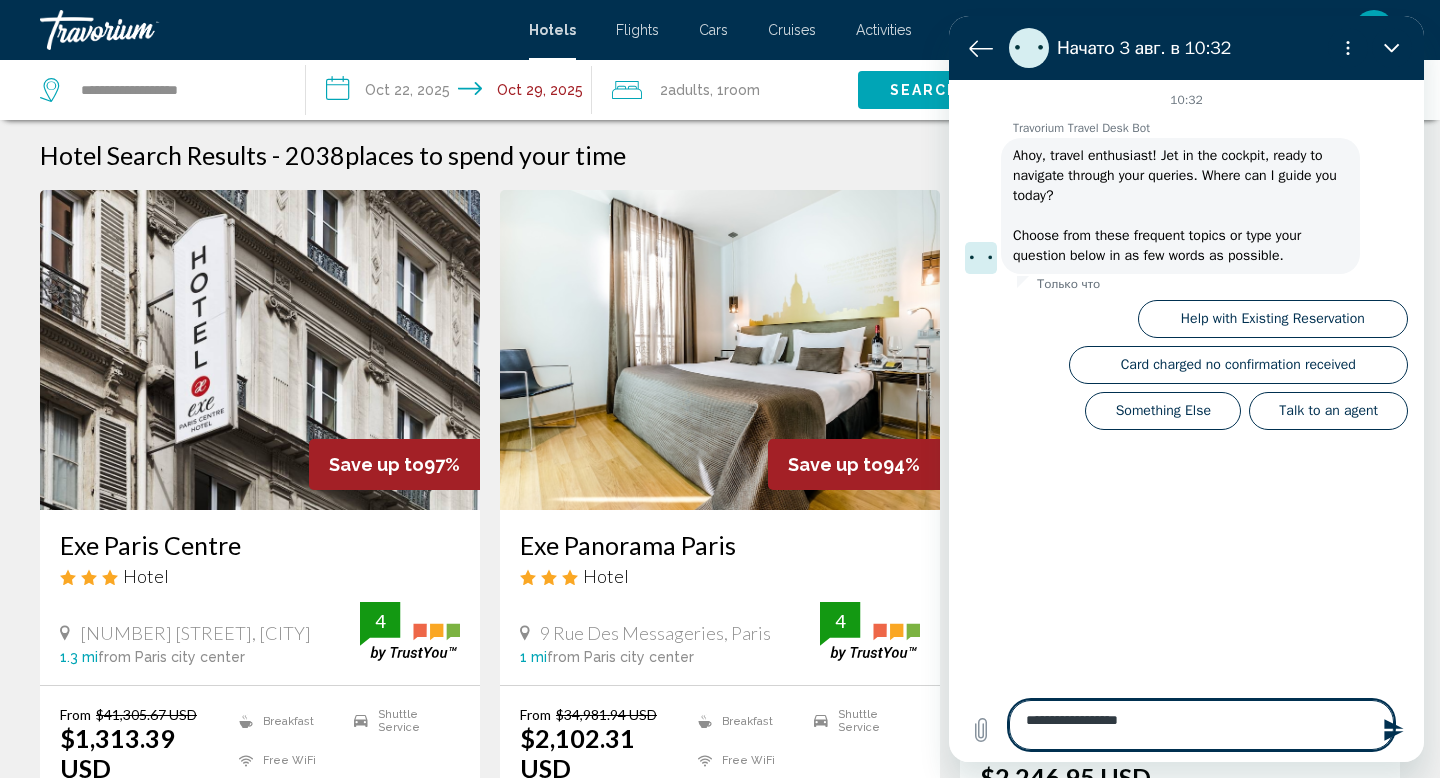 type on "**********" 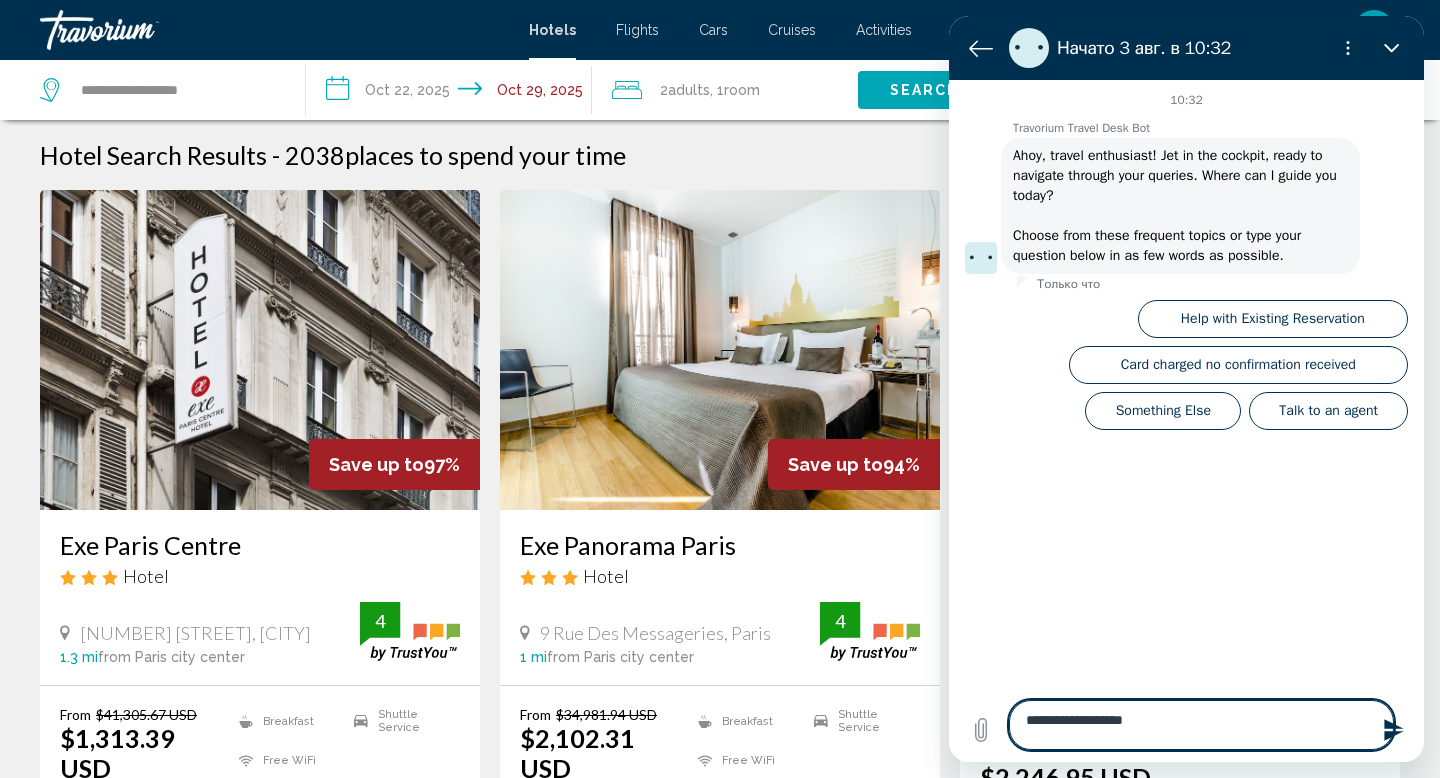 type on "**********" 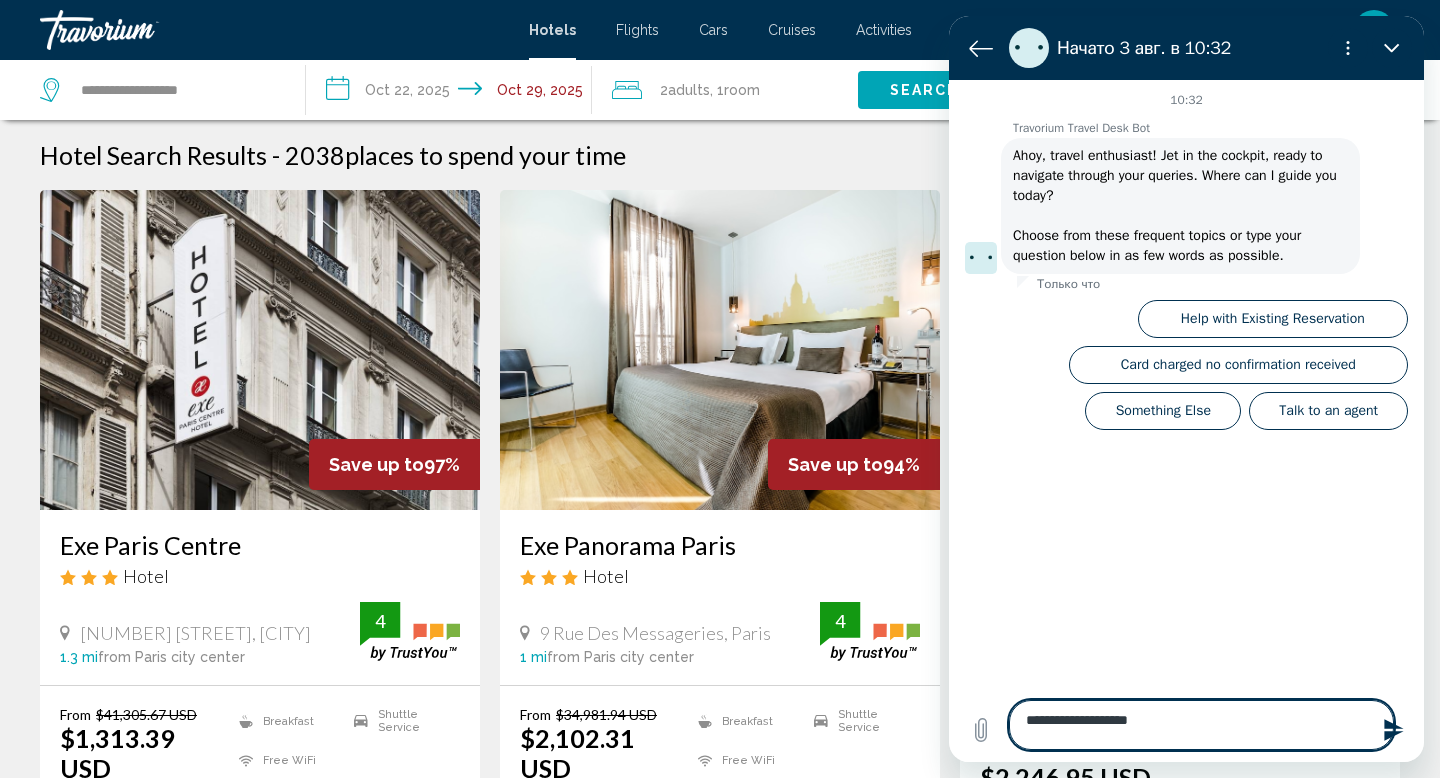 type on "**********" 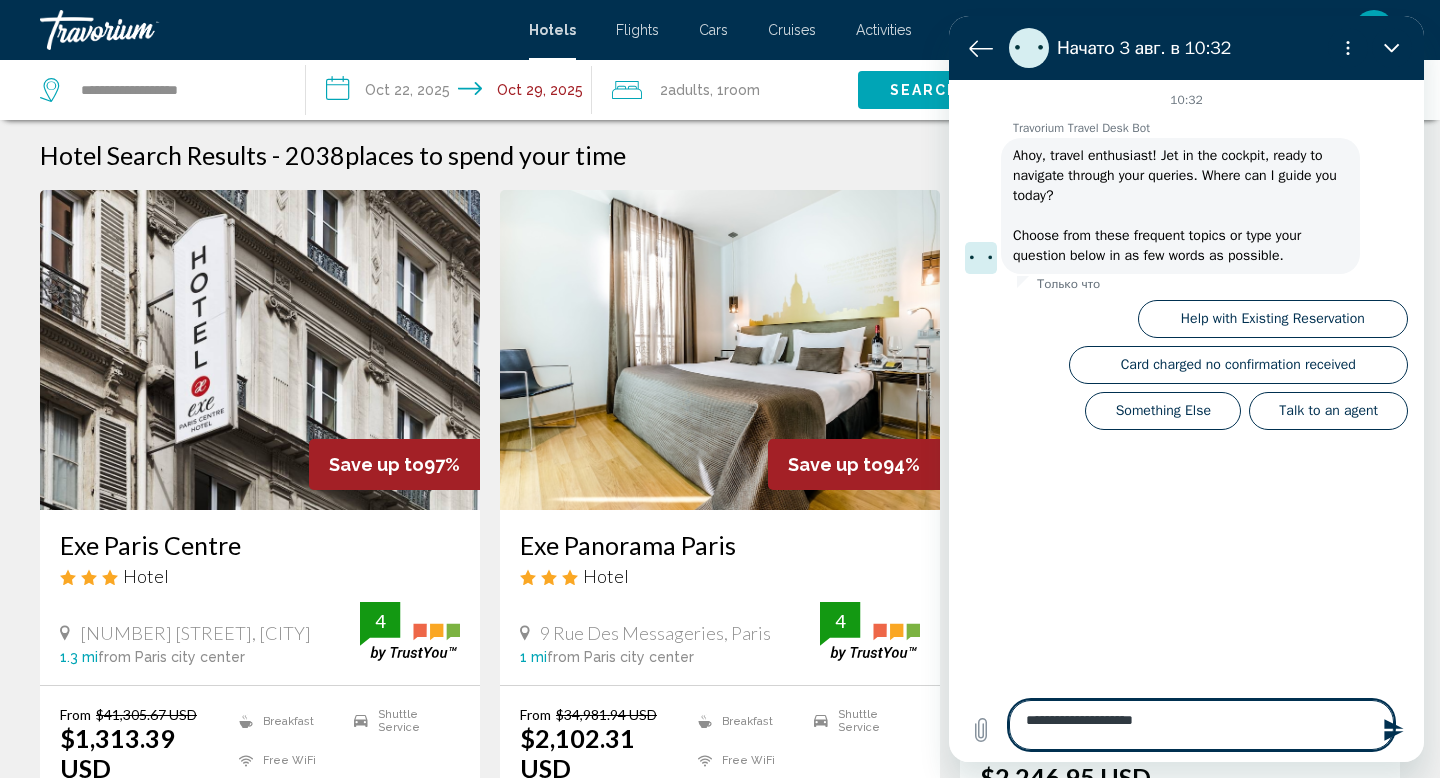 type on "**********" 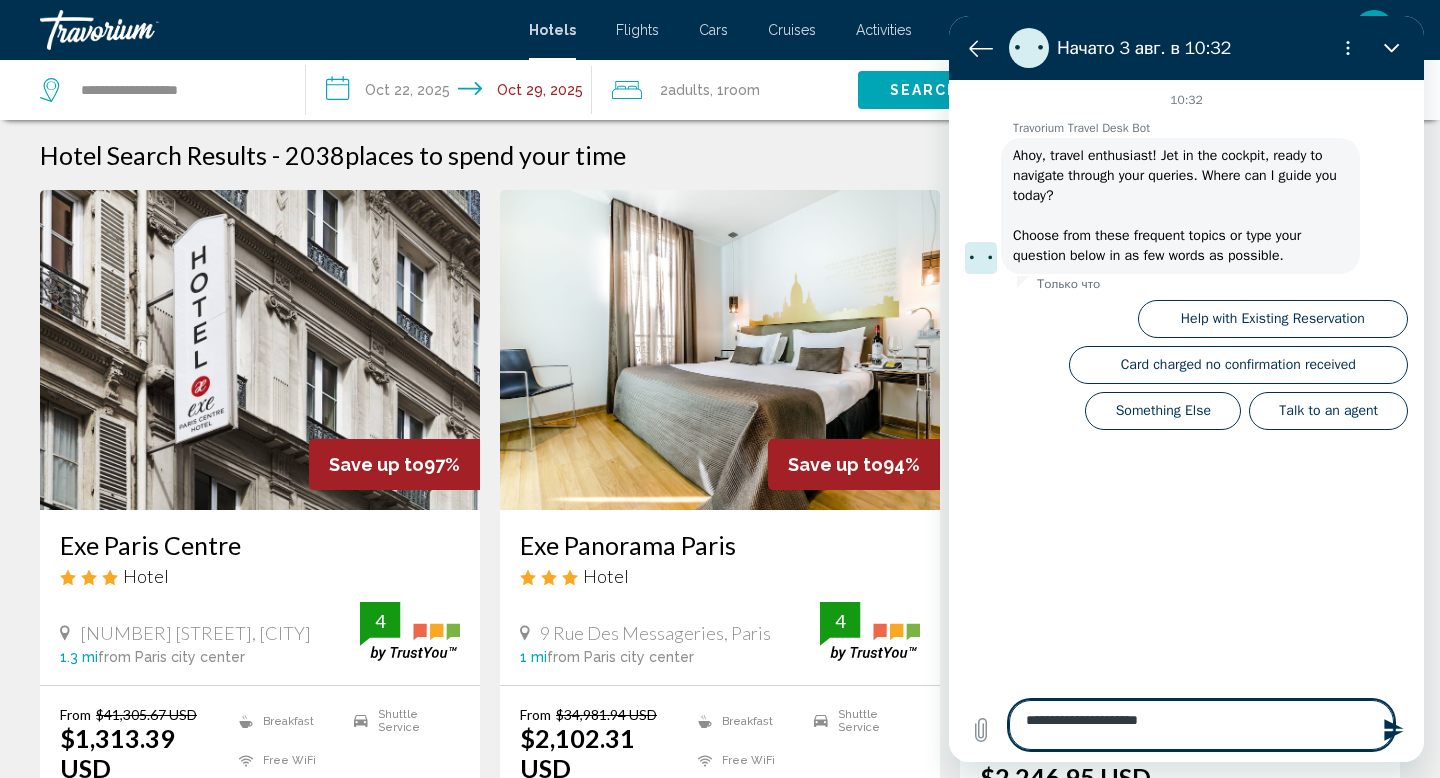 type on "**********" 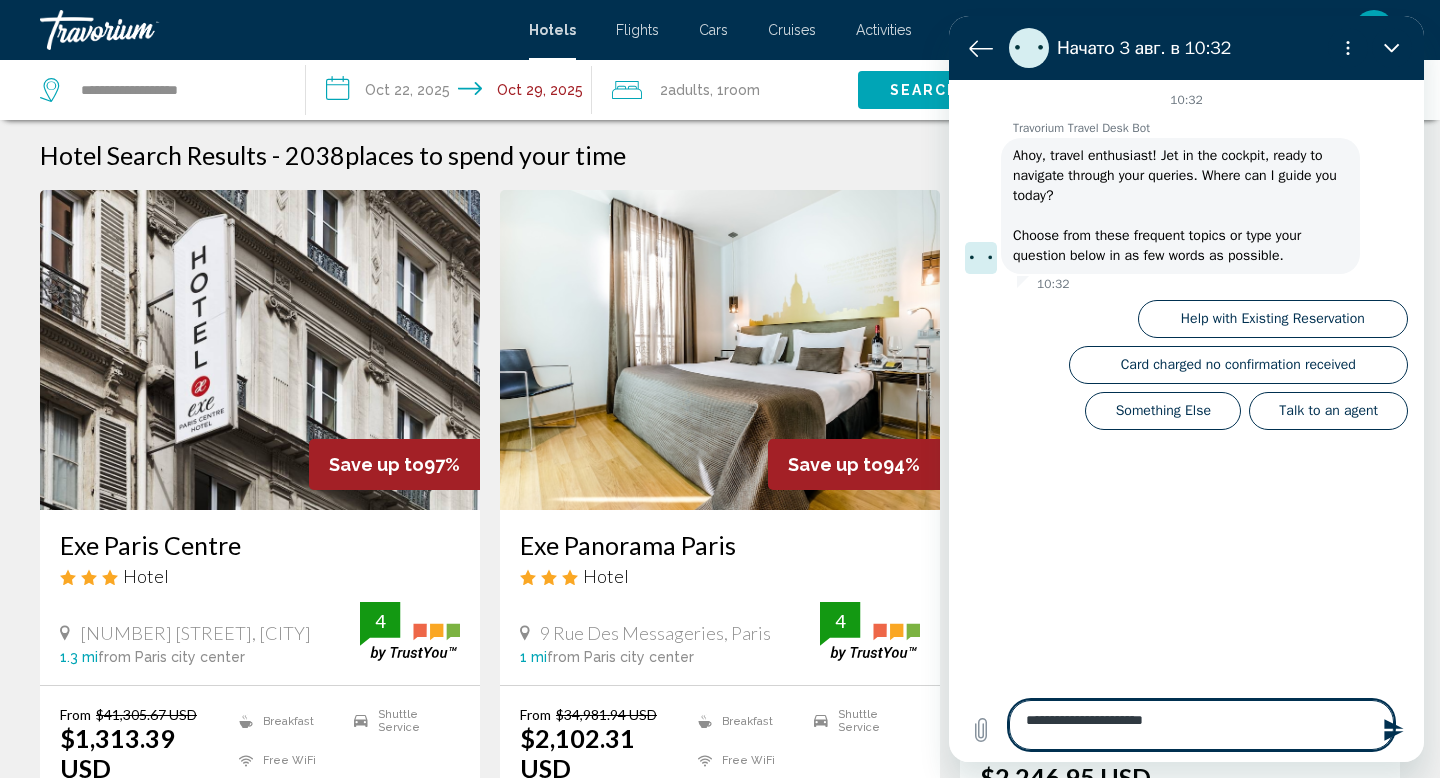 type on "**********" 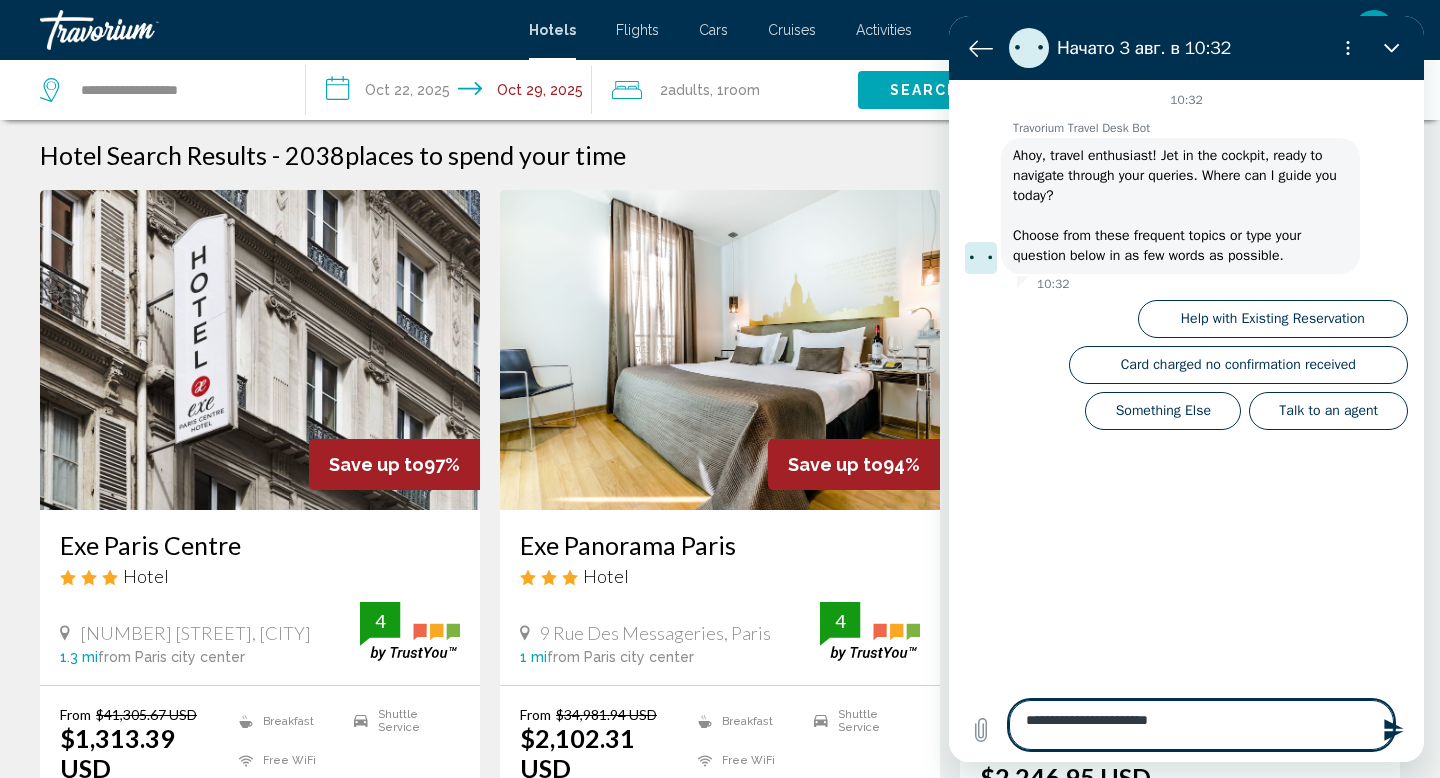 type on "**********" 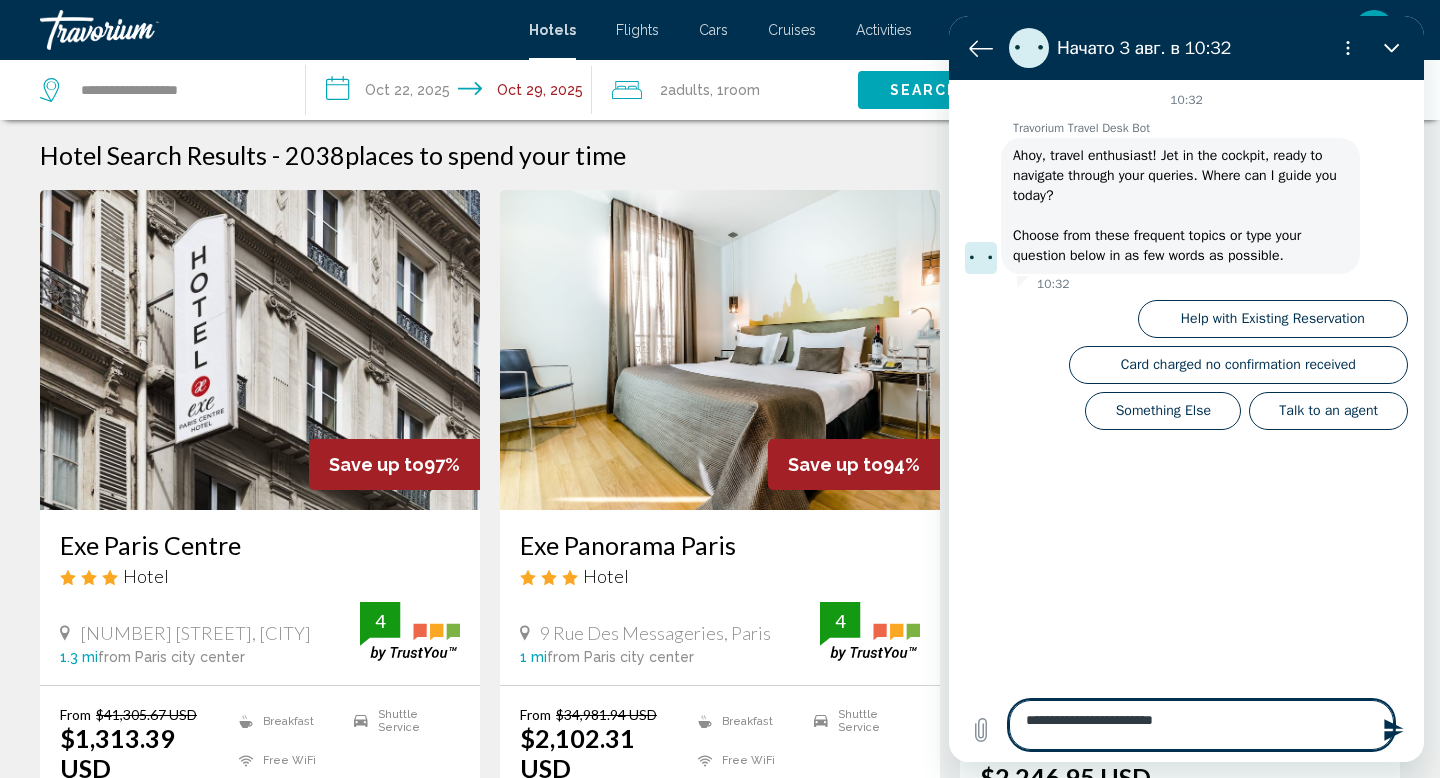 type on "**********" 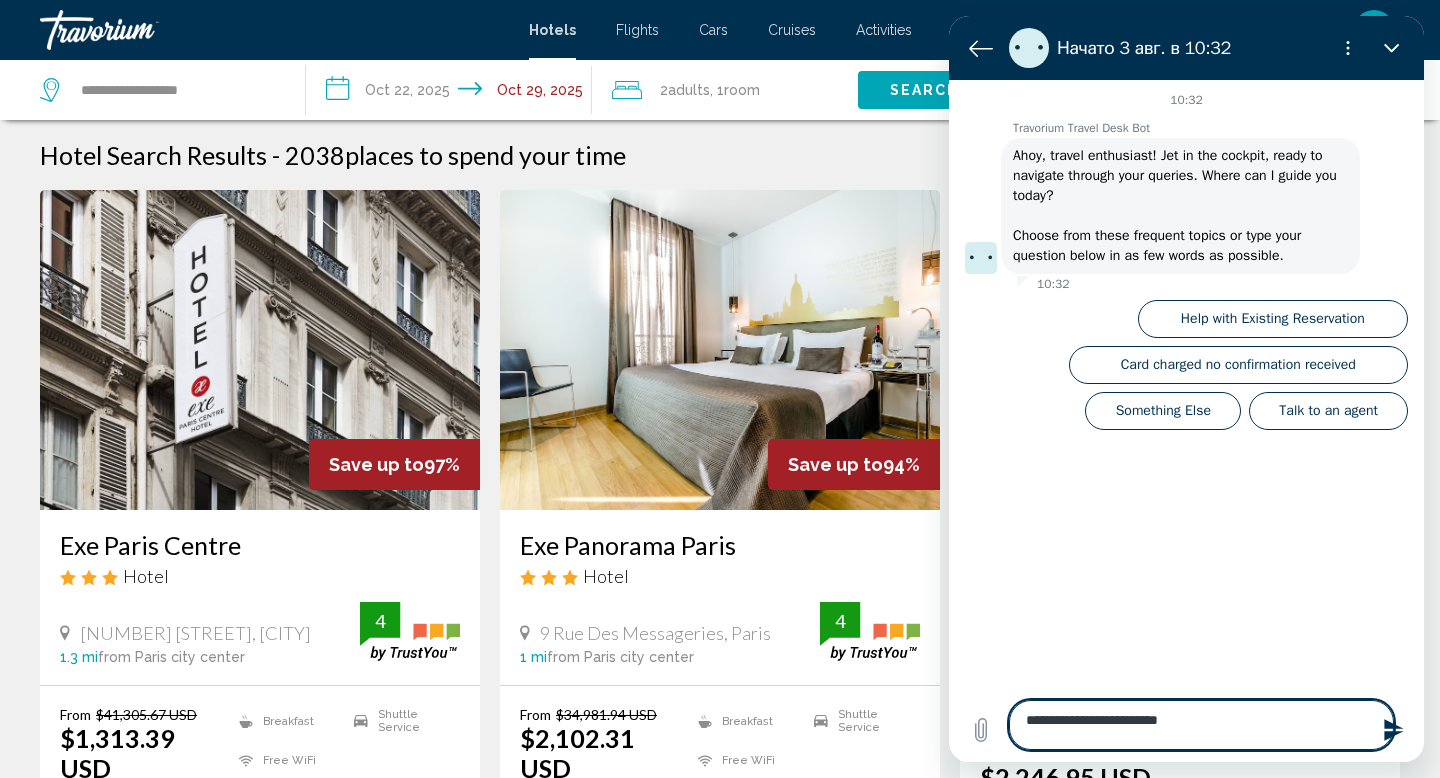 type on "**********" 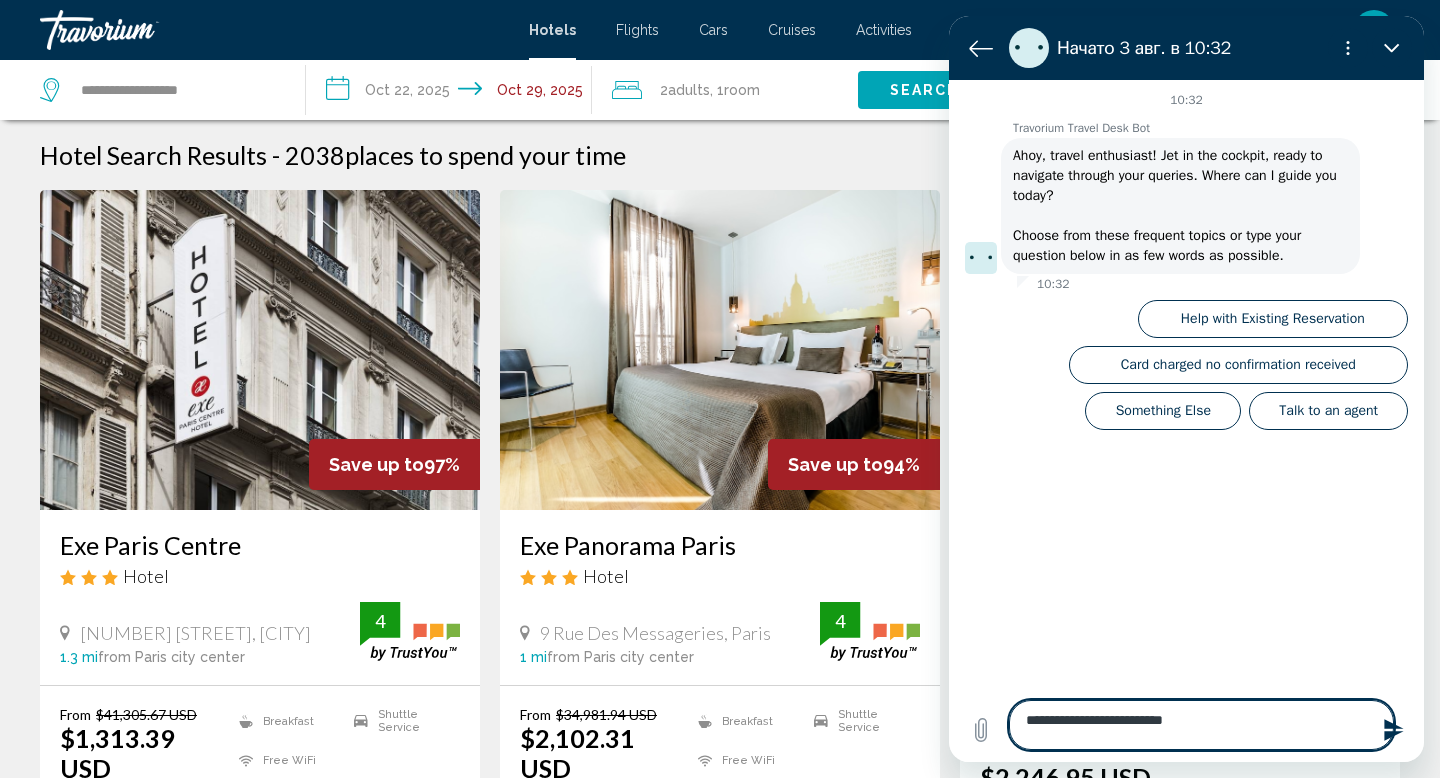 type on "**********" 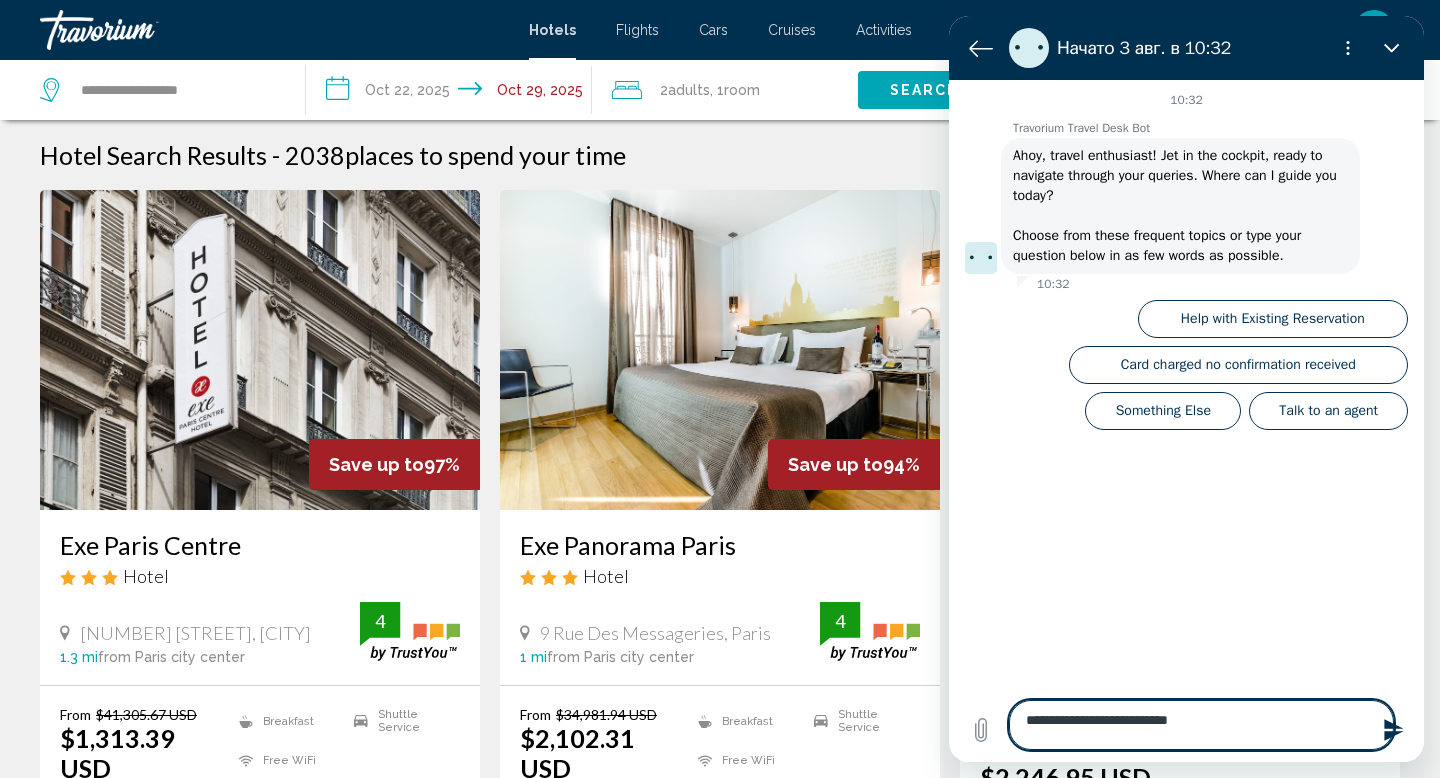 type on "**********" 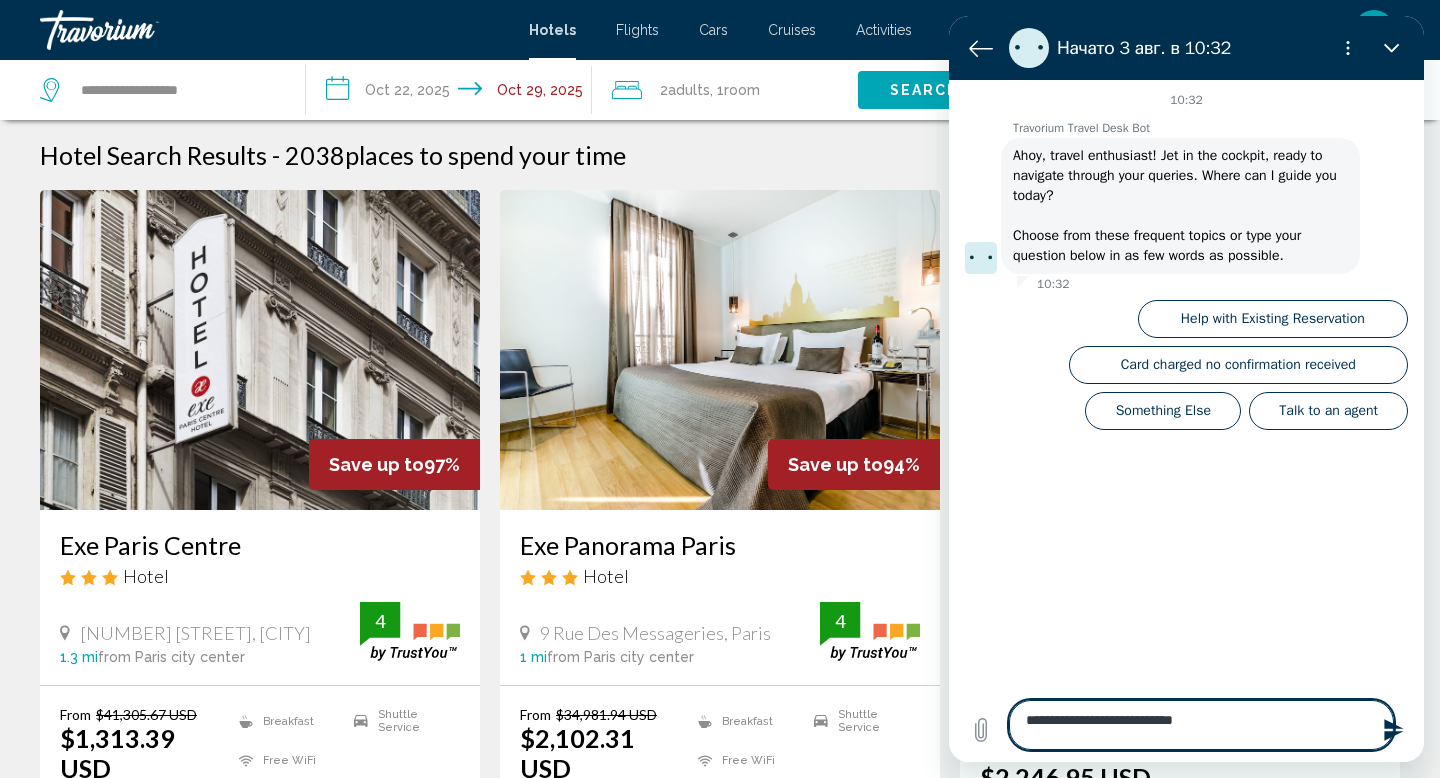 type on "**********" 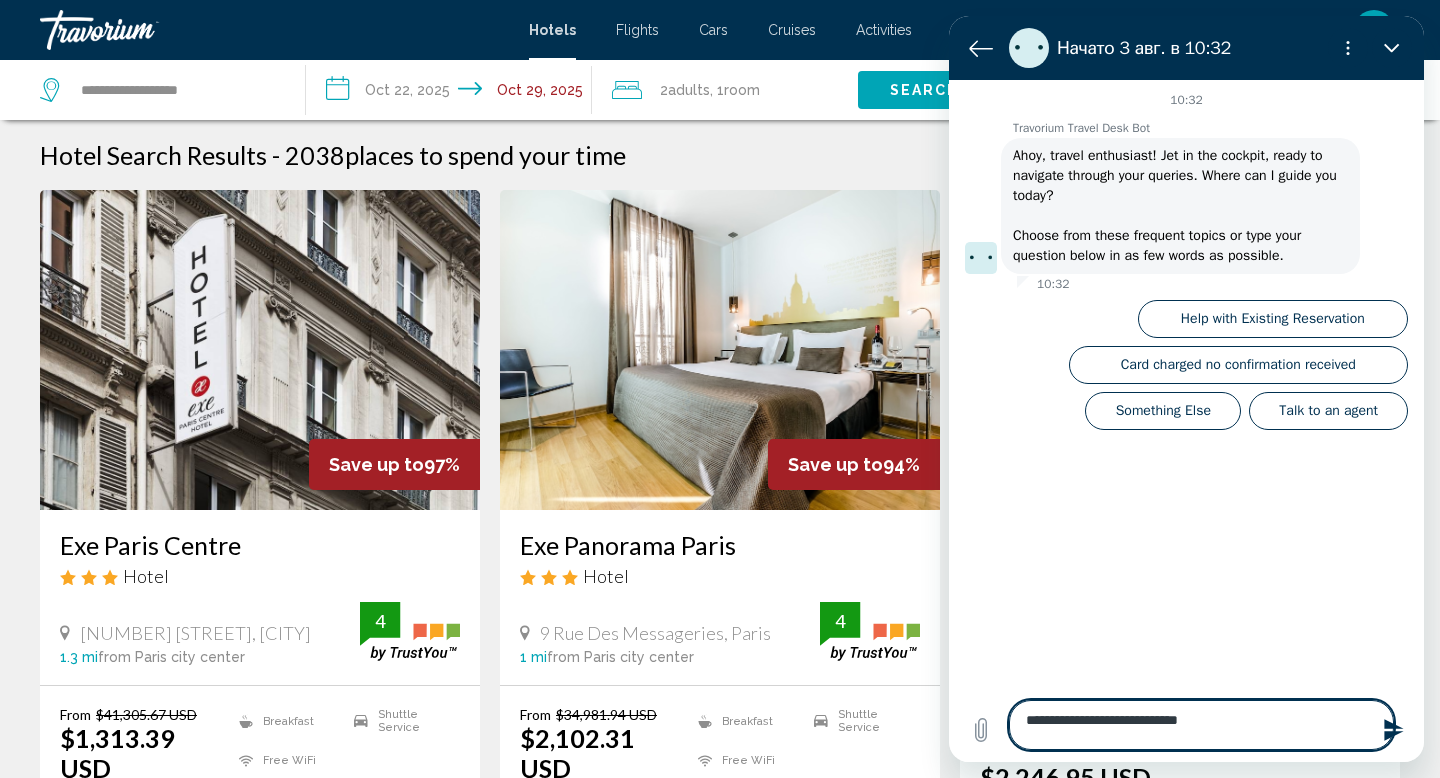 type on "**********" 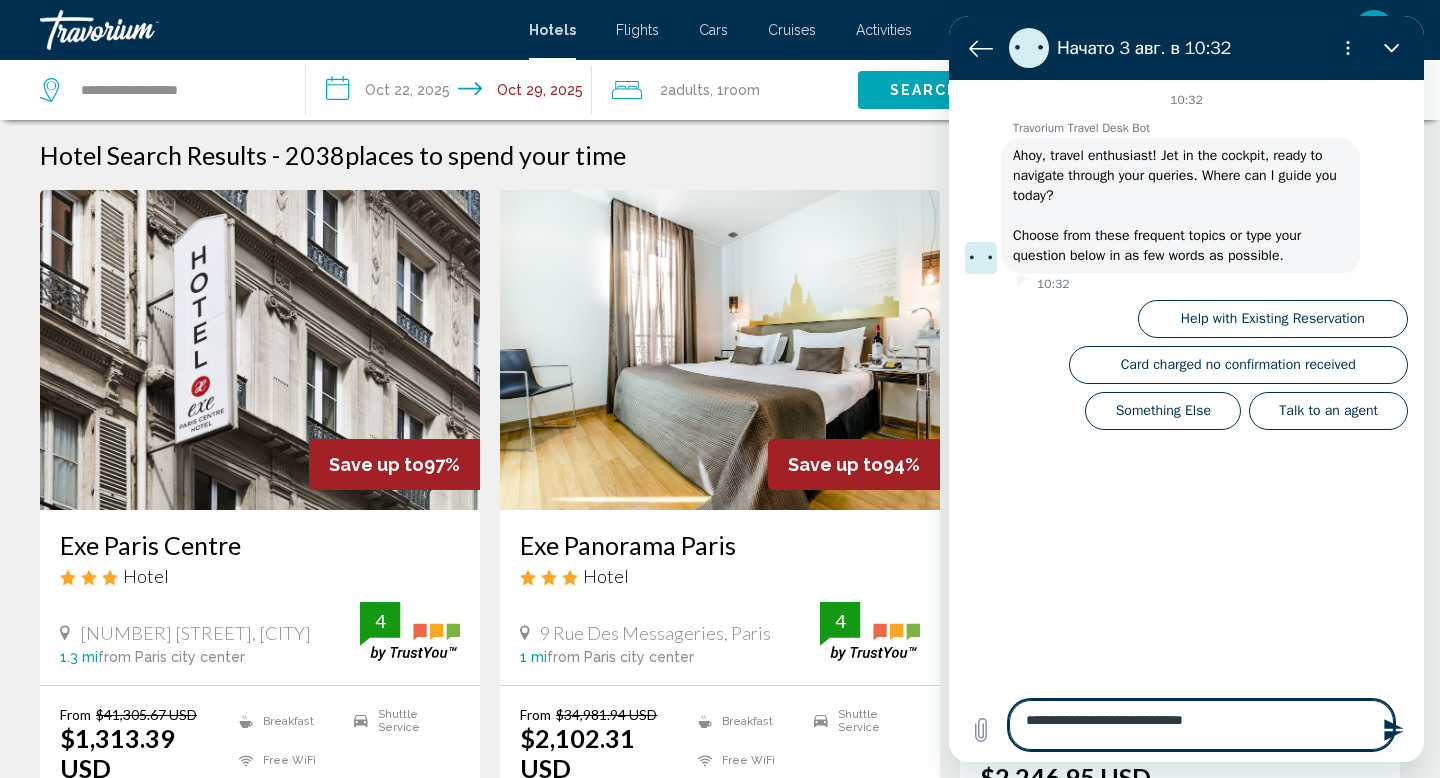 type on "**********" 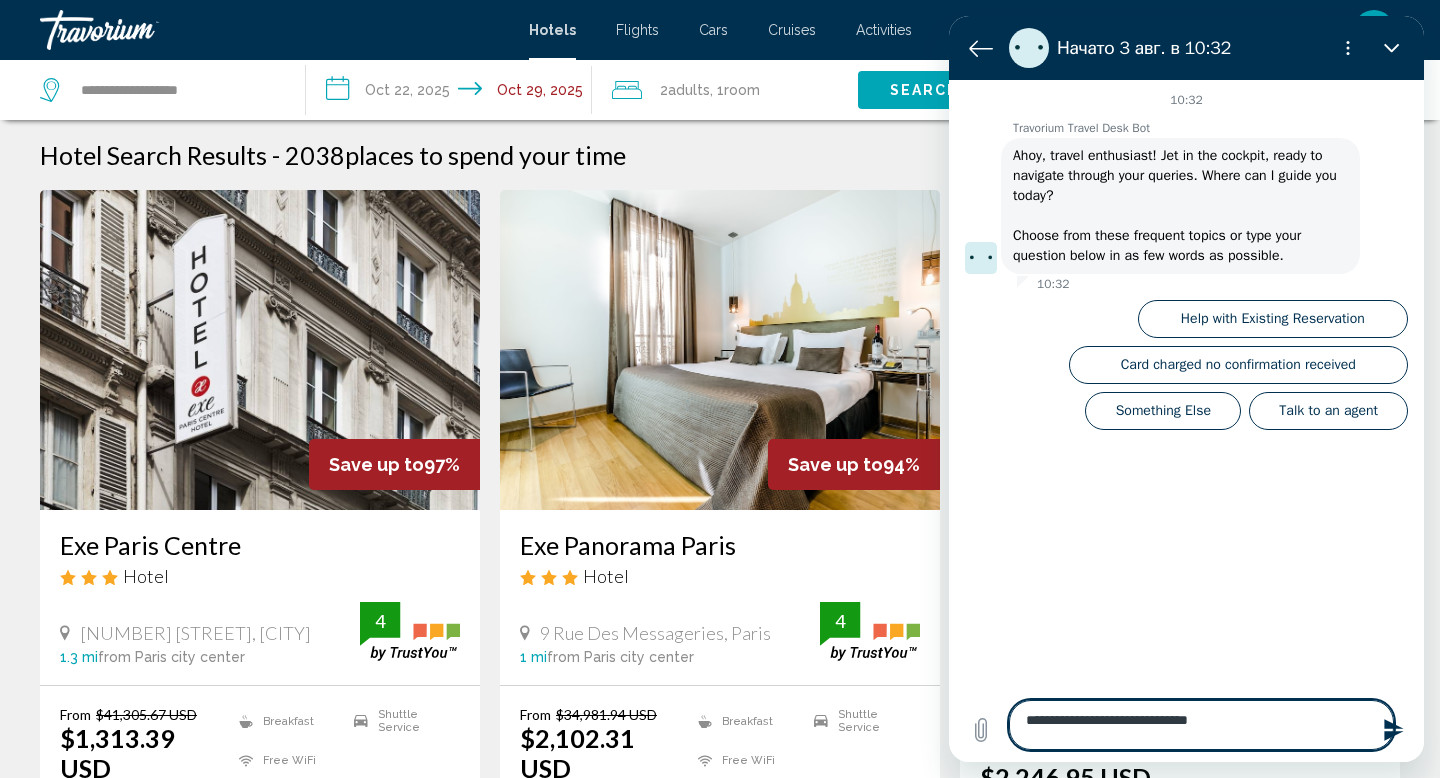 type on "**********" 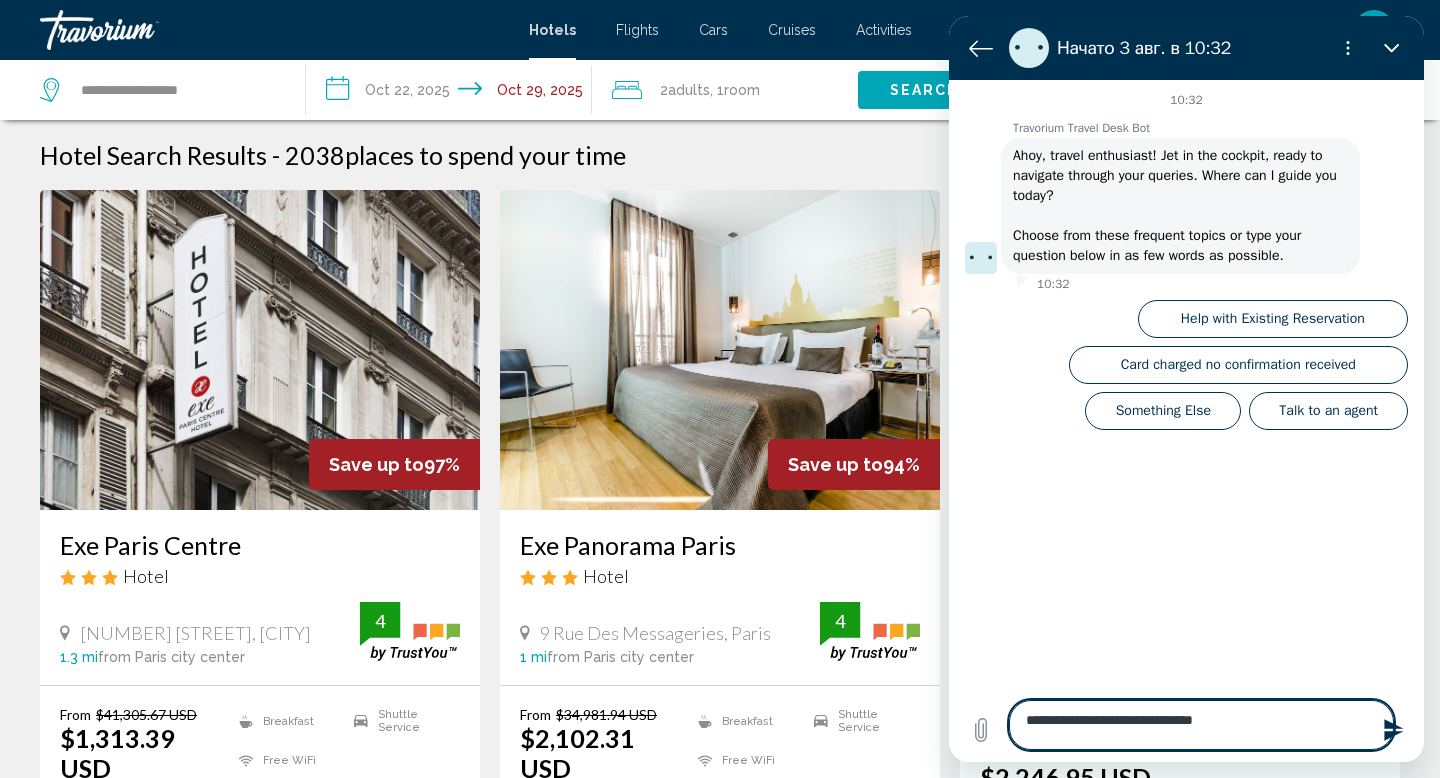 type on "**********" 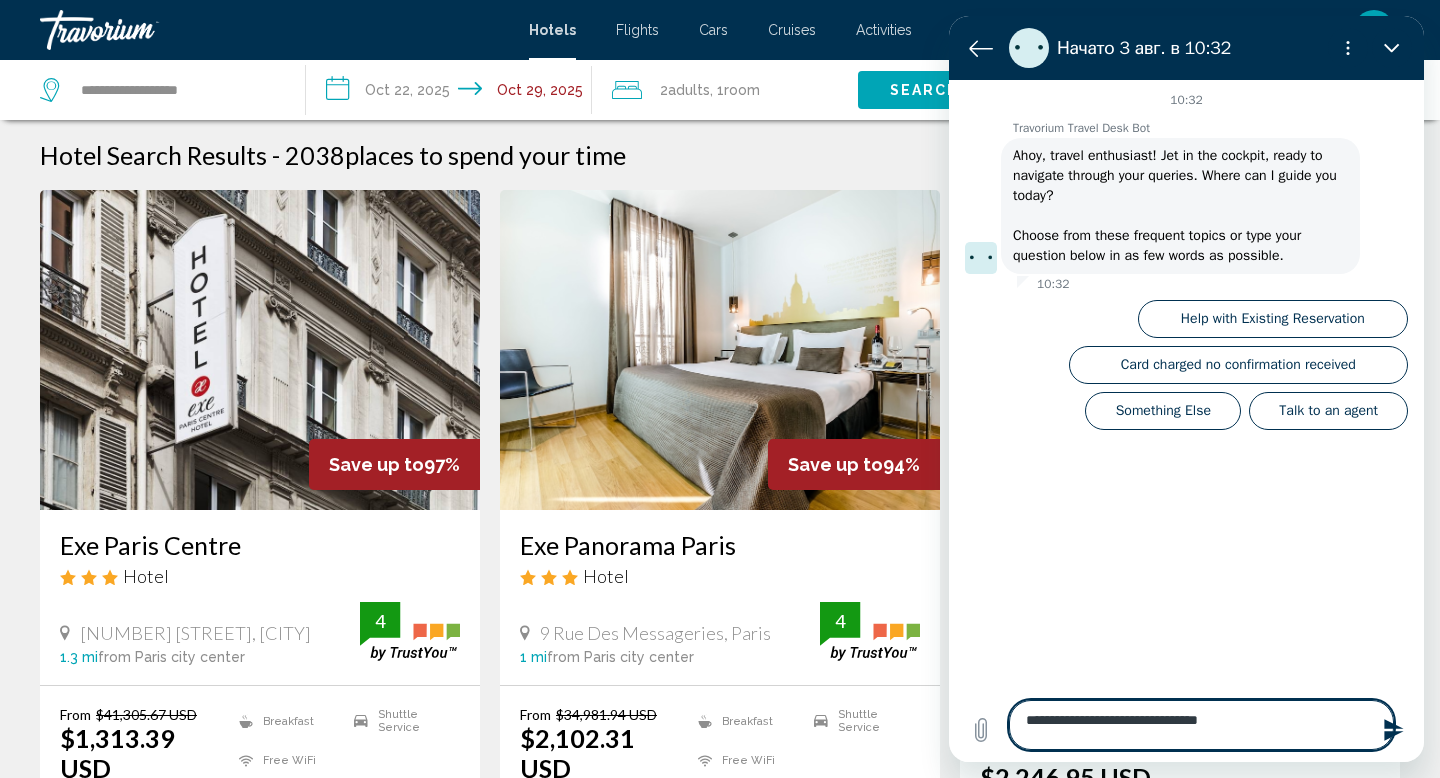 type on "**********" 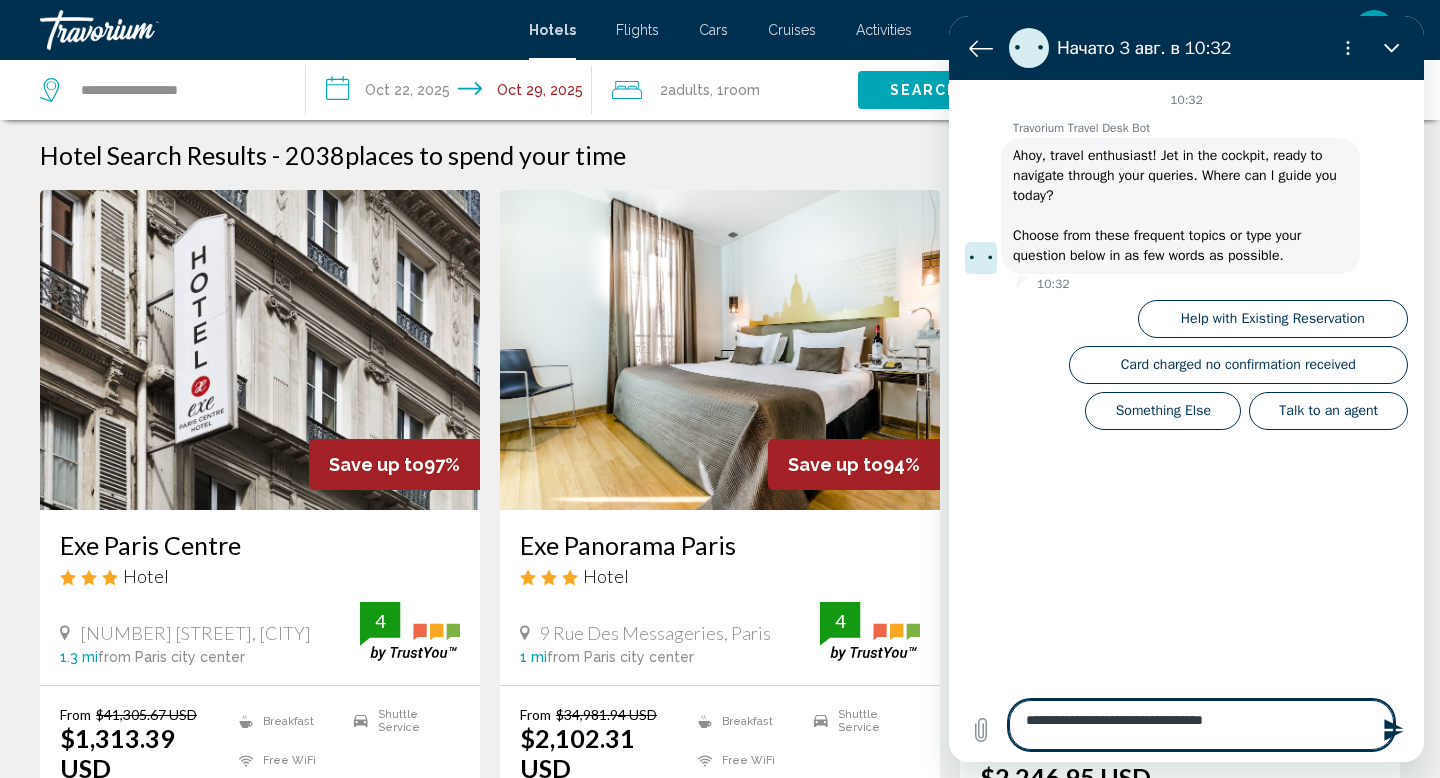 type on "**********" 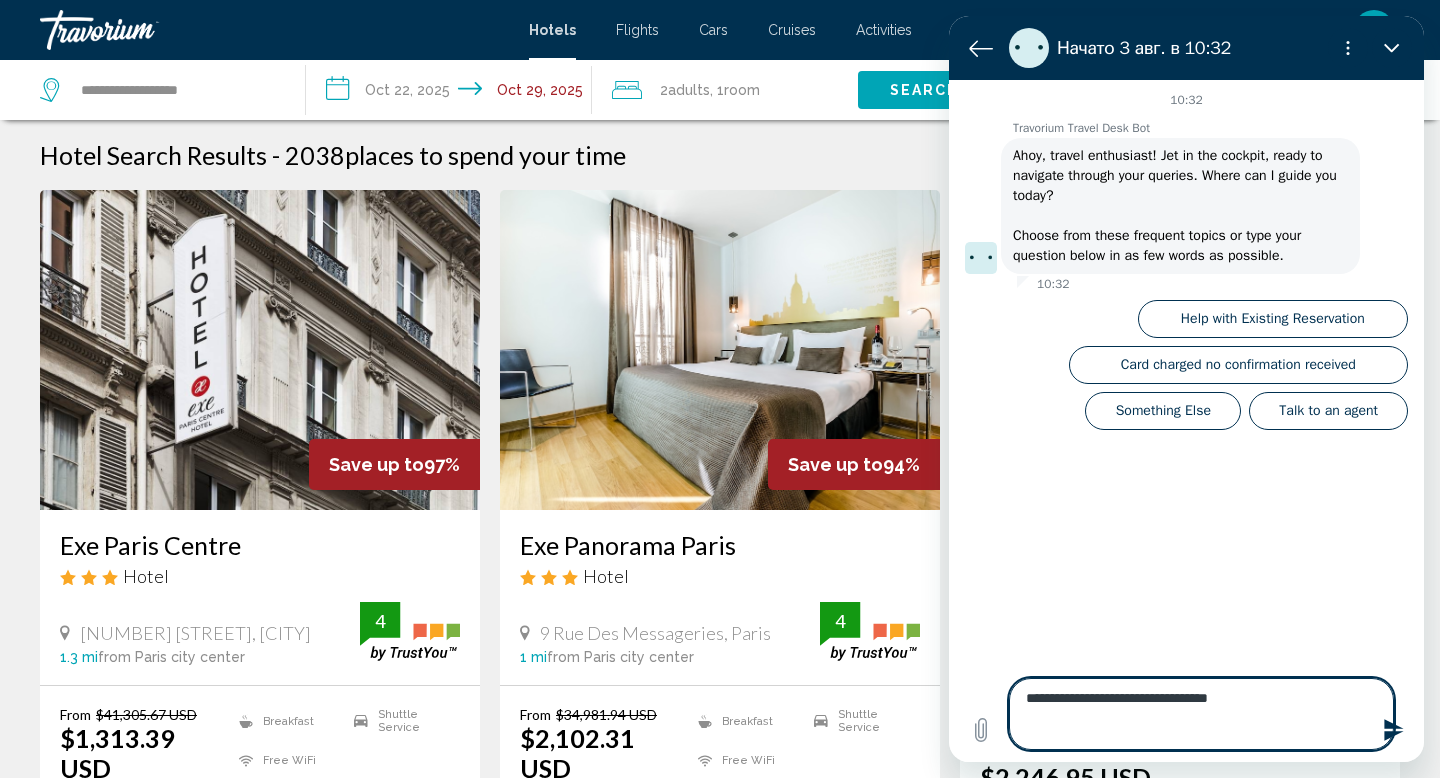 type on "**********" 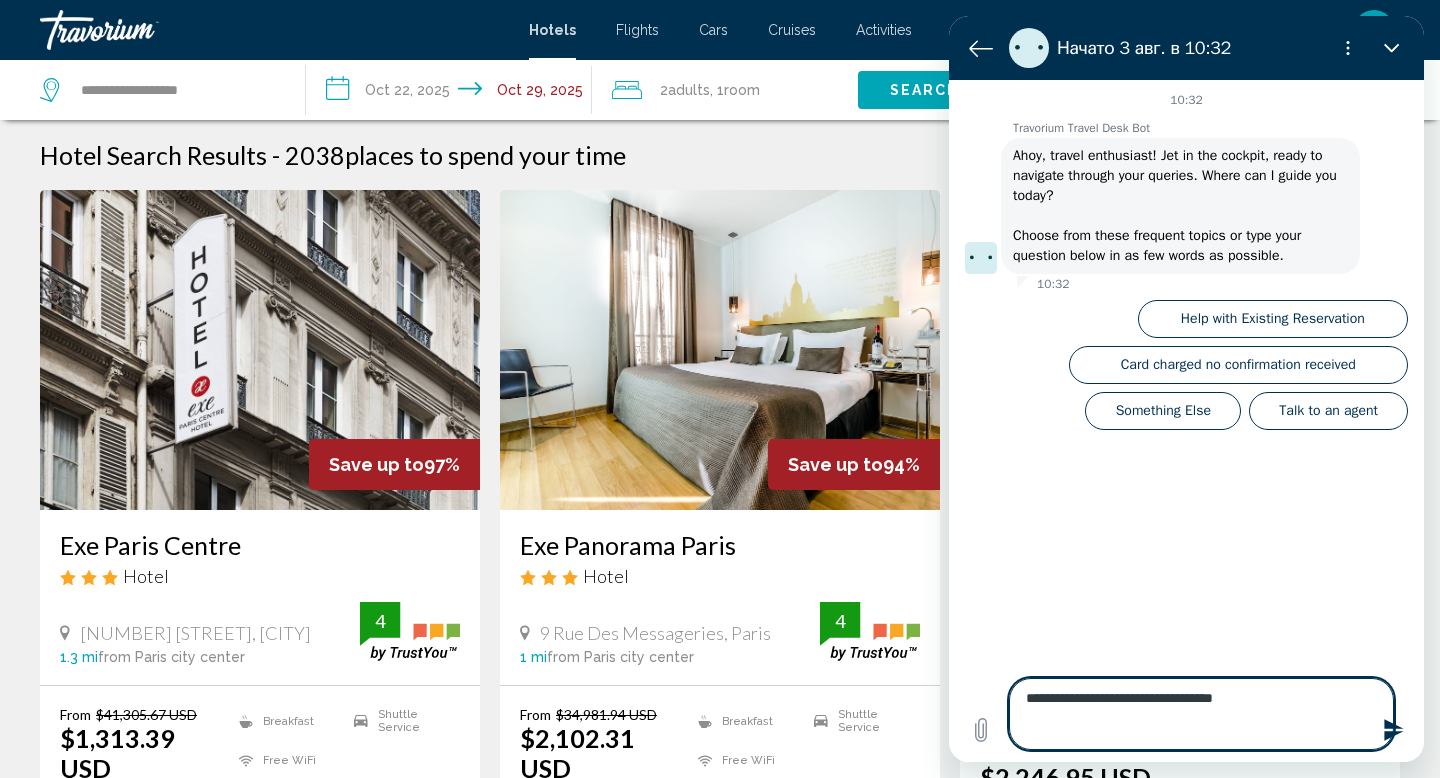 type on "**********" 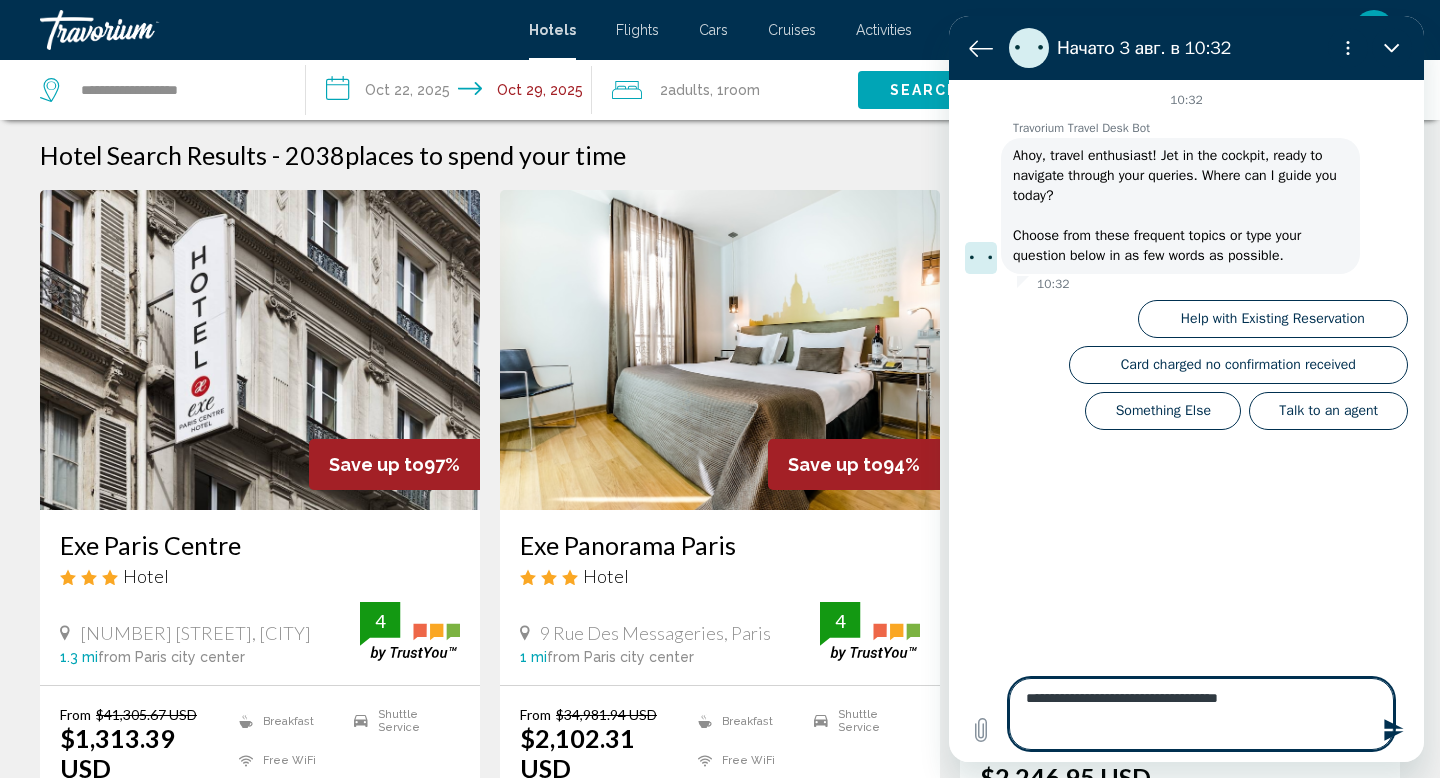 type on "**********" 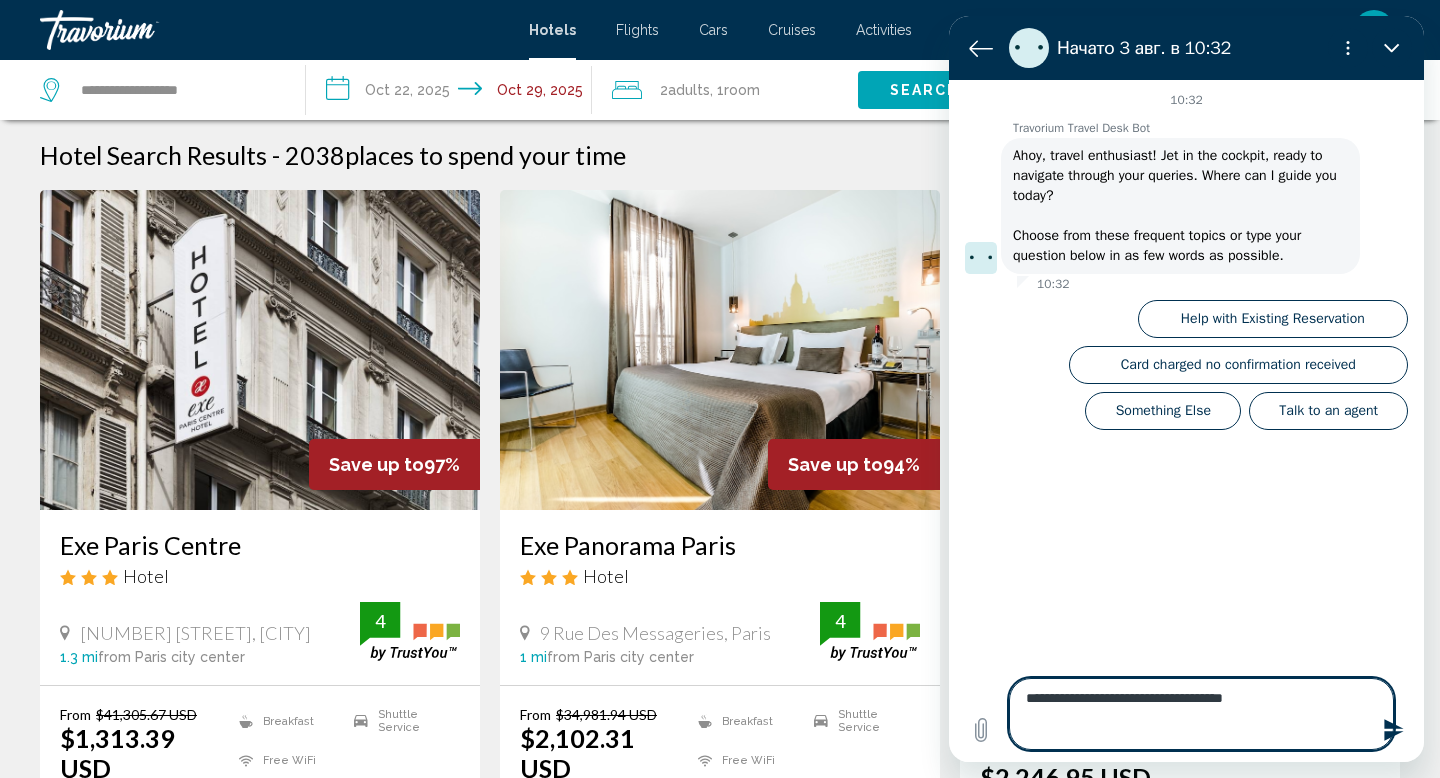 type on "**********" 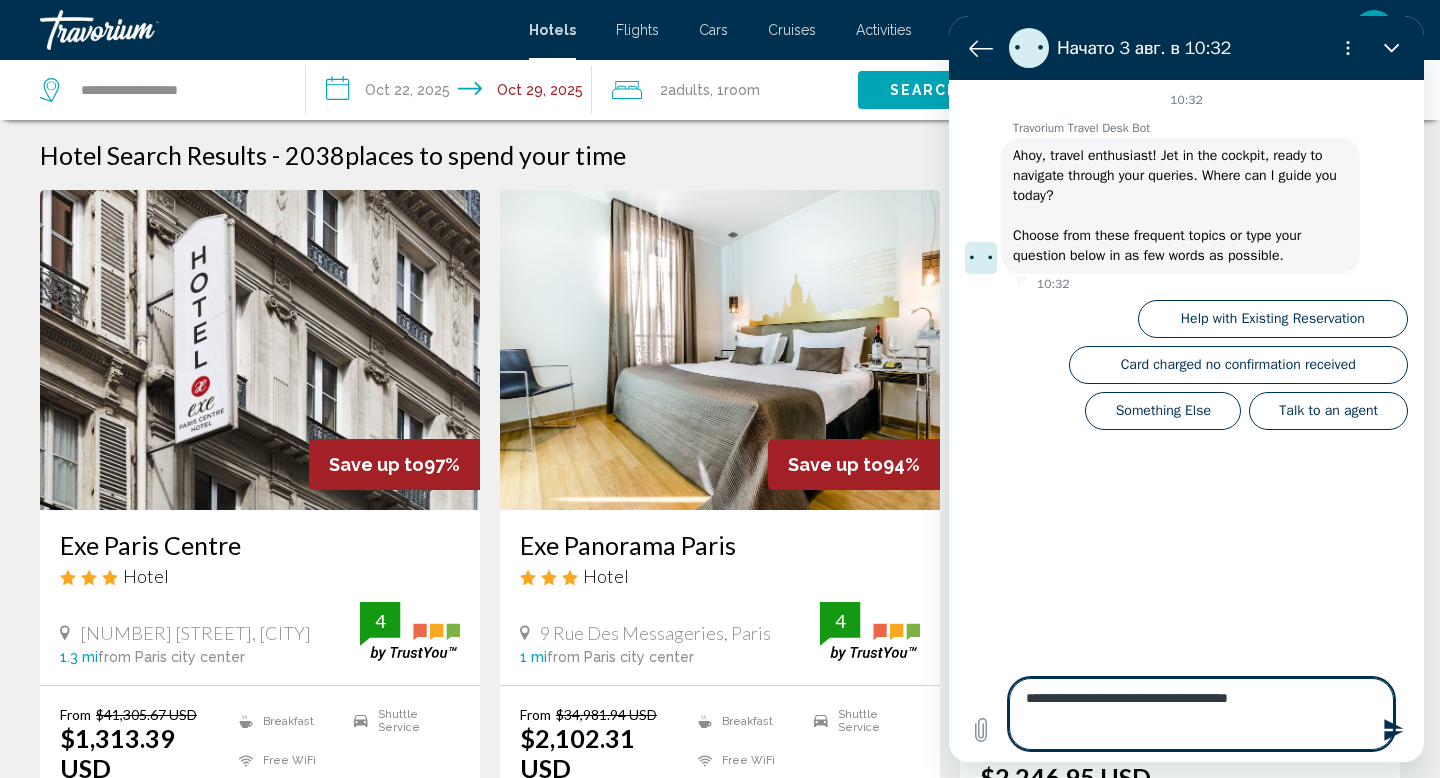 type on "**********" 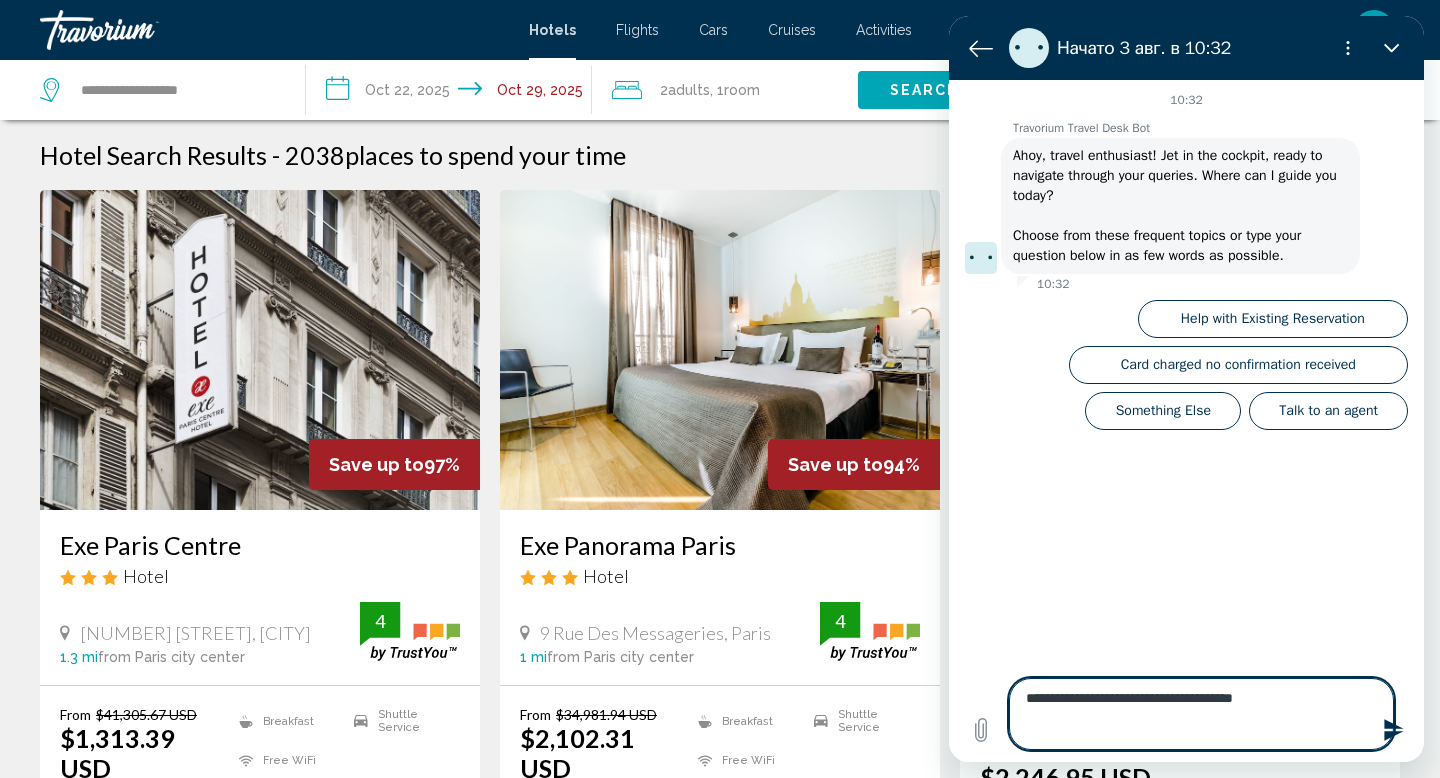 type on "**********" 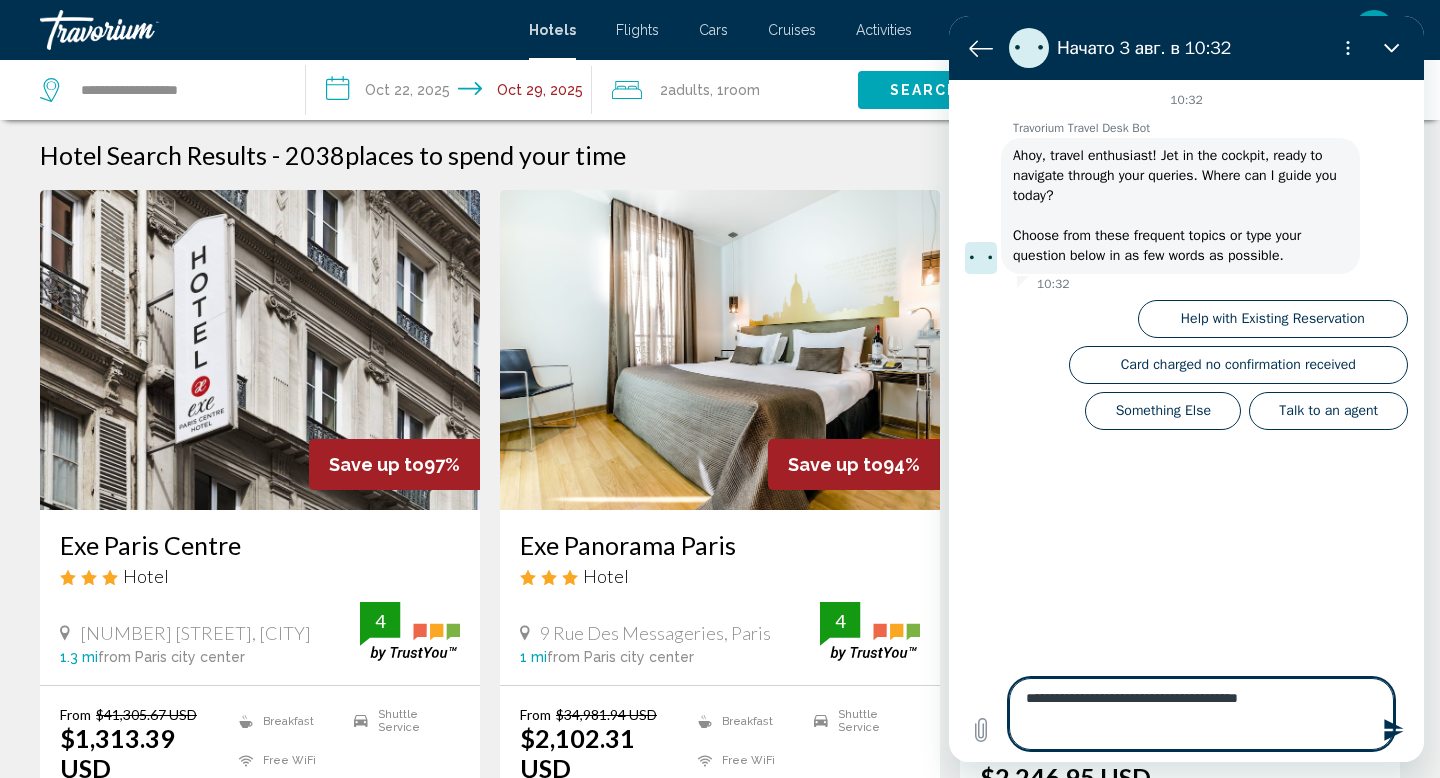 type on "**********" 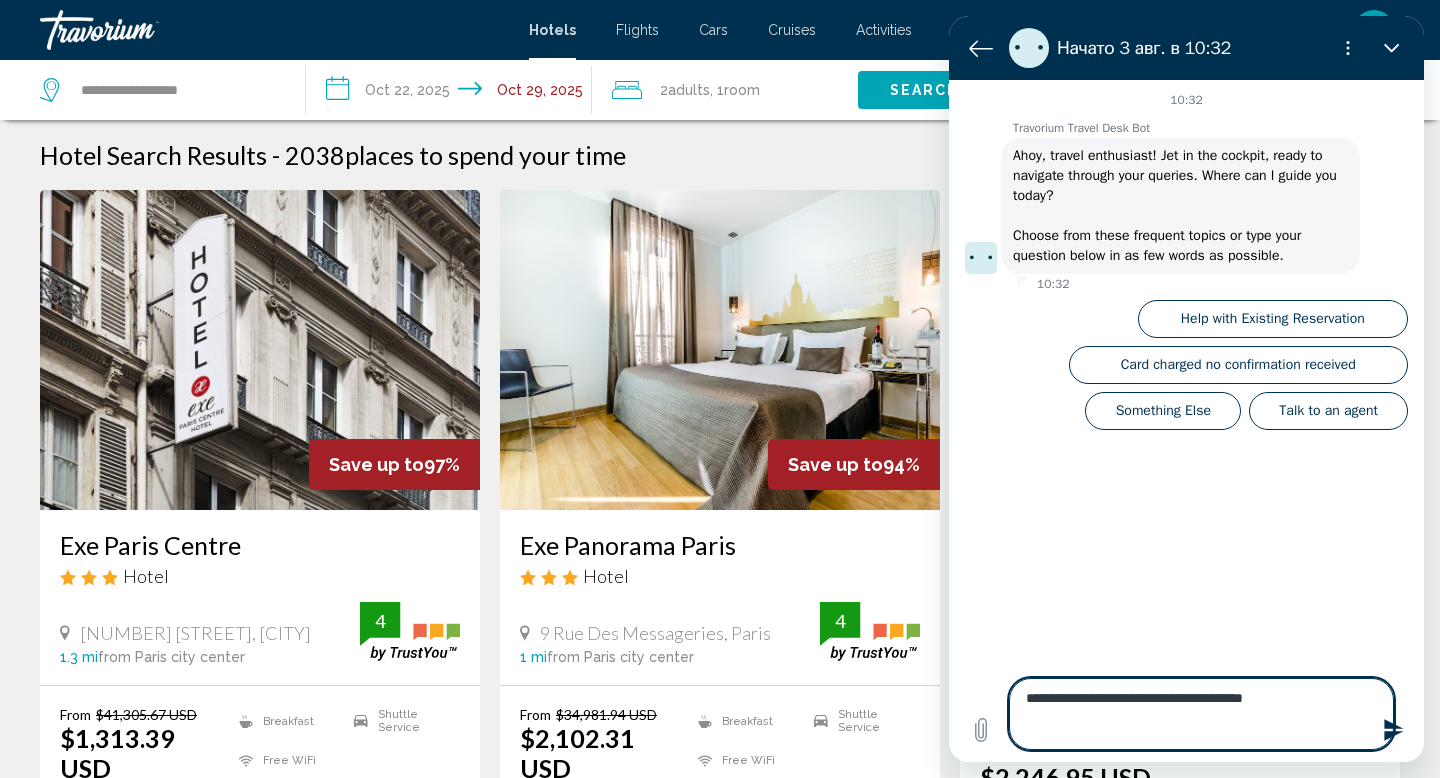 type on "**********" 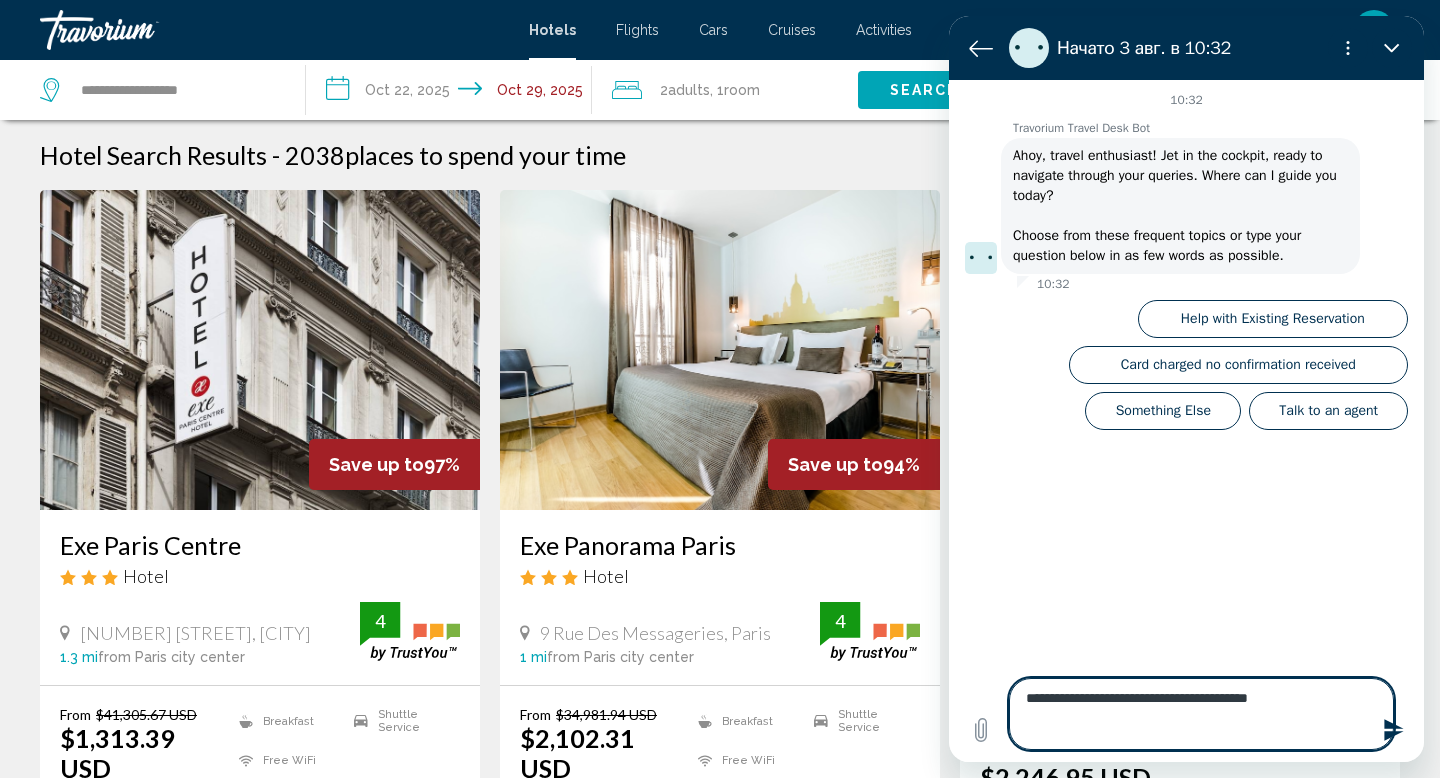type on "**********" 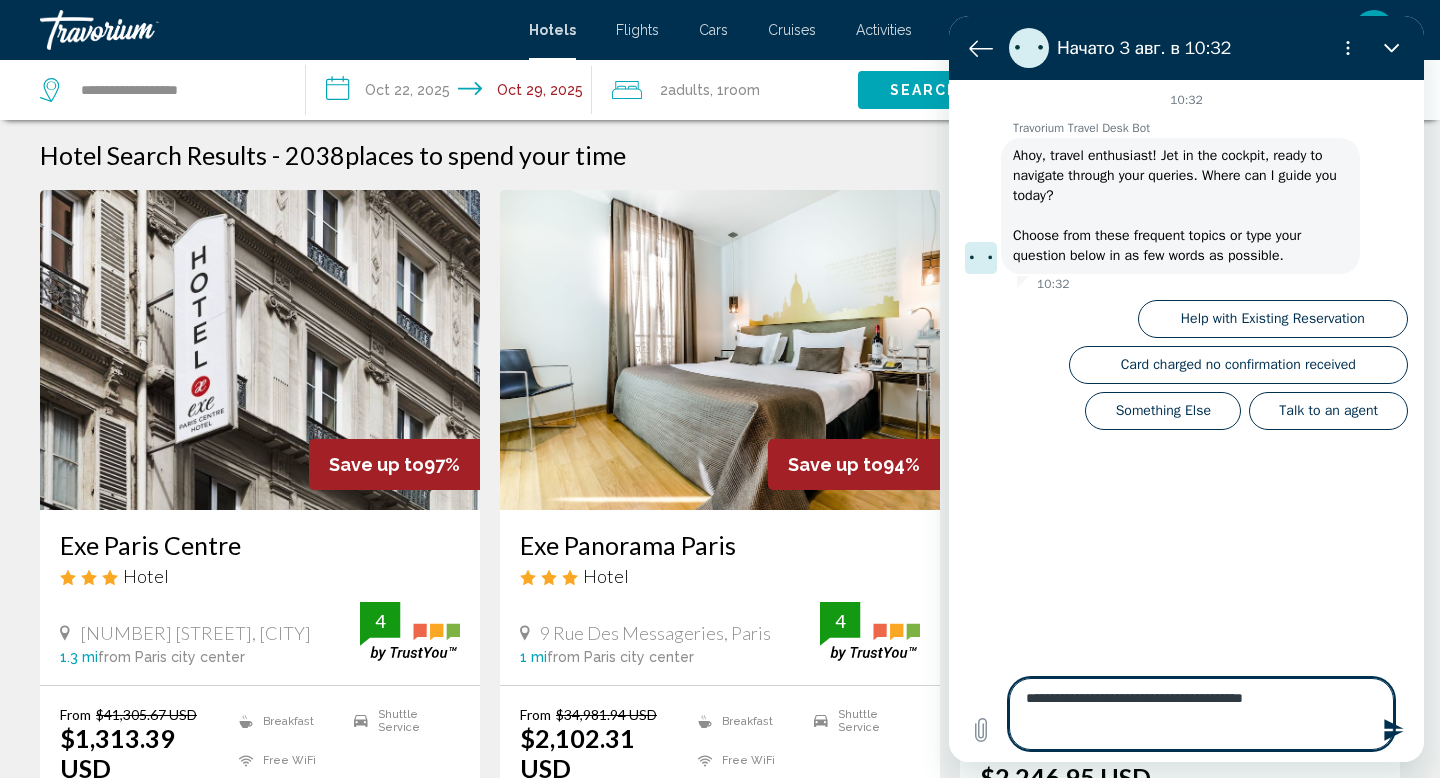 type on "**********" 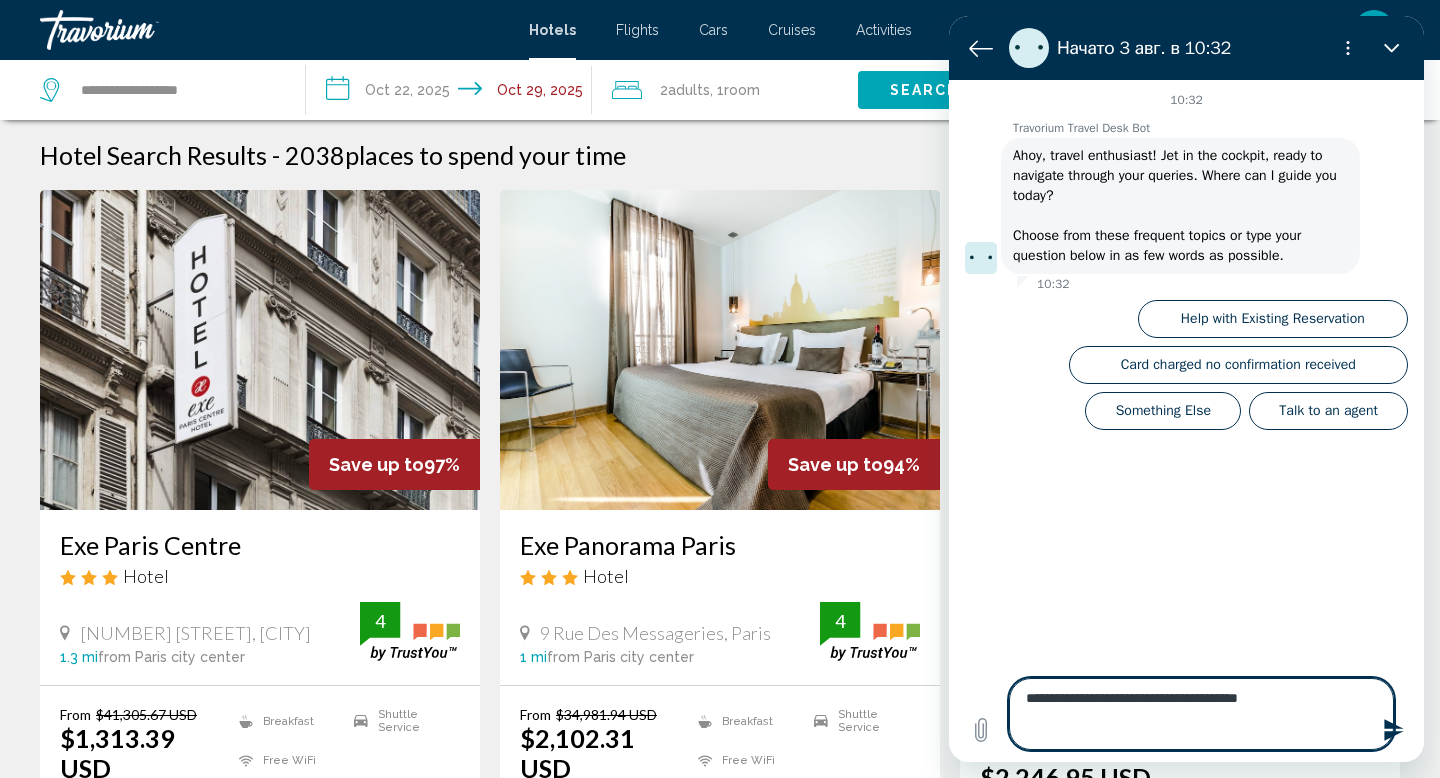 type on "**********" 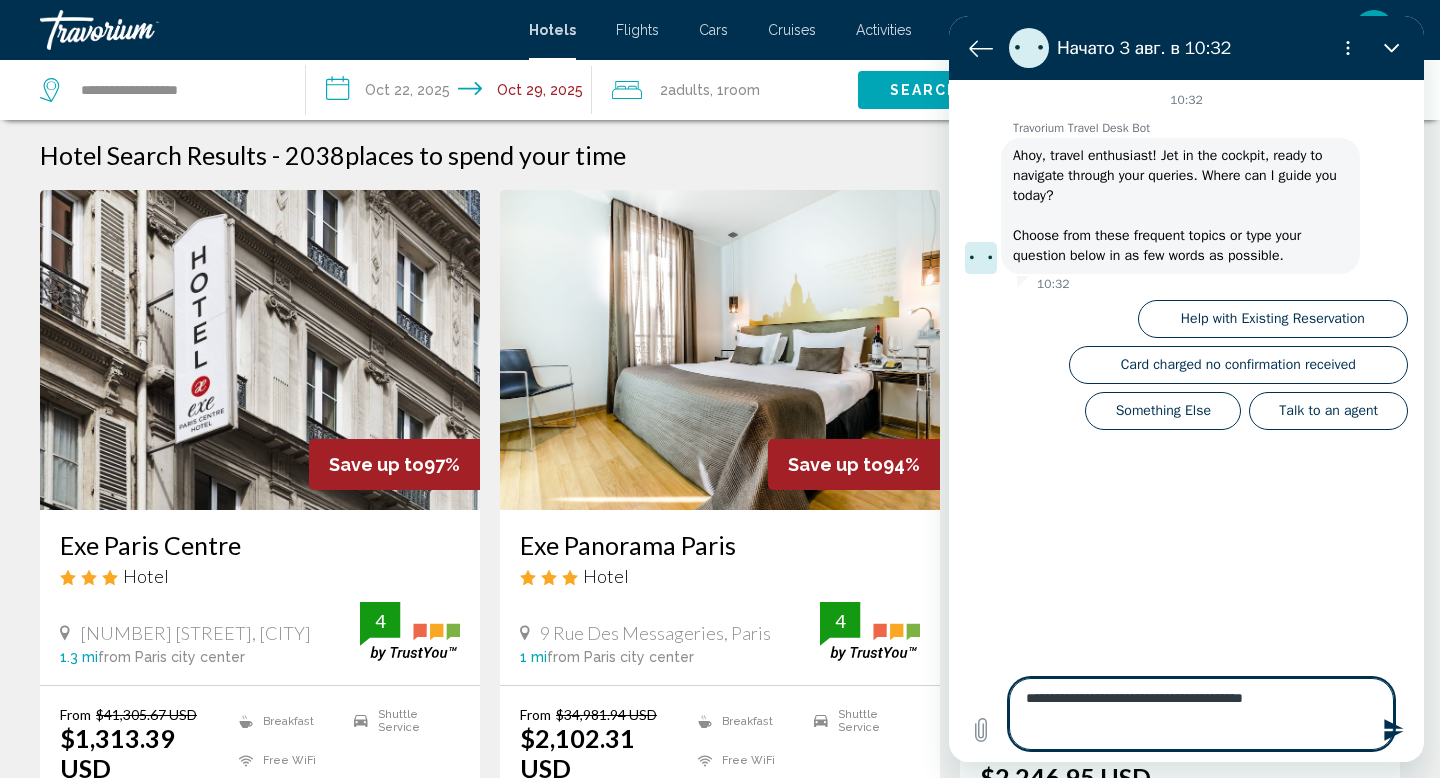 type on "**********" 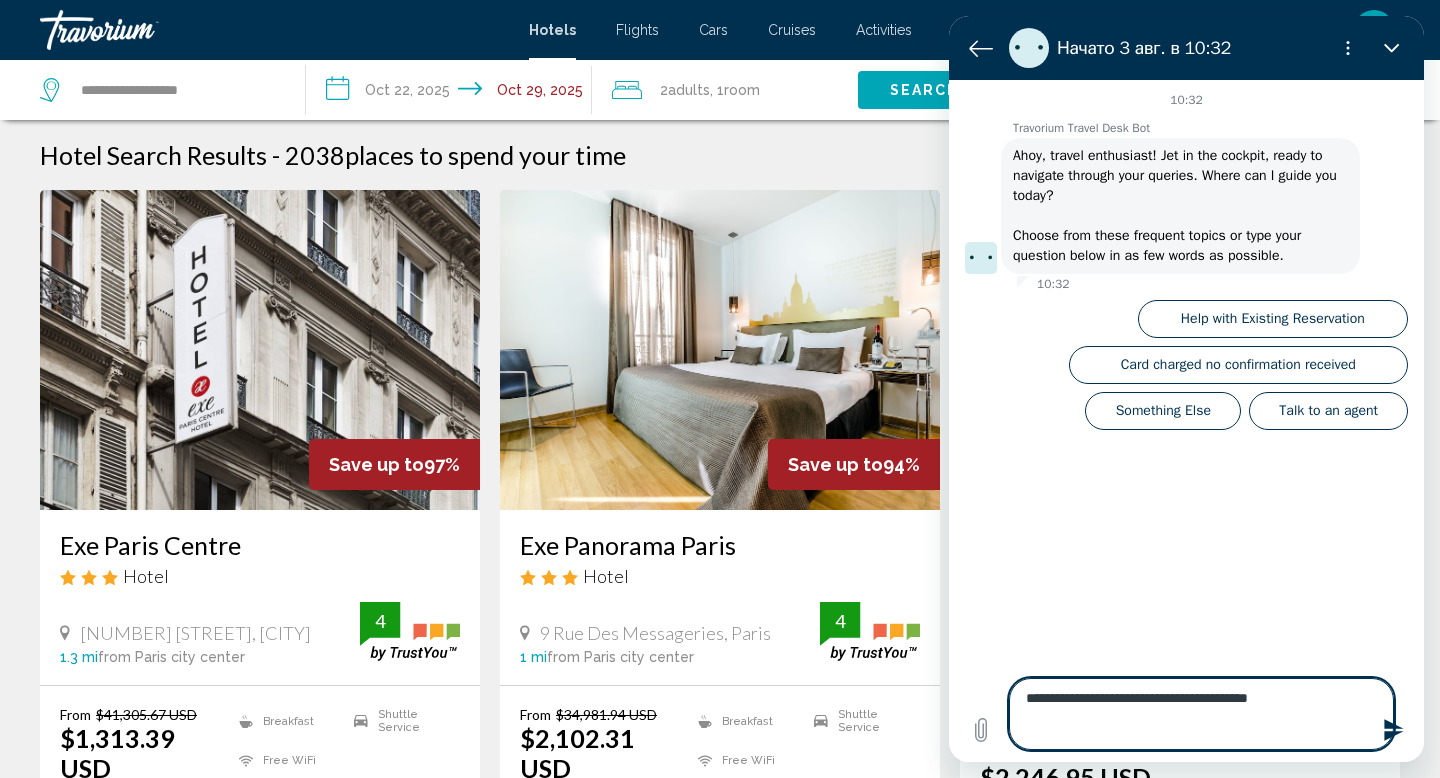type on "**********" 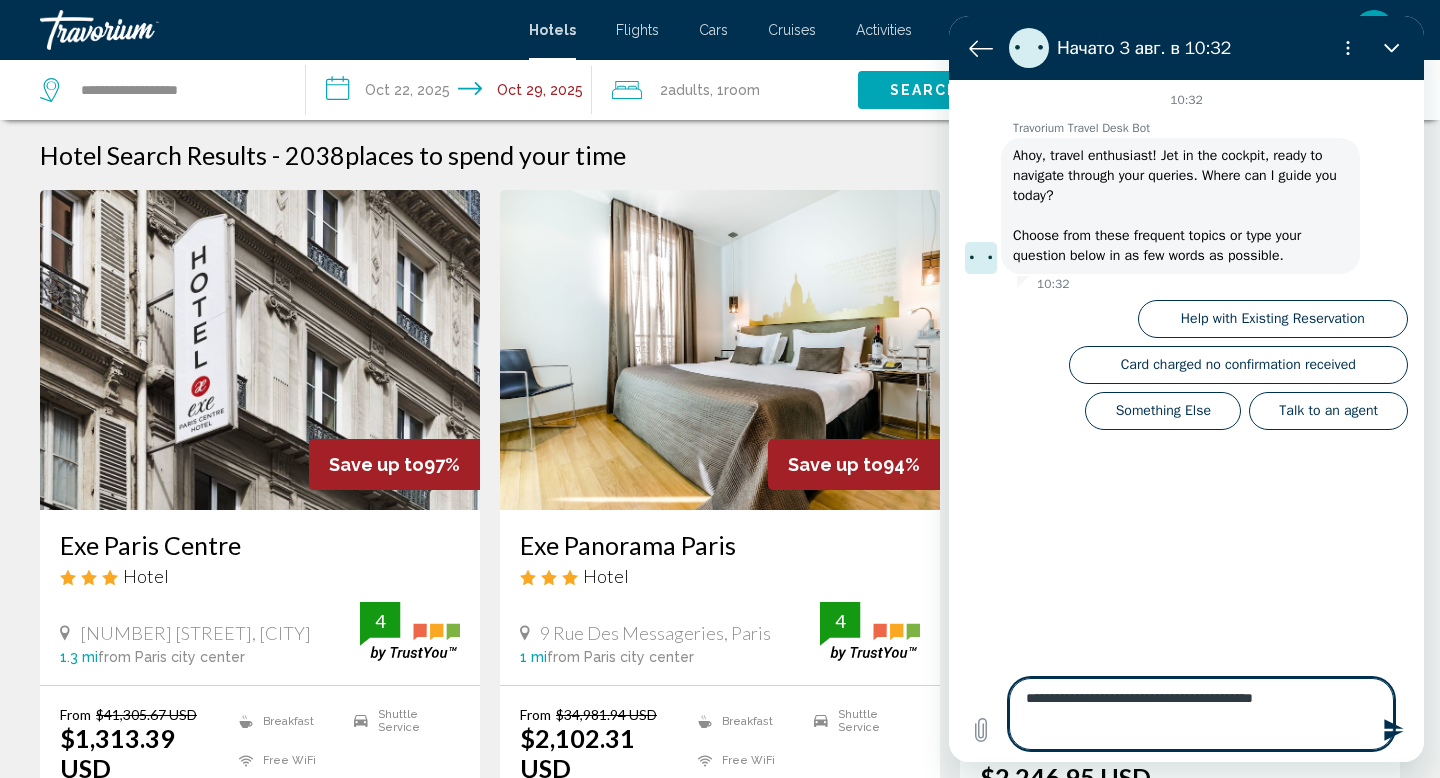 type on "**********" 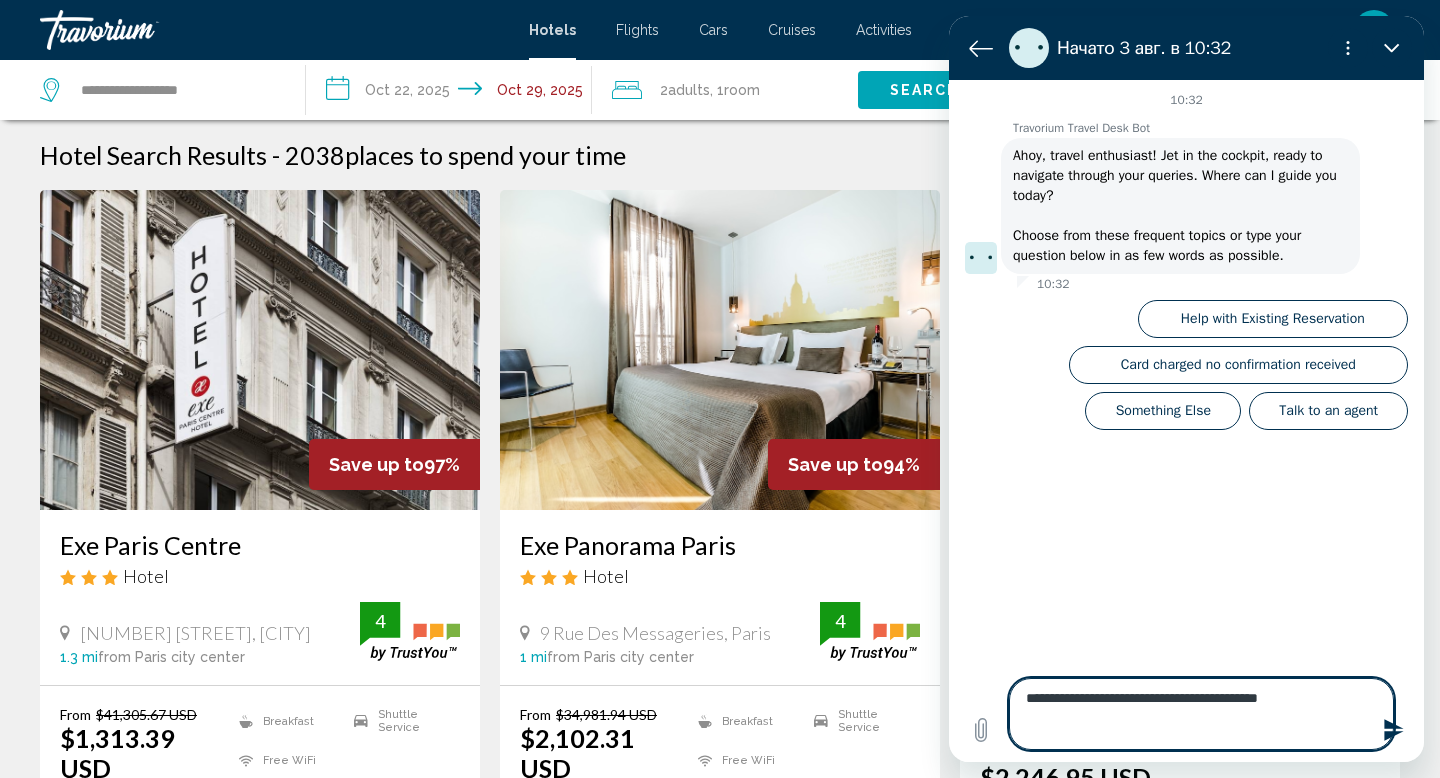 type on "**********" 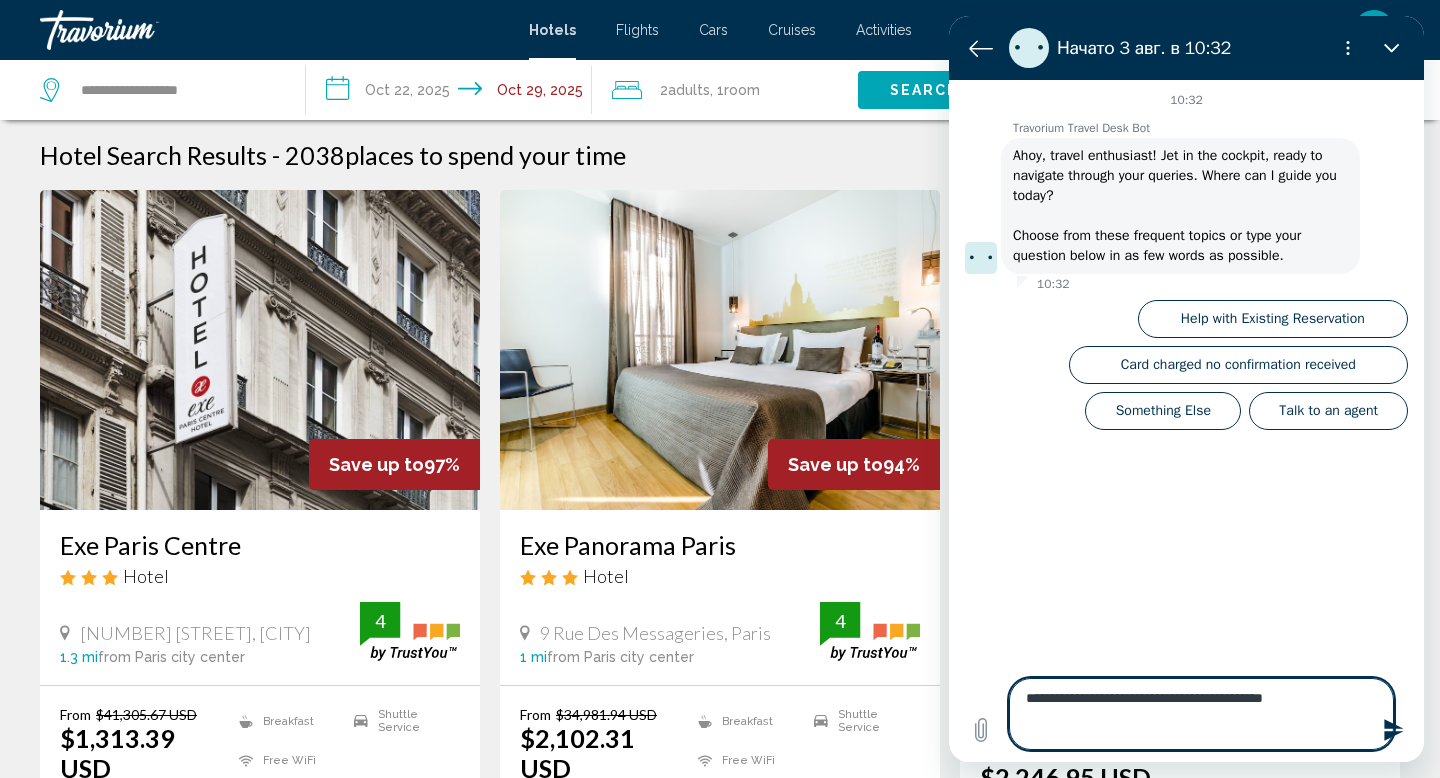 type on "**********" 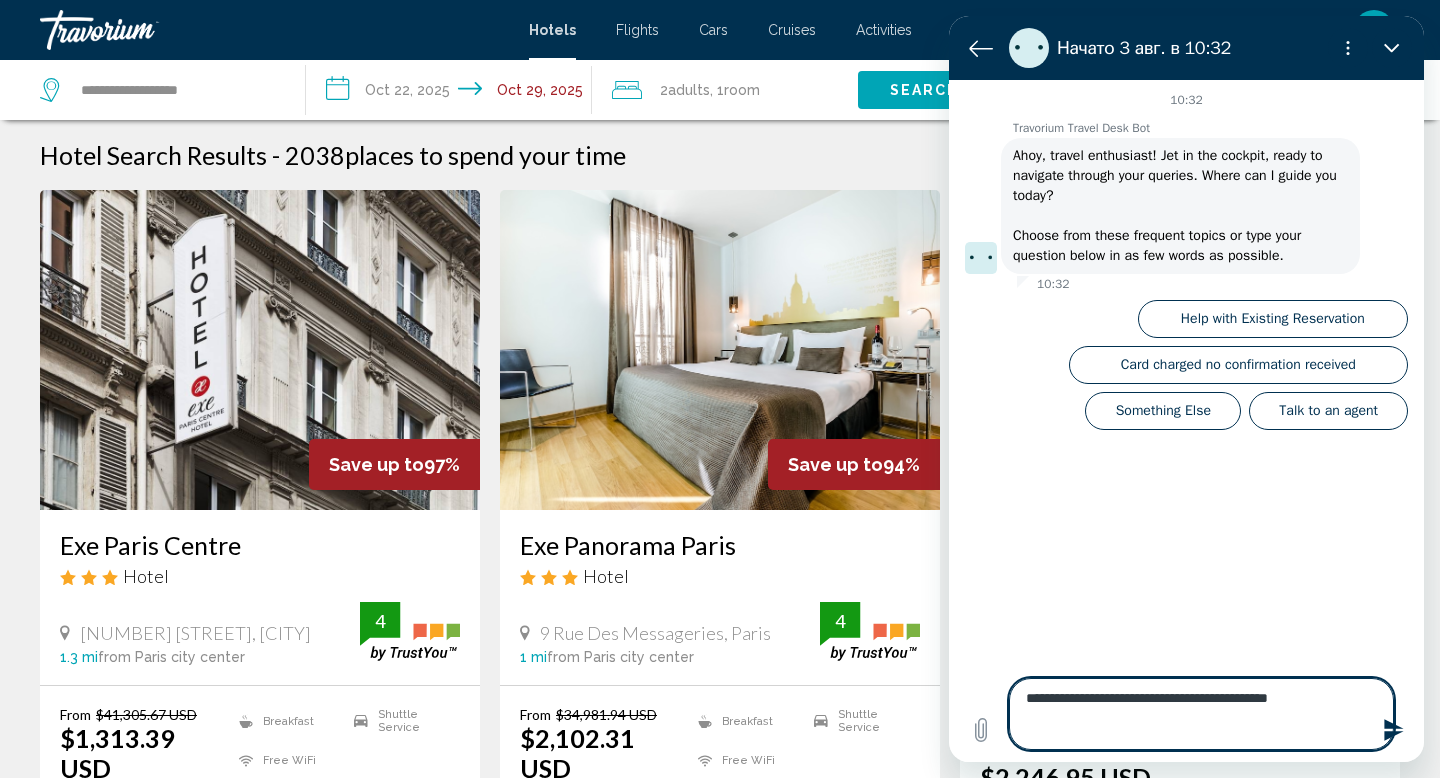 type on "*" 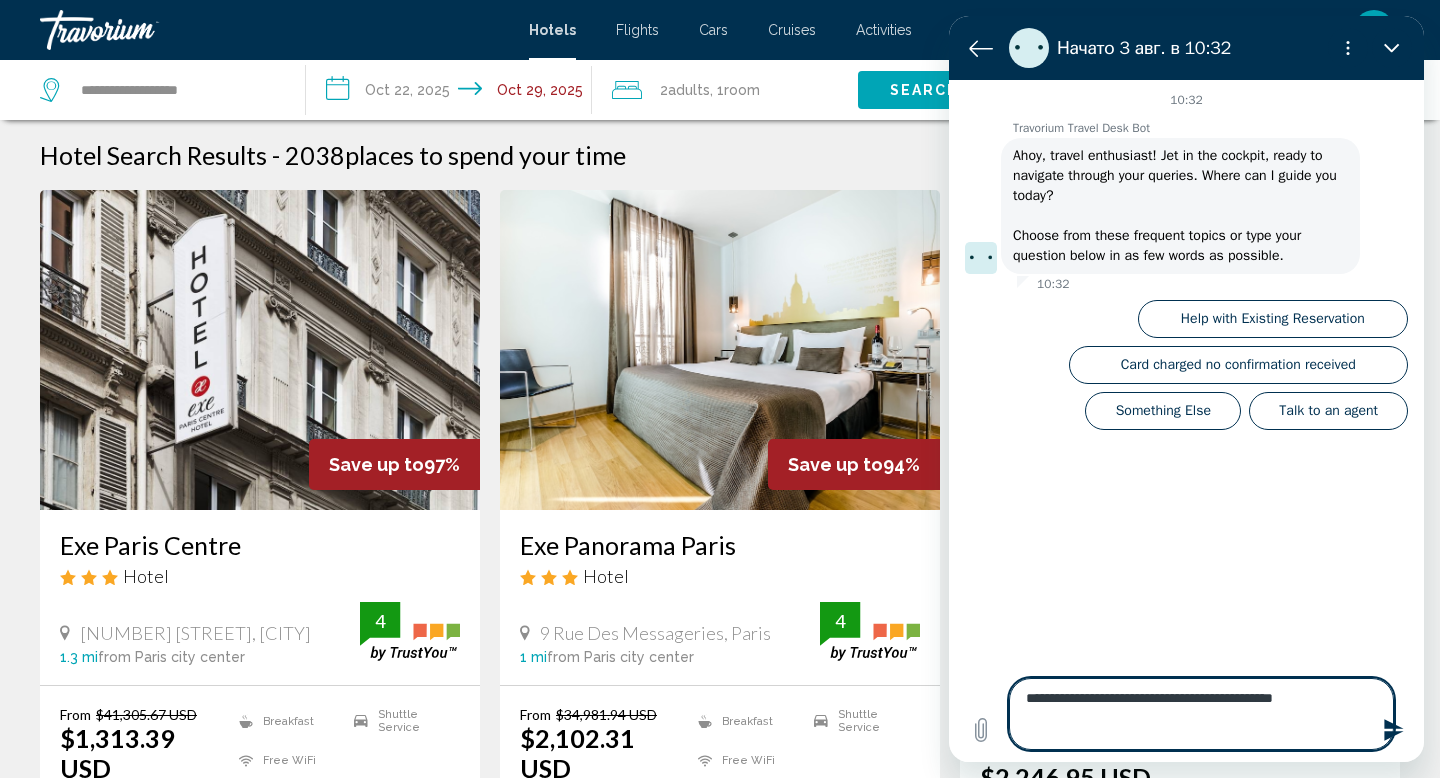 type on "**********" 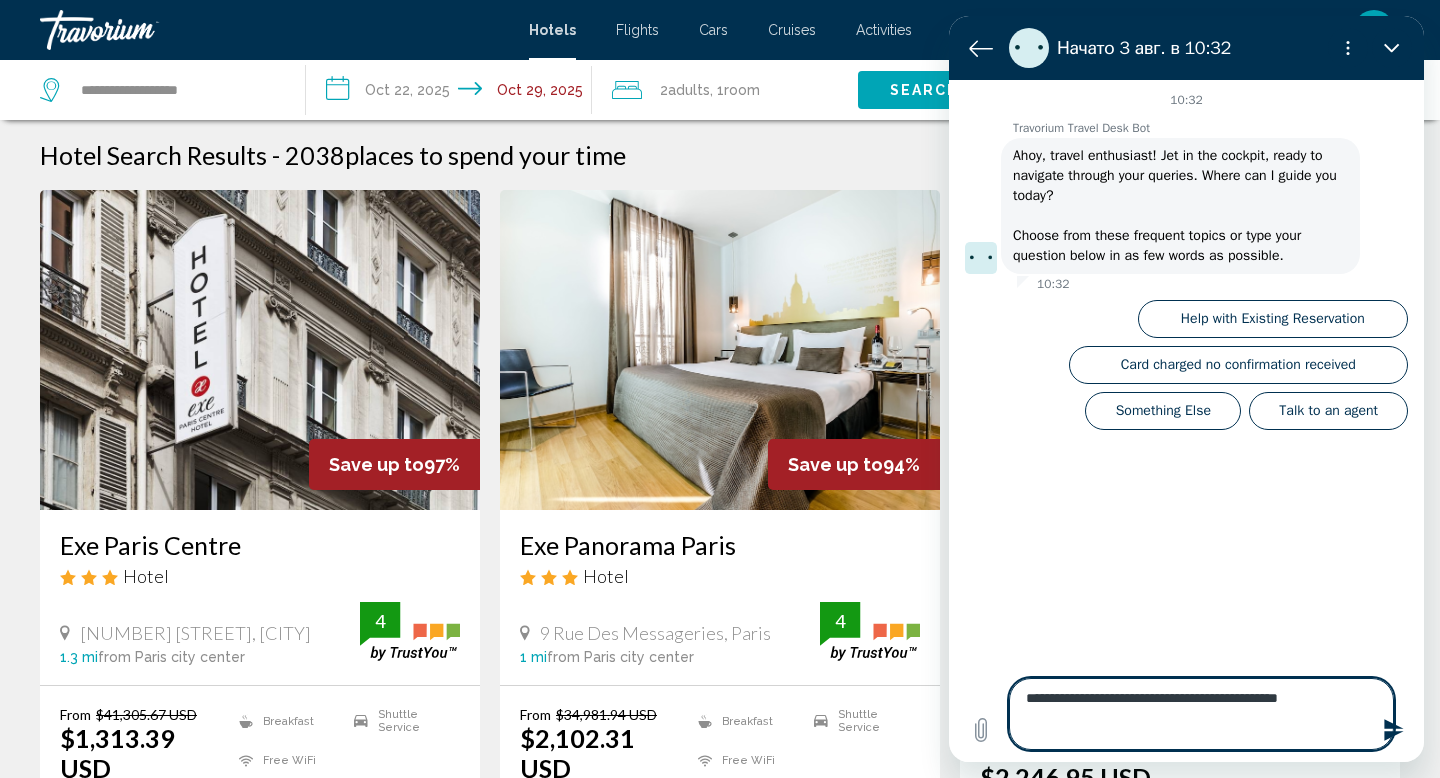type on "**********" 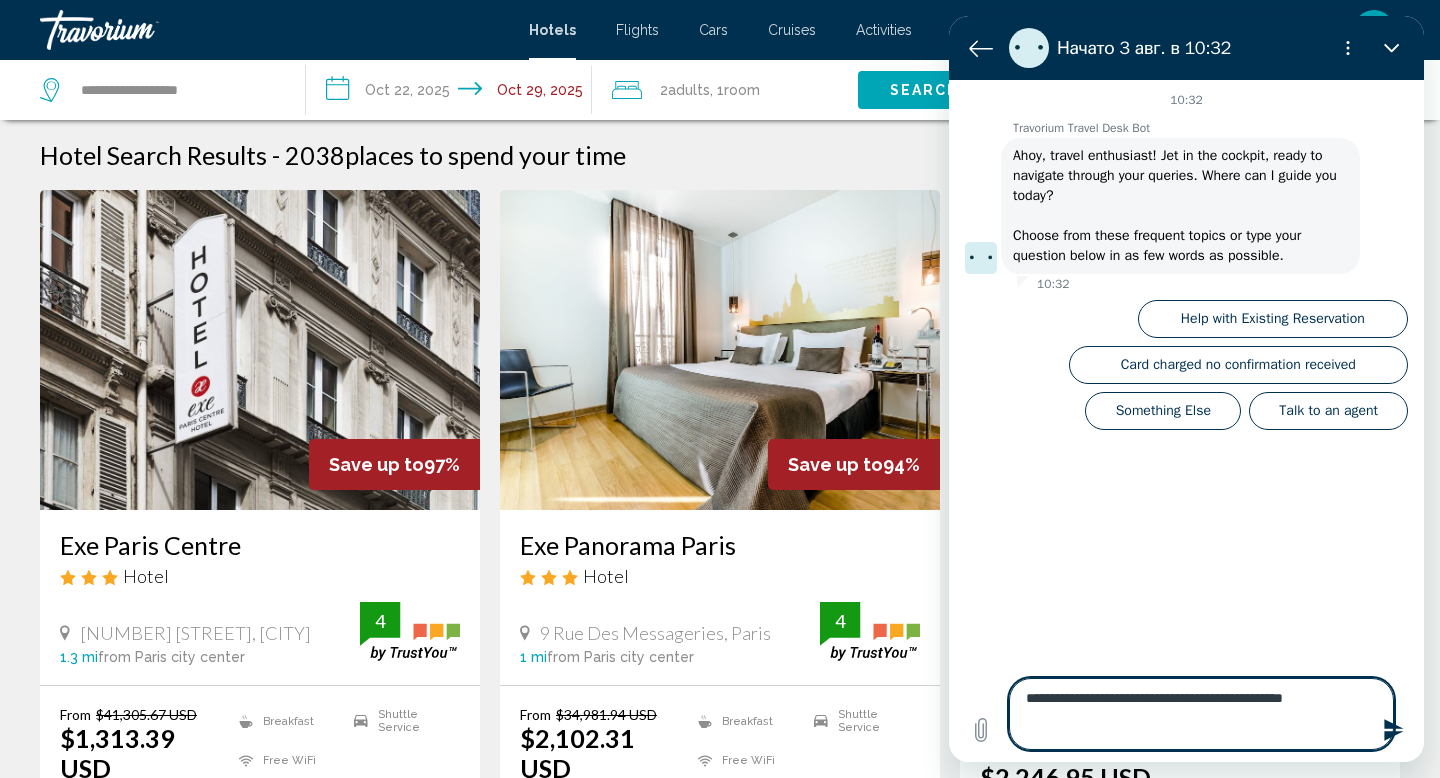 type on "**********" 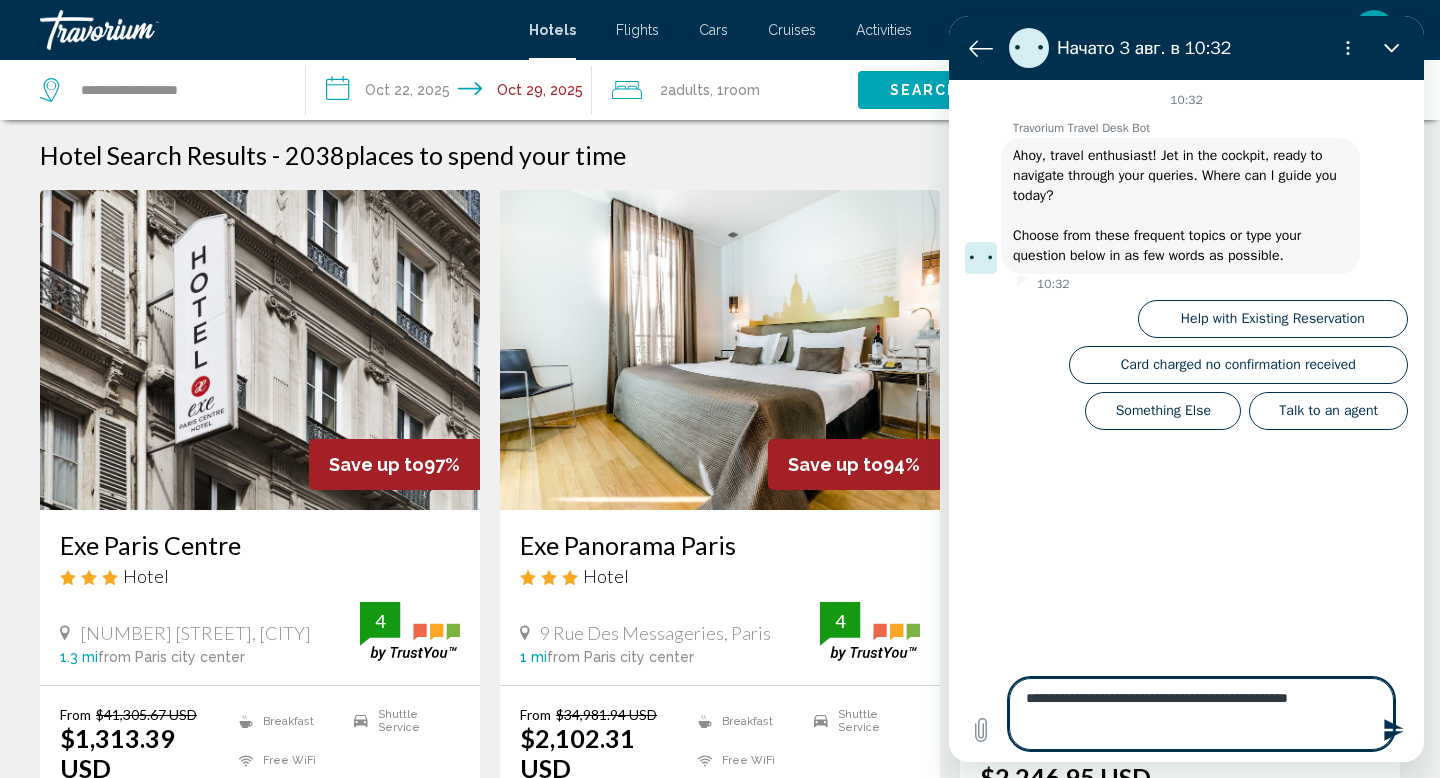 type on "**********" 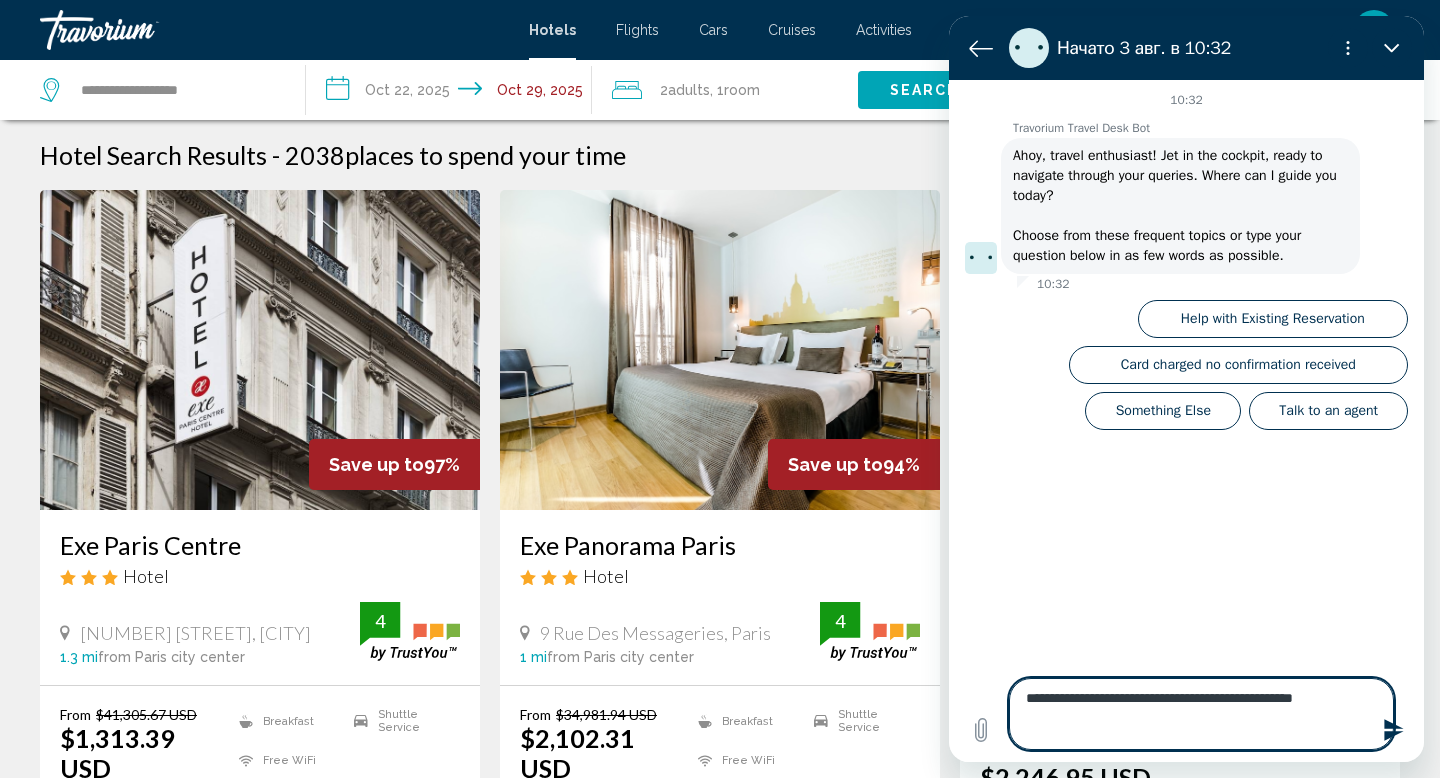 type on "**********" 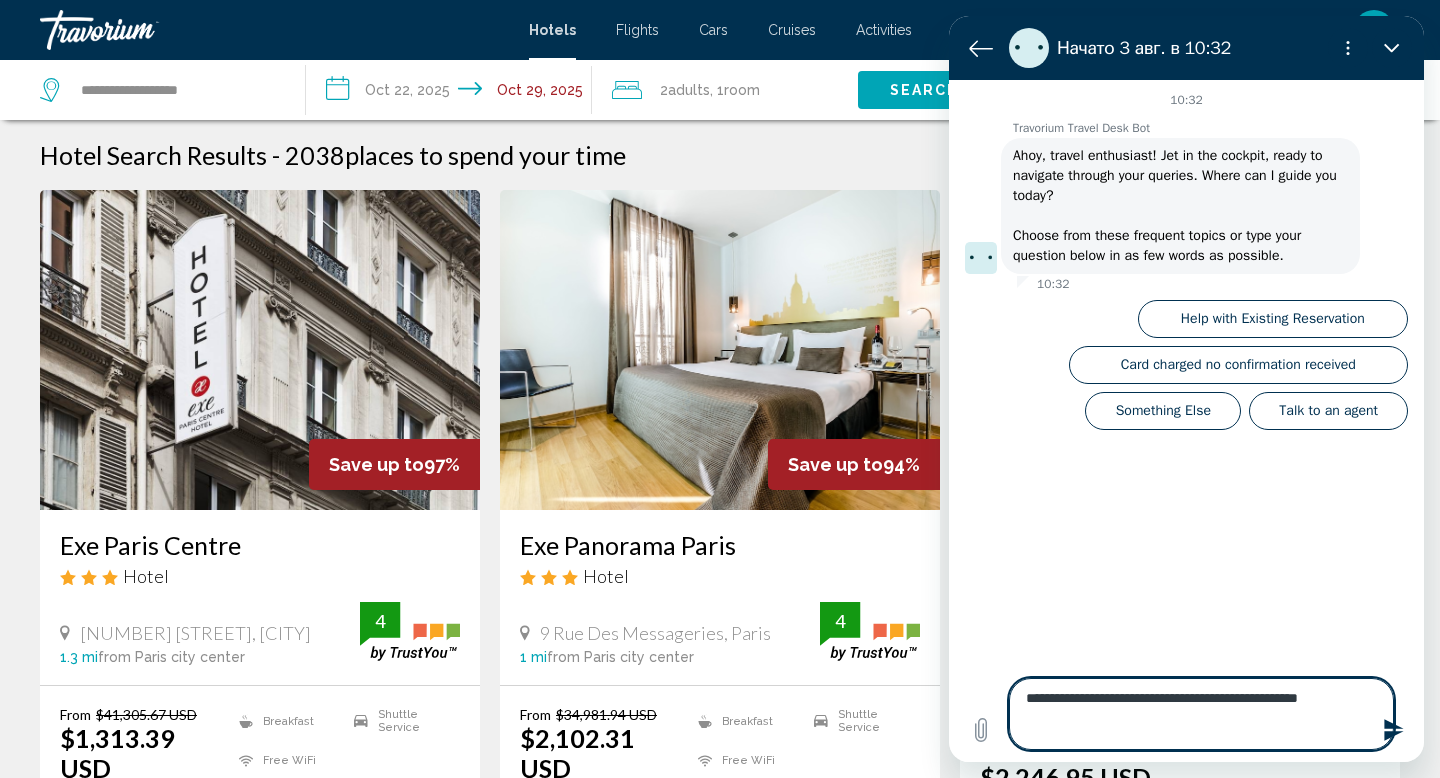 type on "*" 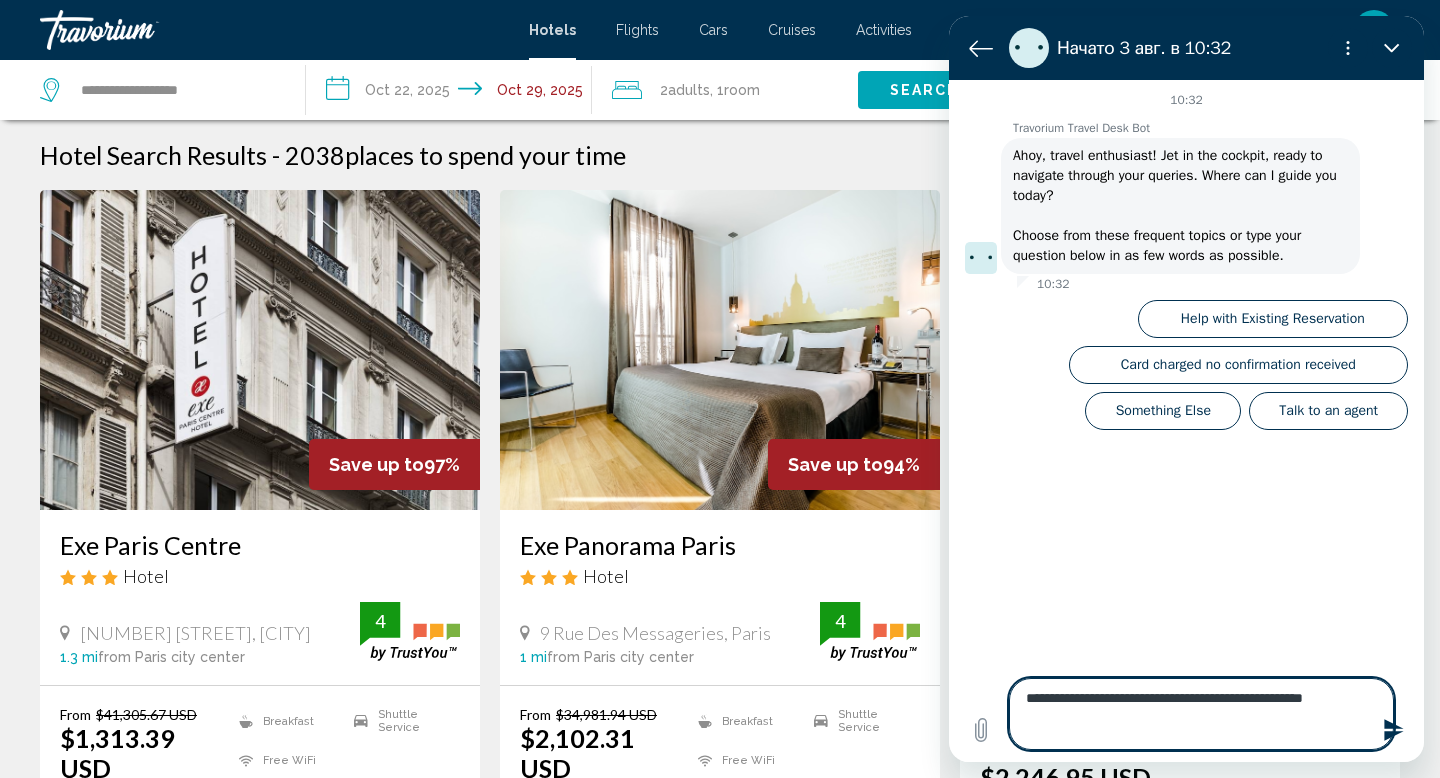 type on "**********" 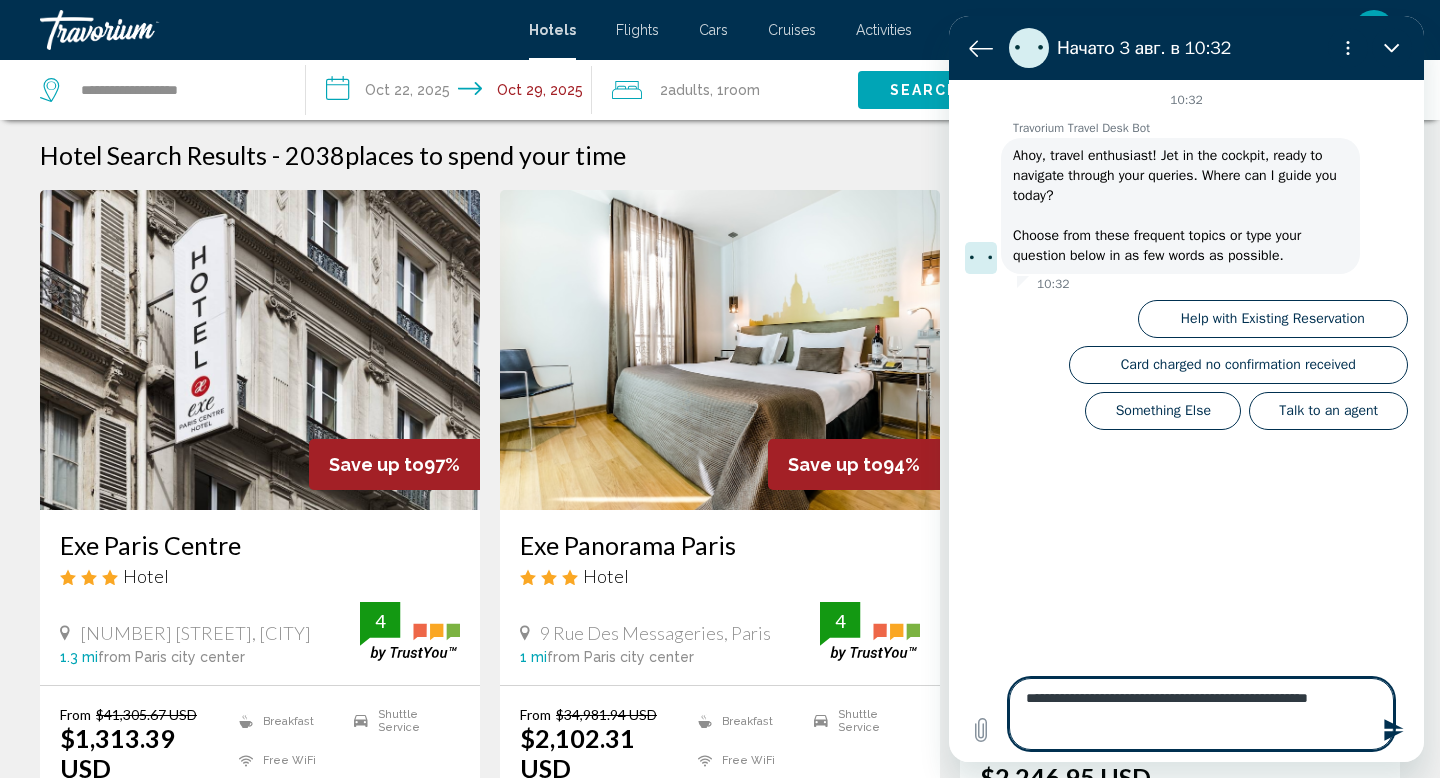 type on "**********" 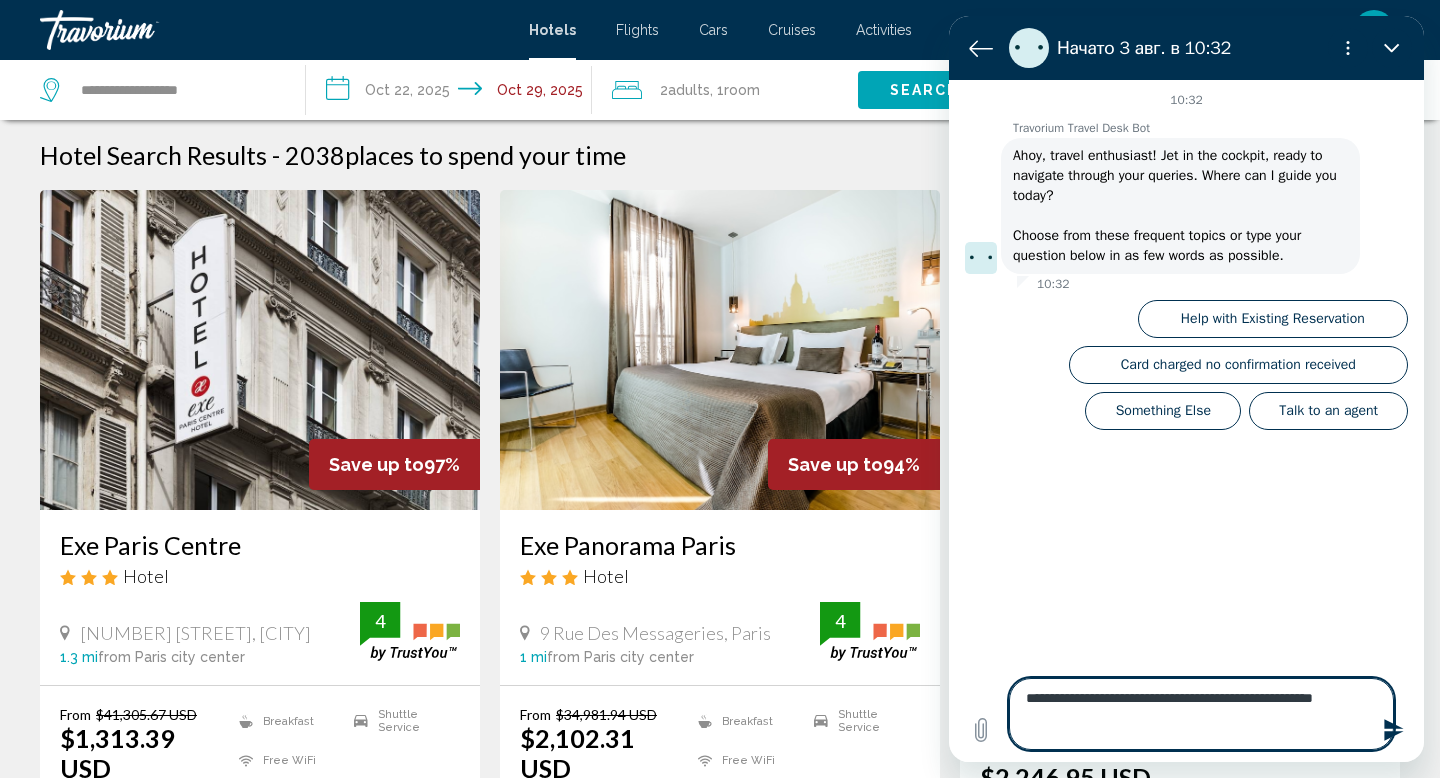type on "**********" 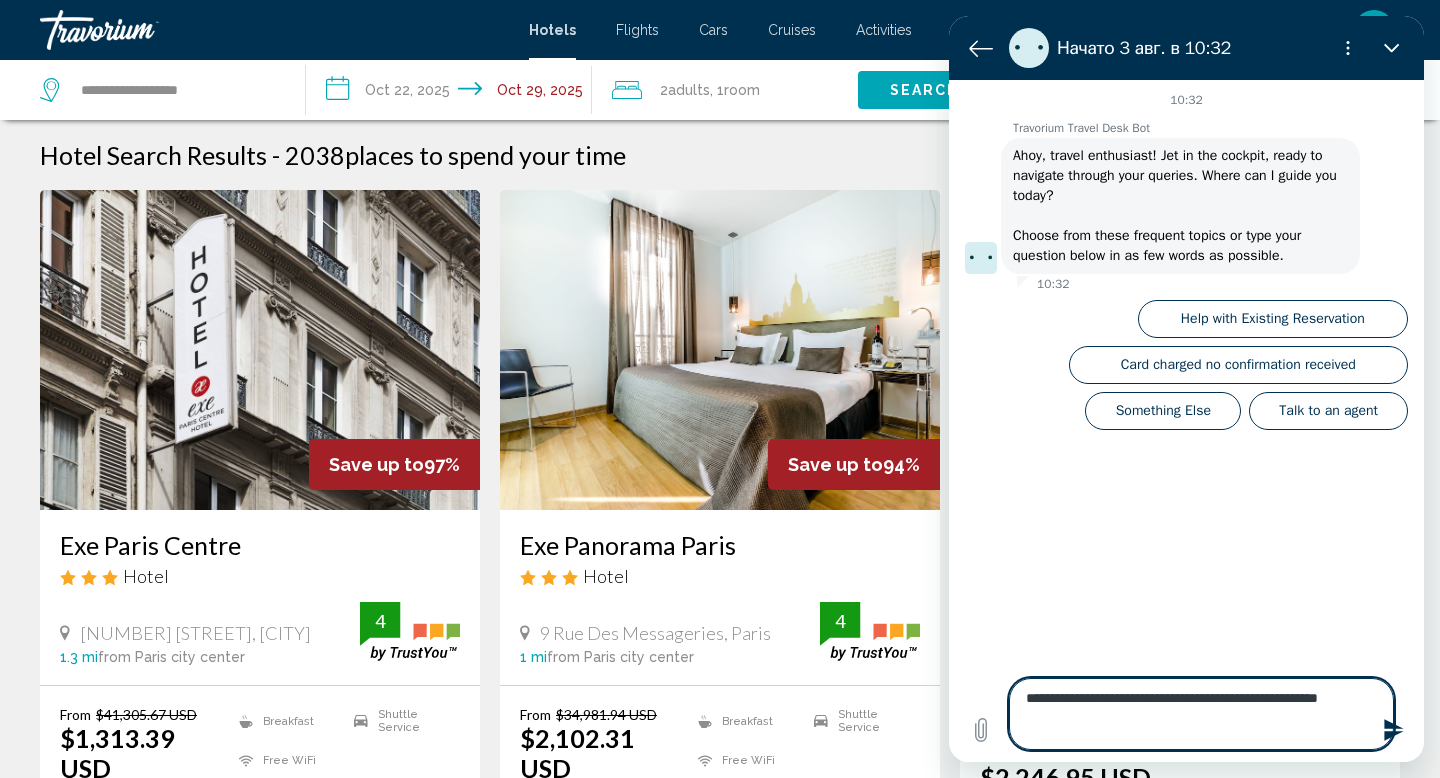 type on "**********" 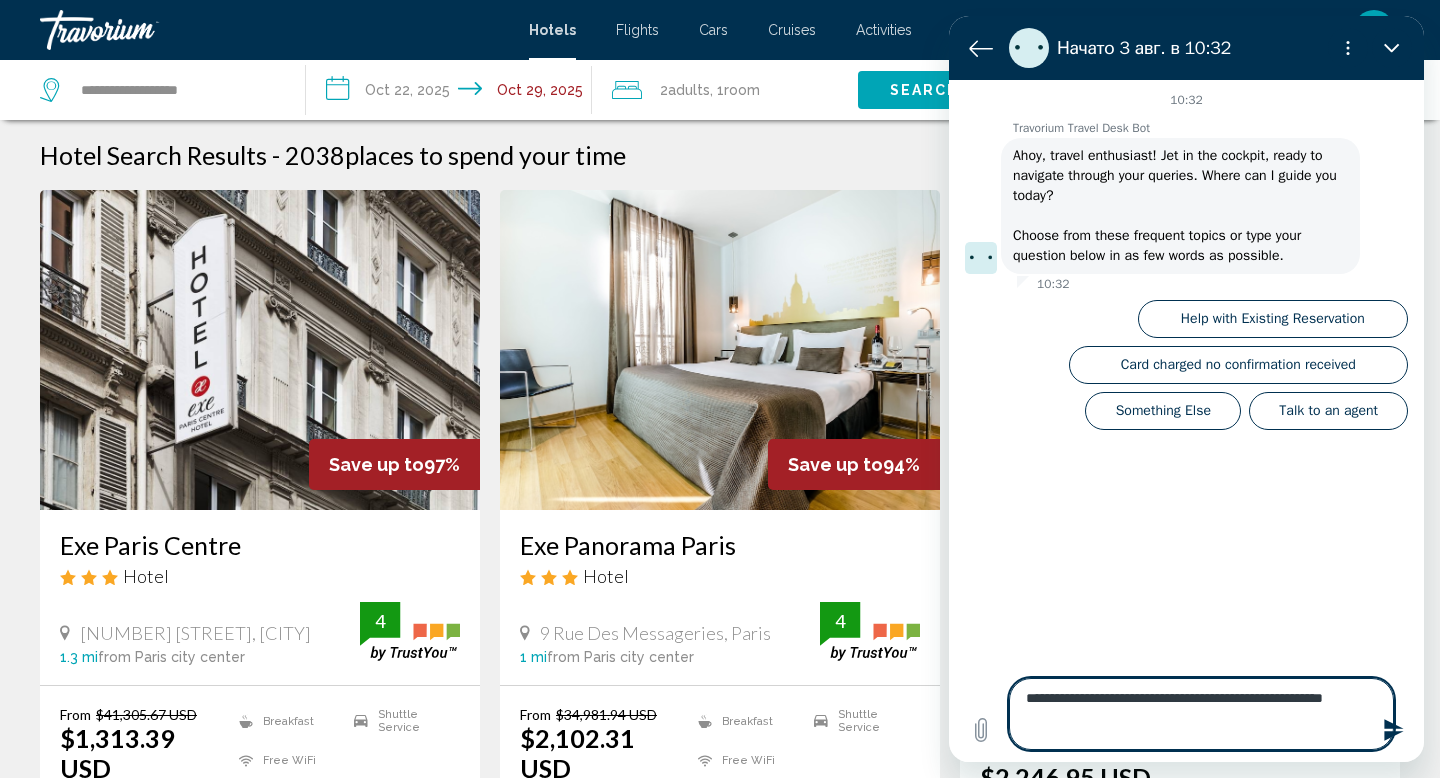 type on "**********" 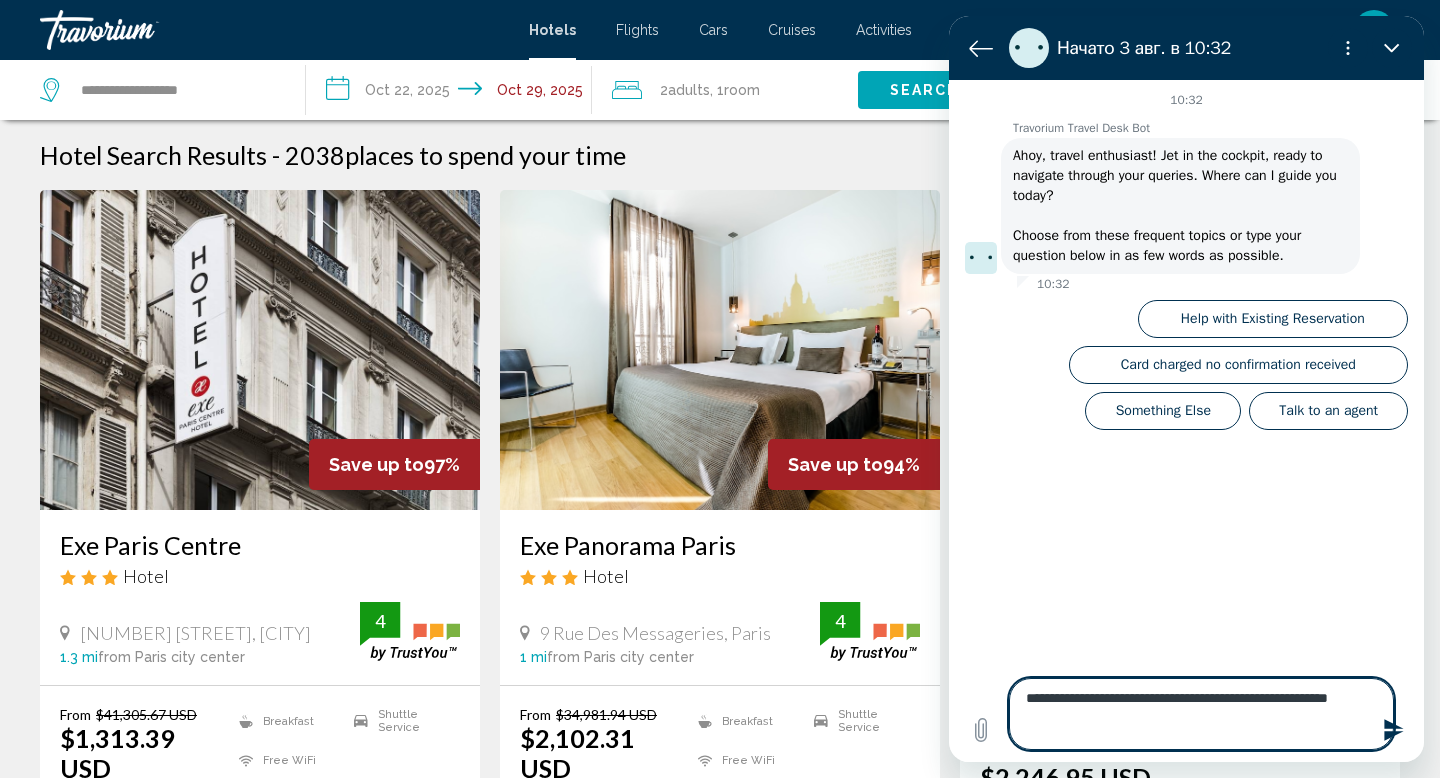 type on "**********" 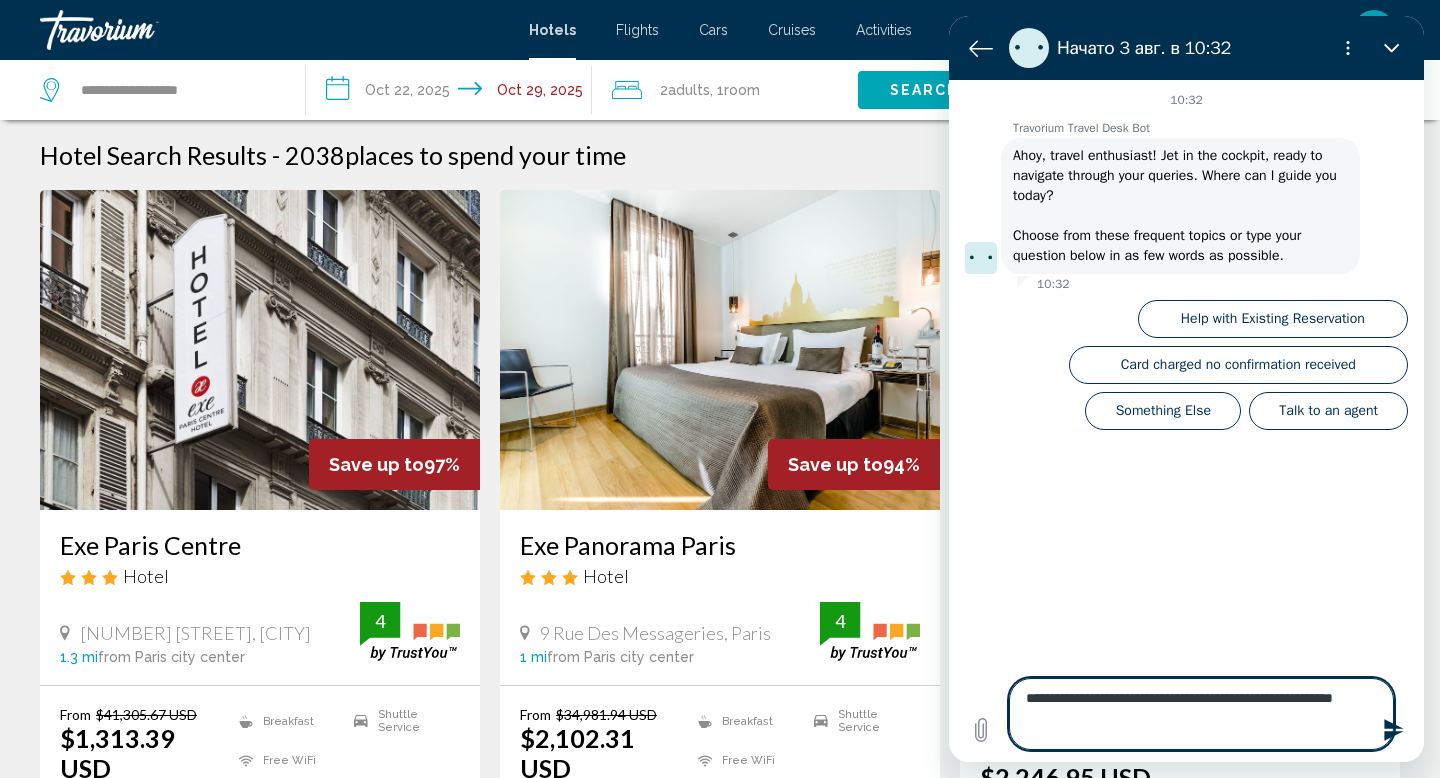 type on "**********" 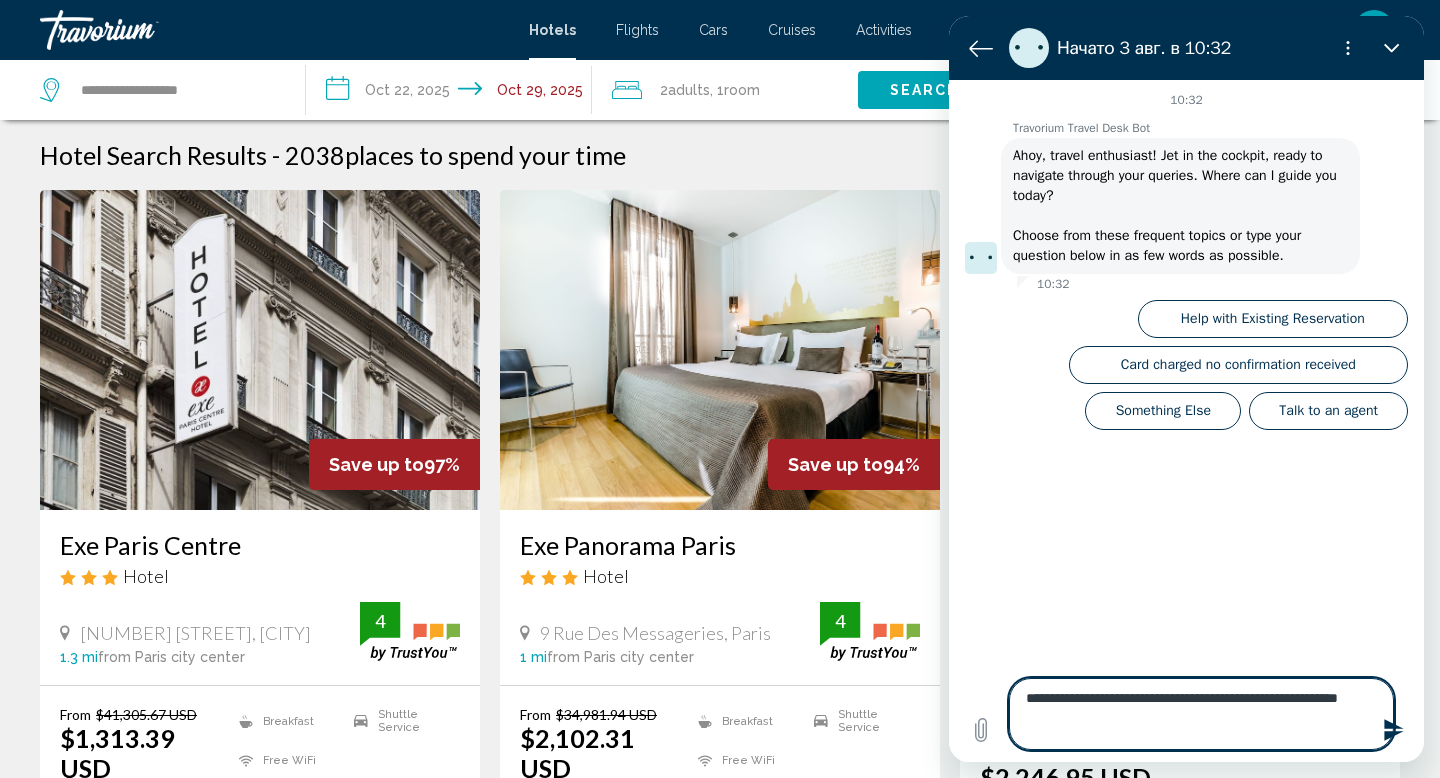 type on "**********" 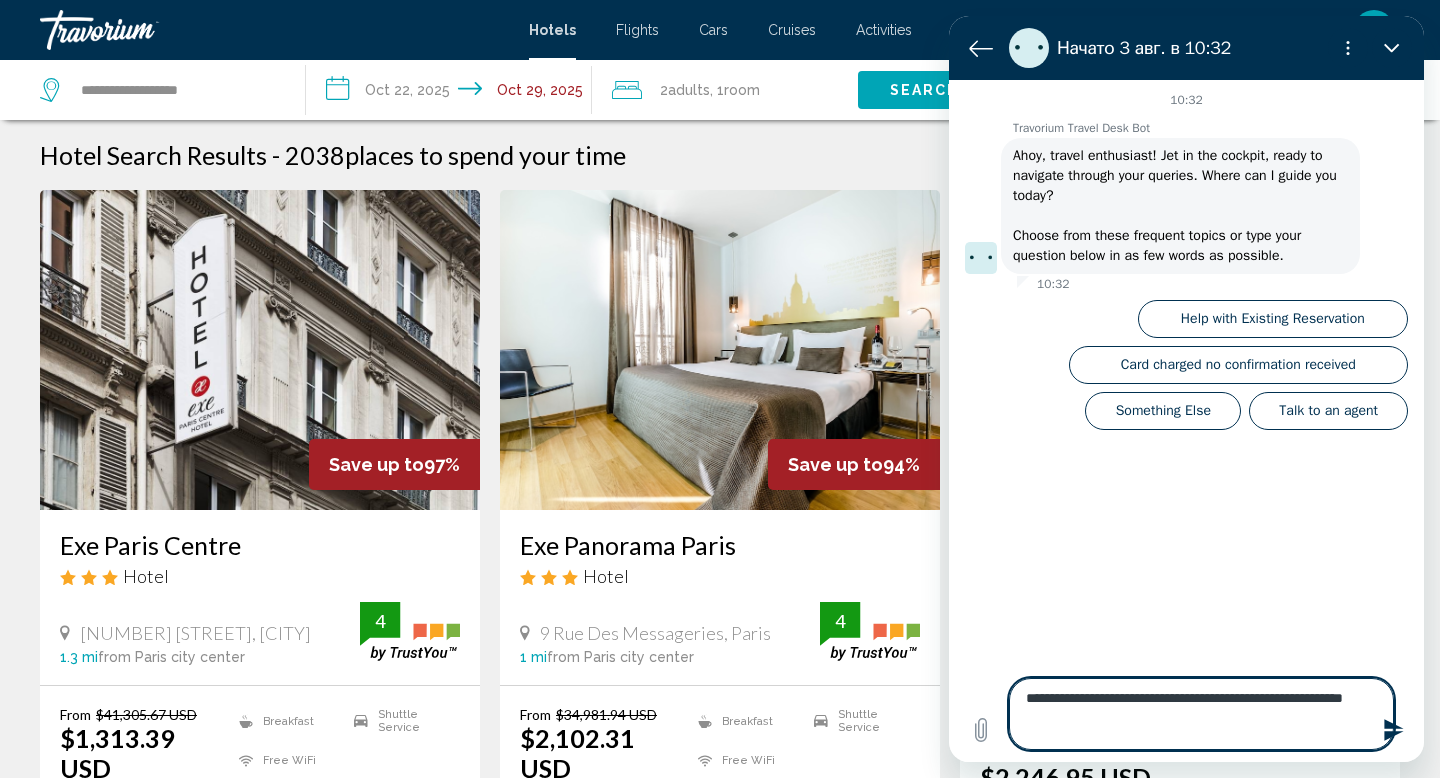 type on "**********" 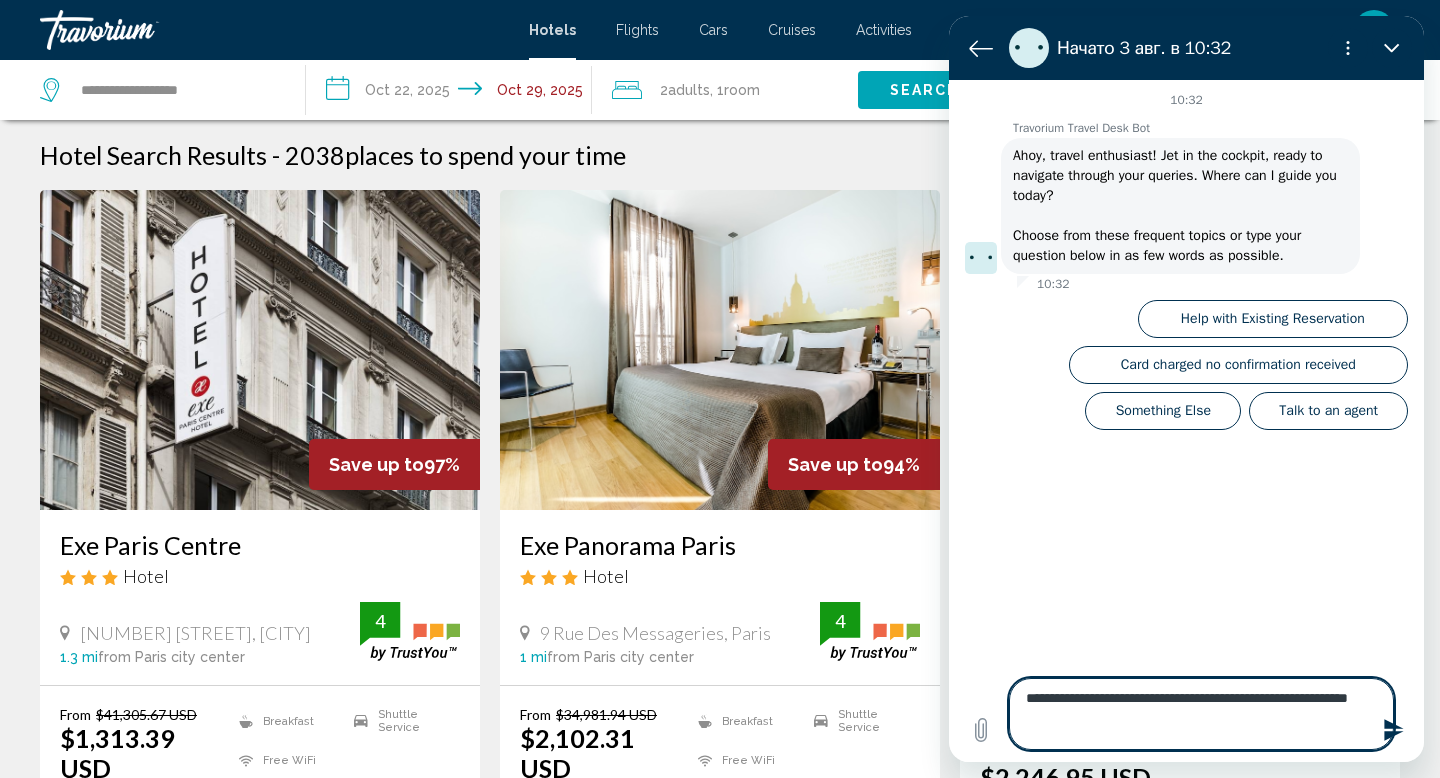 type on "**********" 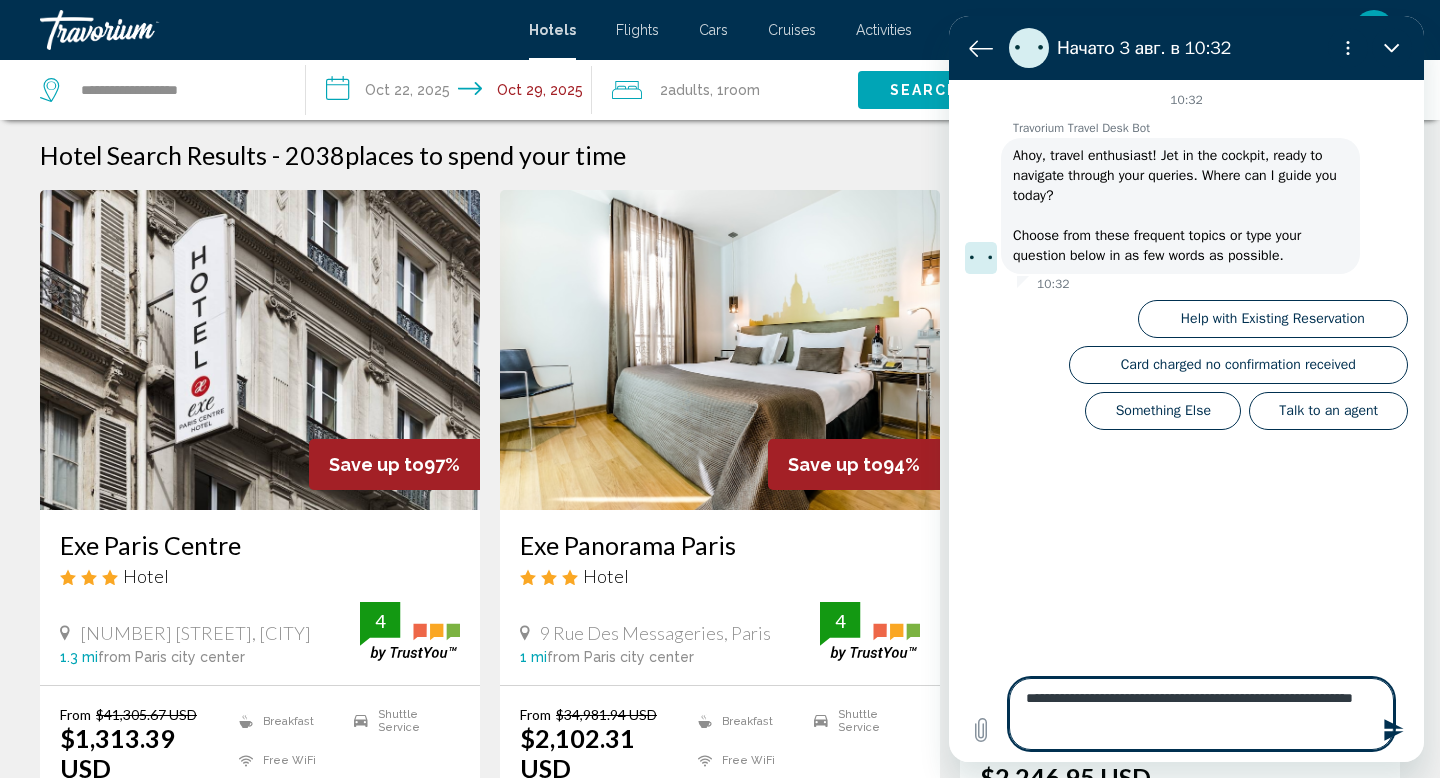 type on "**********" 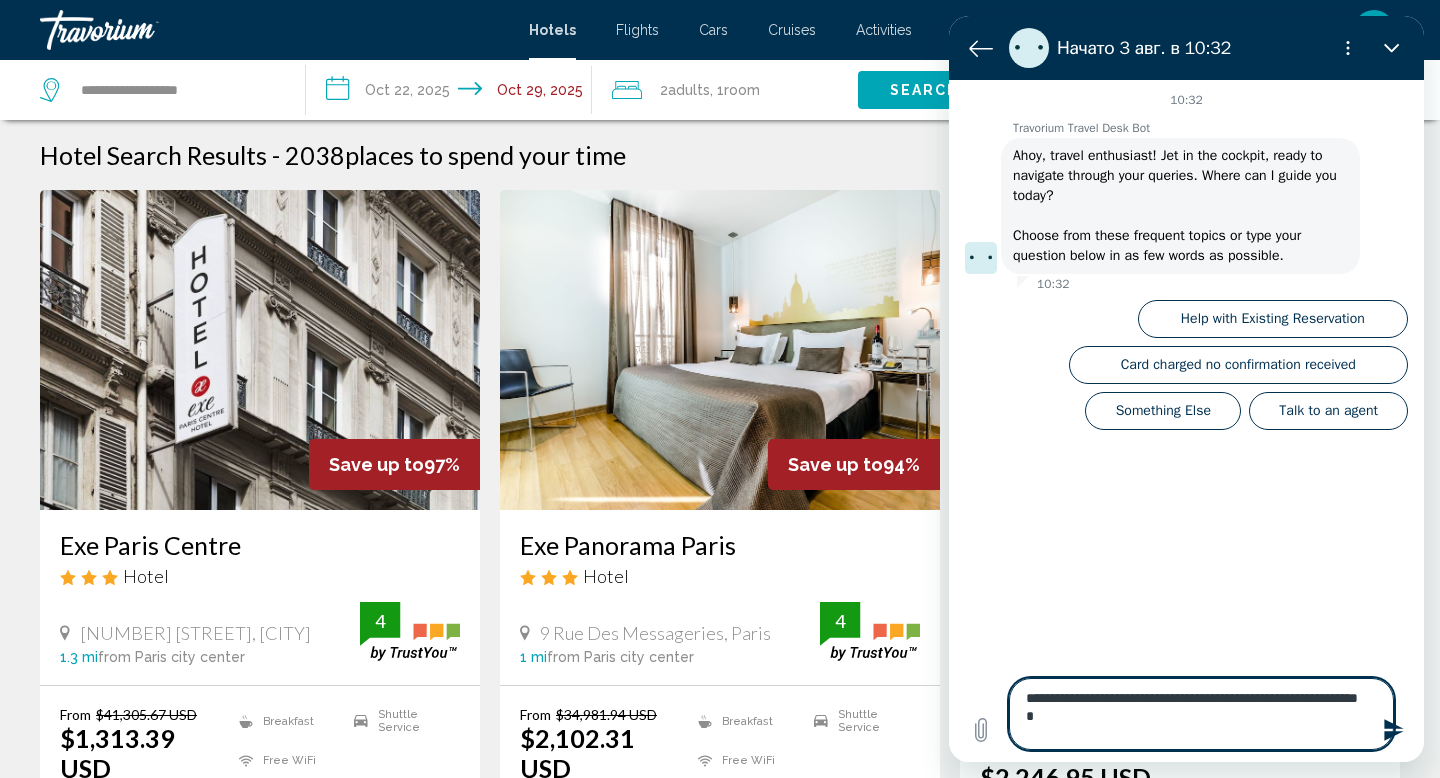 type on "**********" 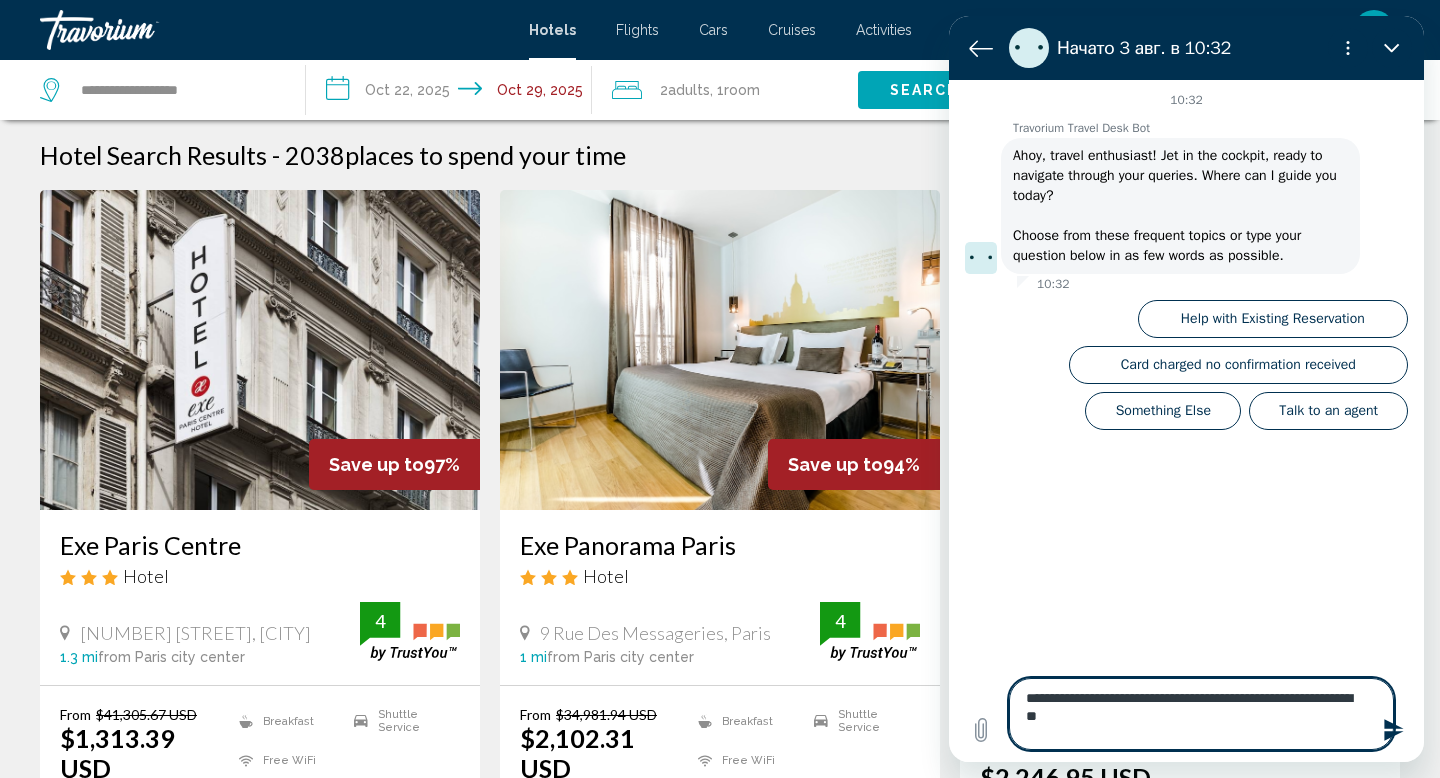 type on "**********" 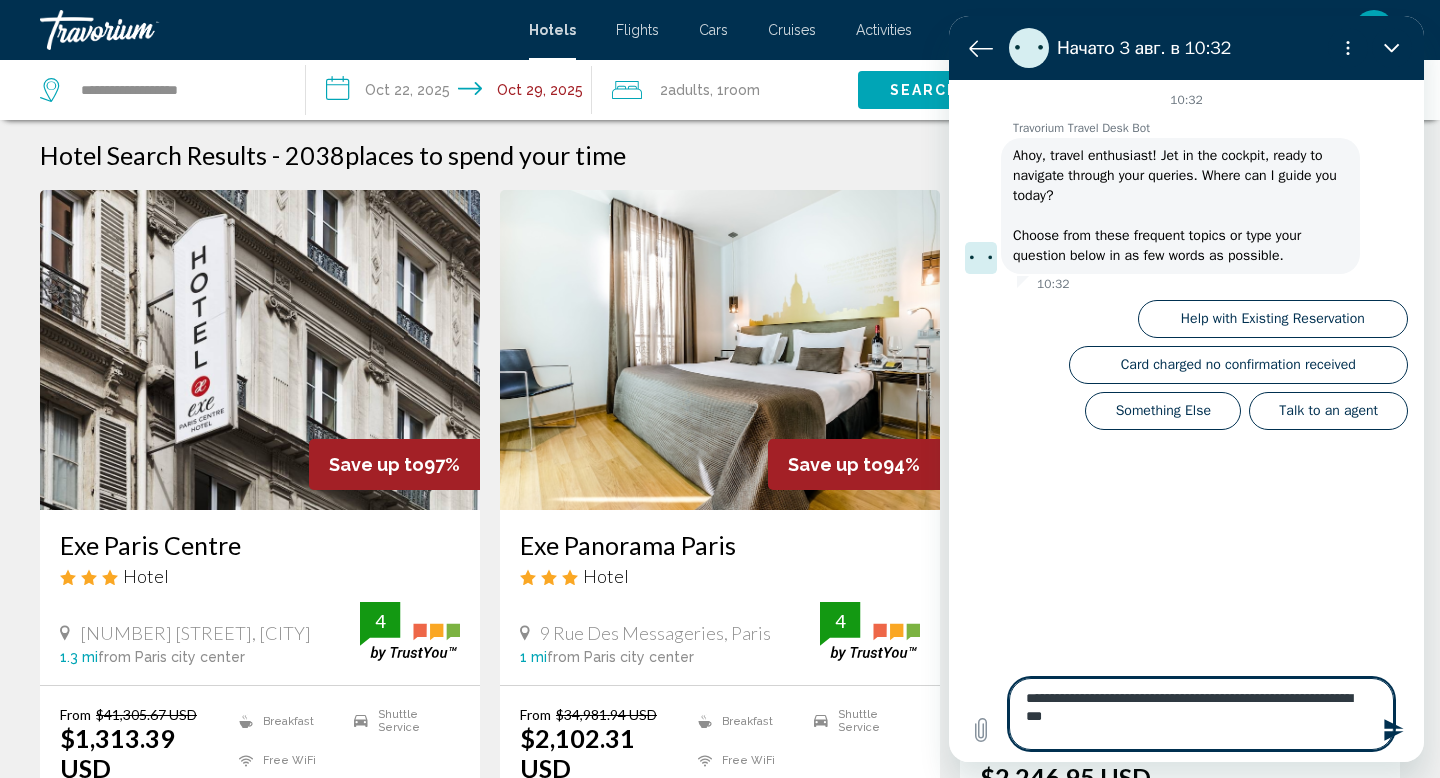 type on "**********" 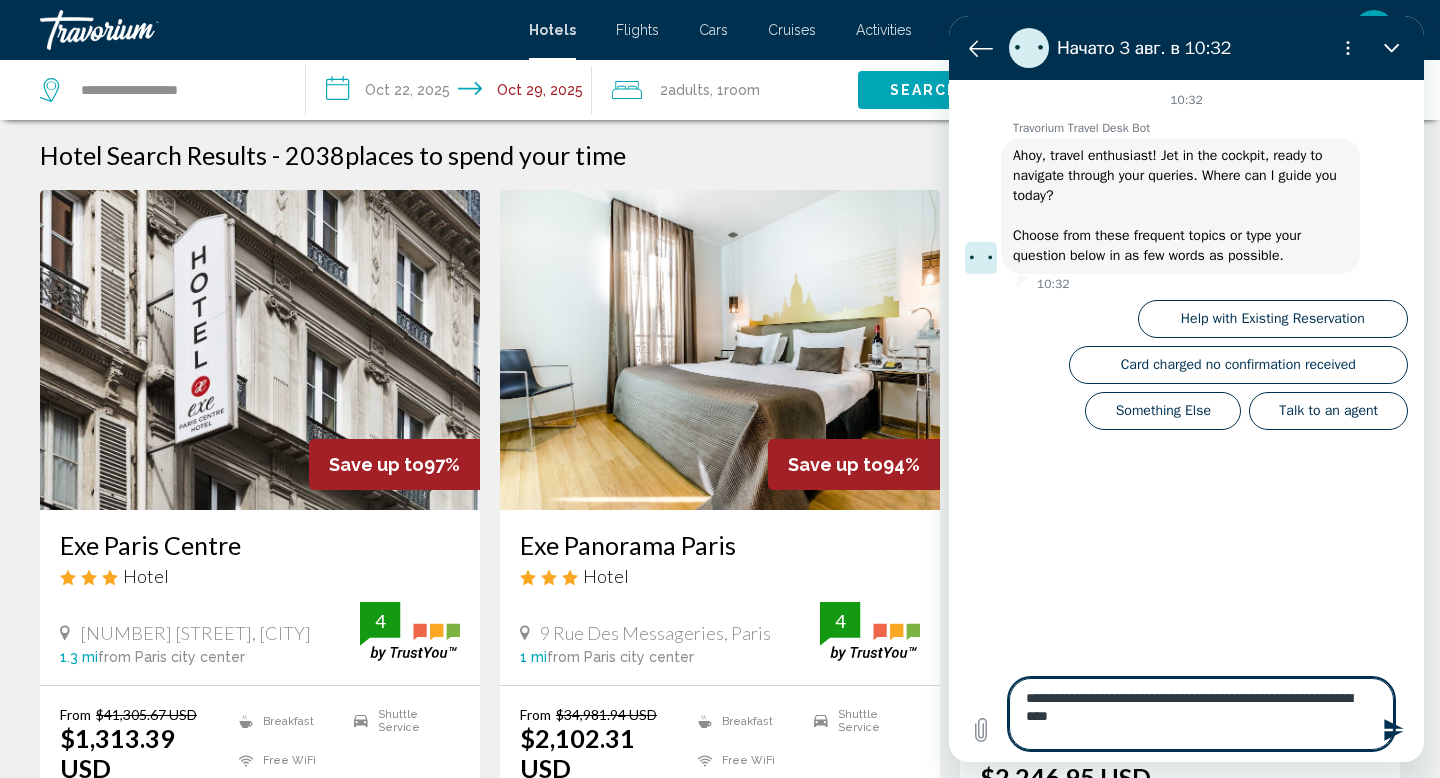 type on "**********" 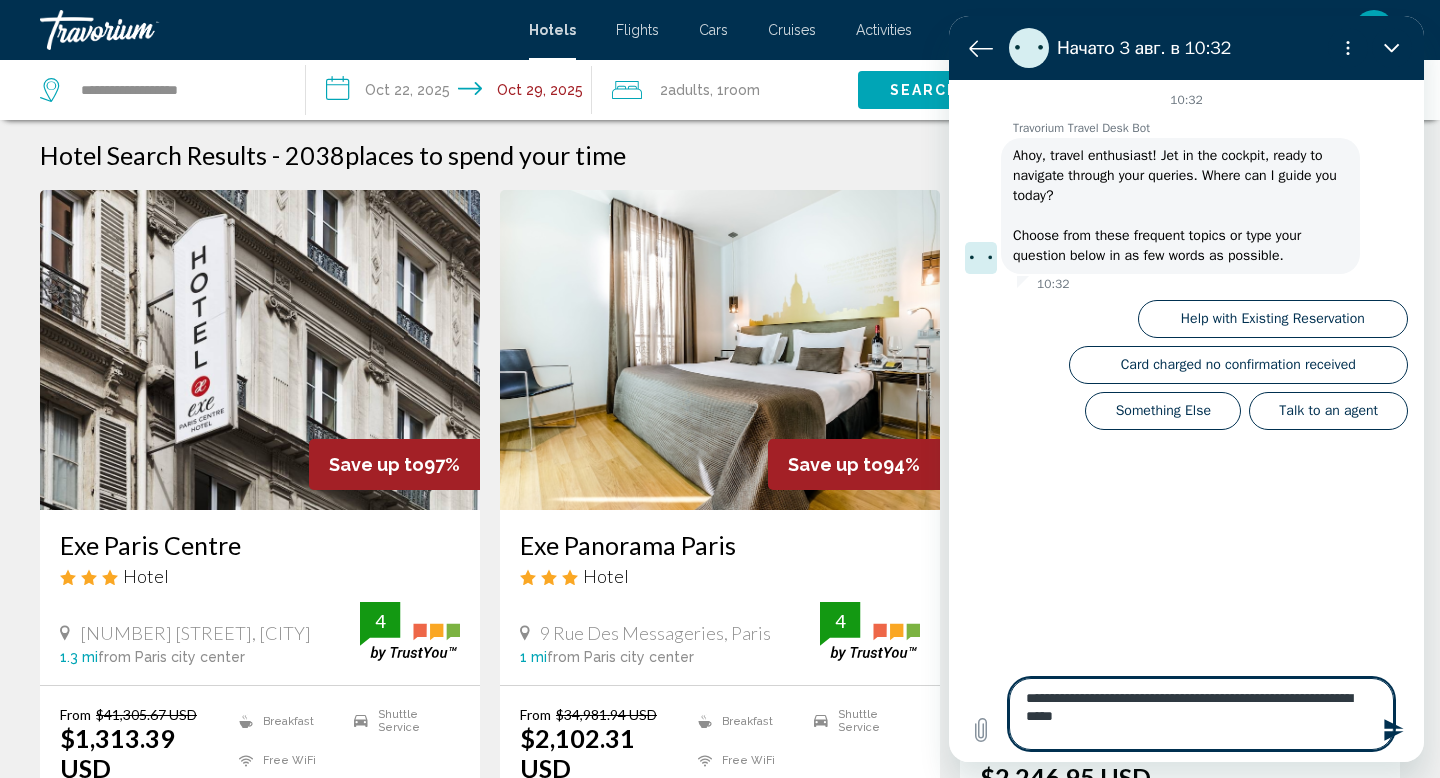 type on "**********" 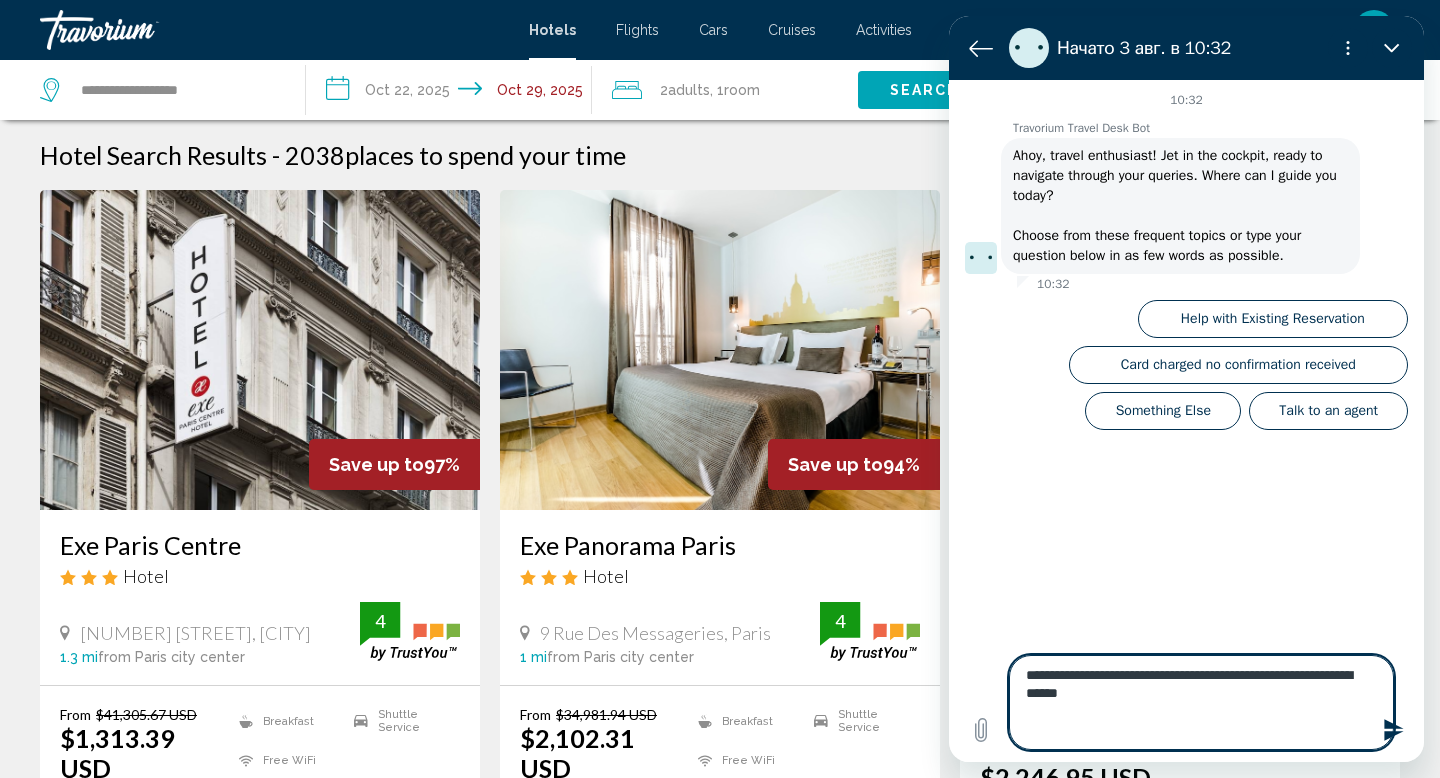 type on "**********" 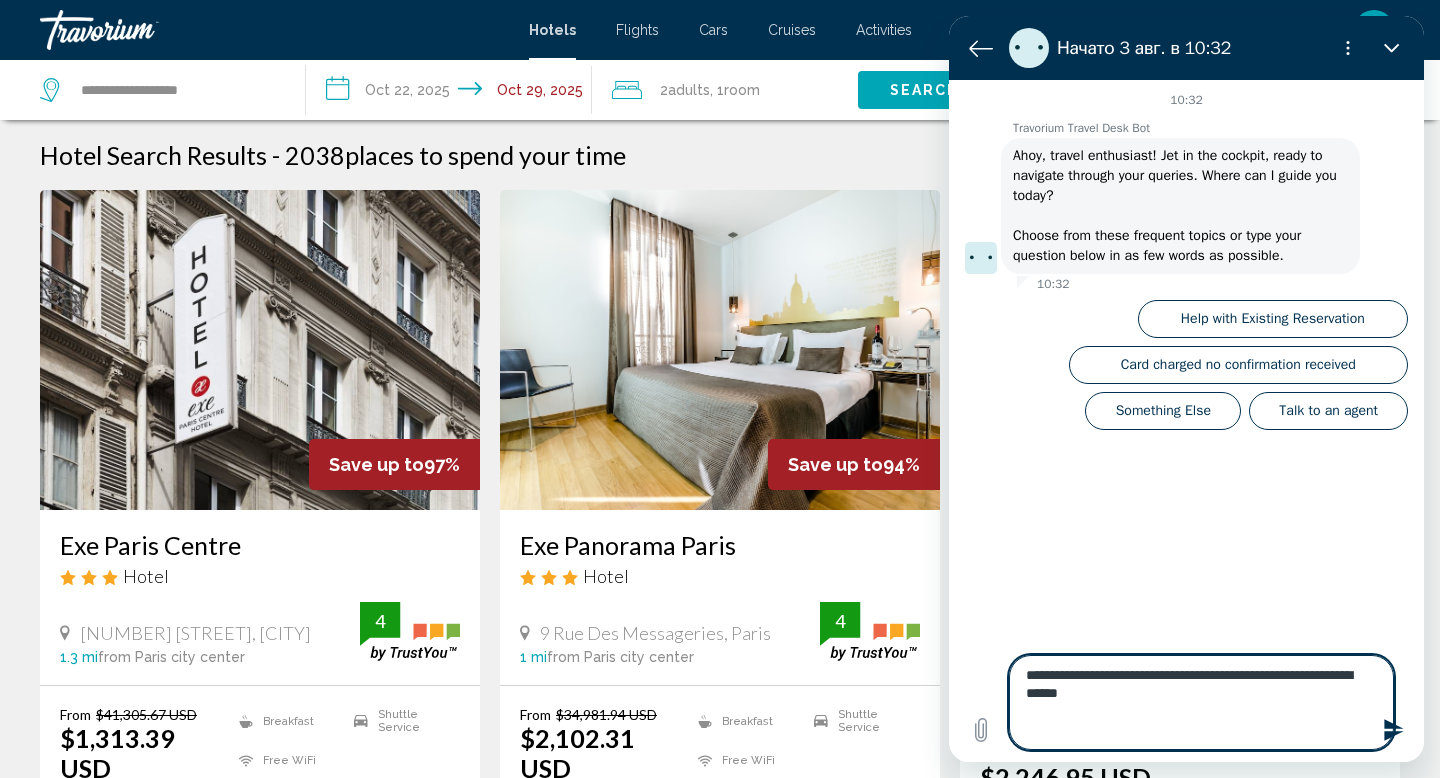 type on "*" 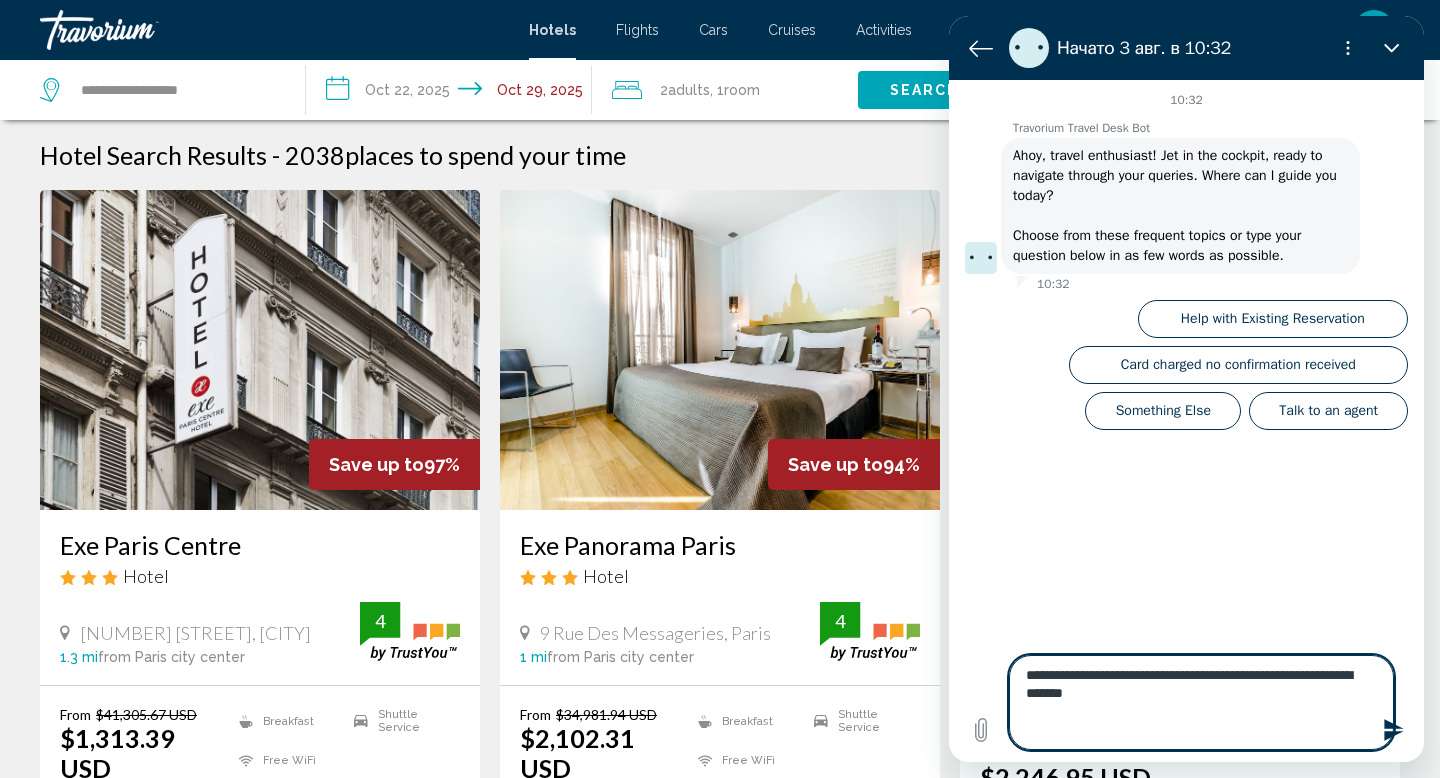 type on "**********" 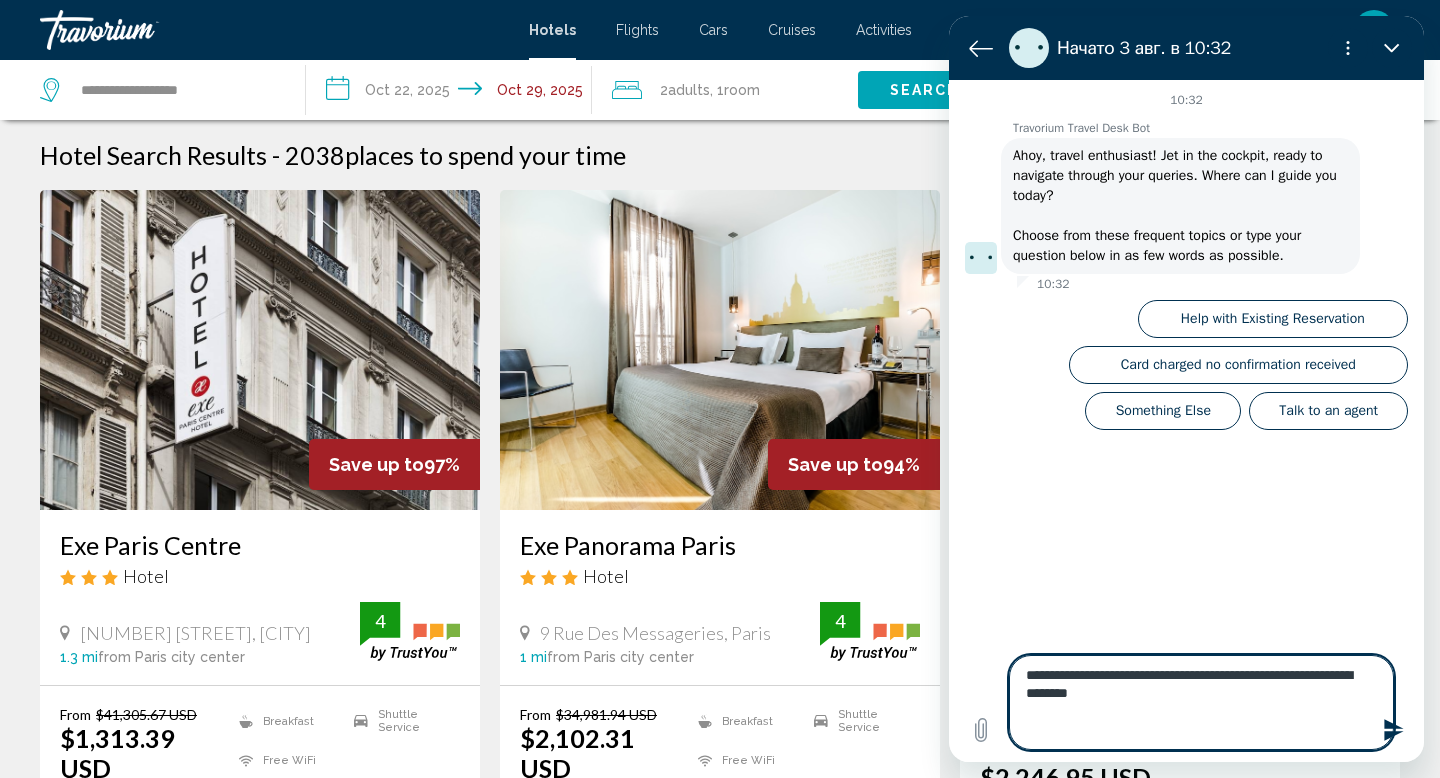 type on "**********" 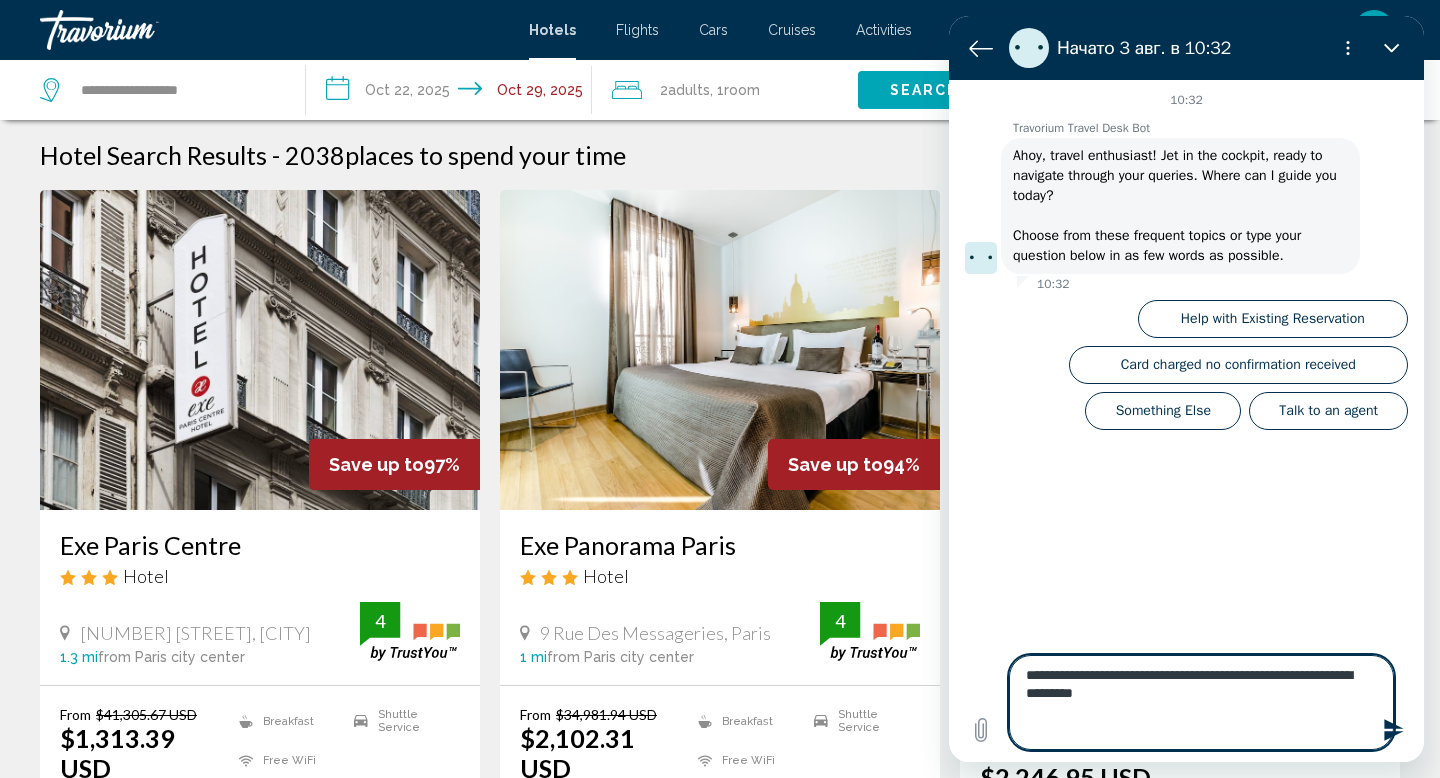 type on "**********" 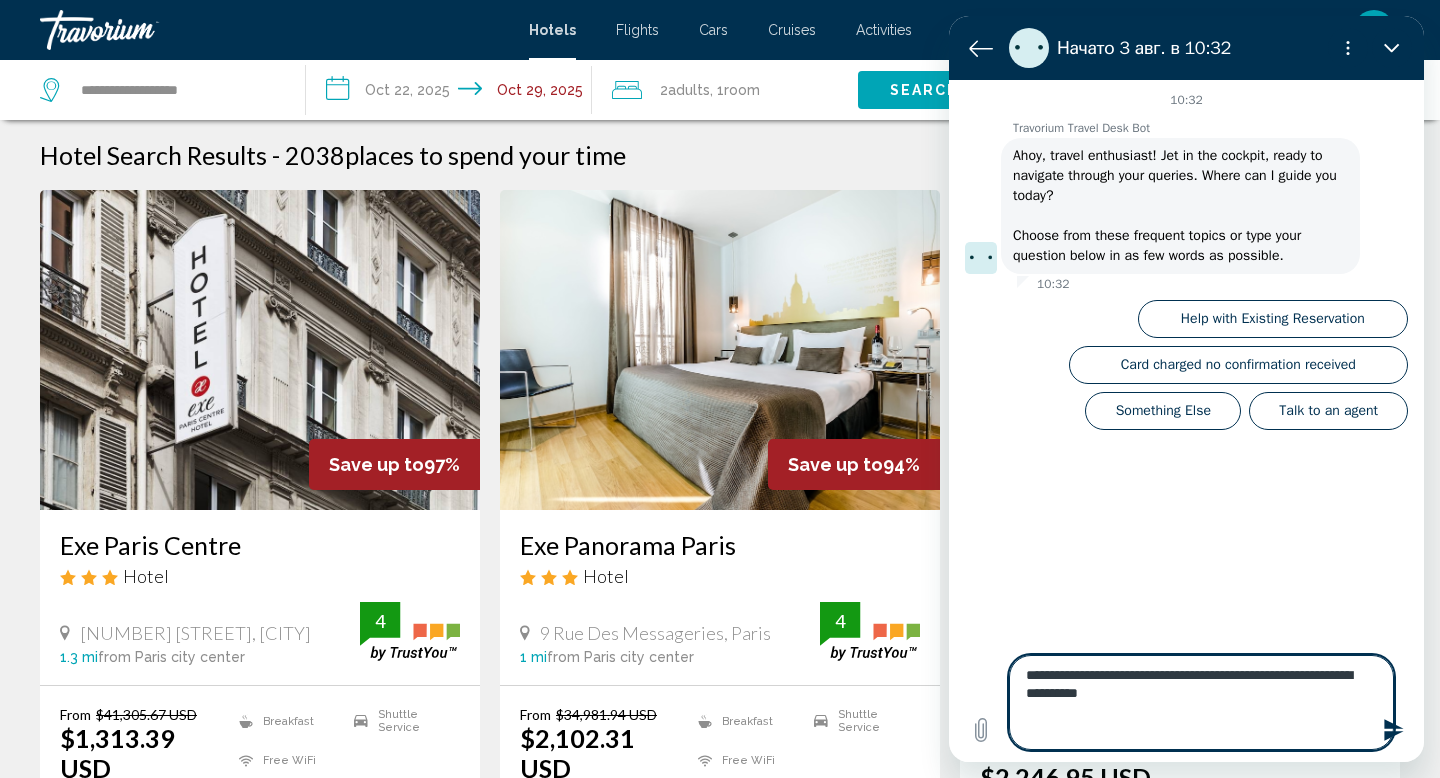 type on "**********" 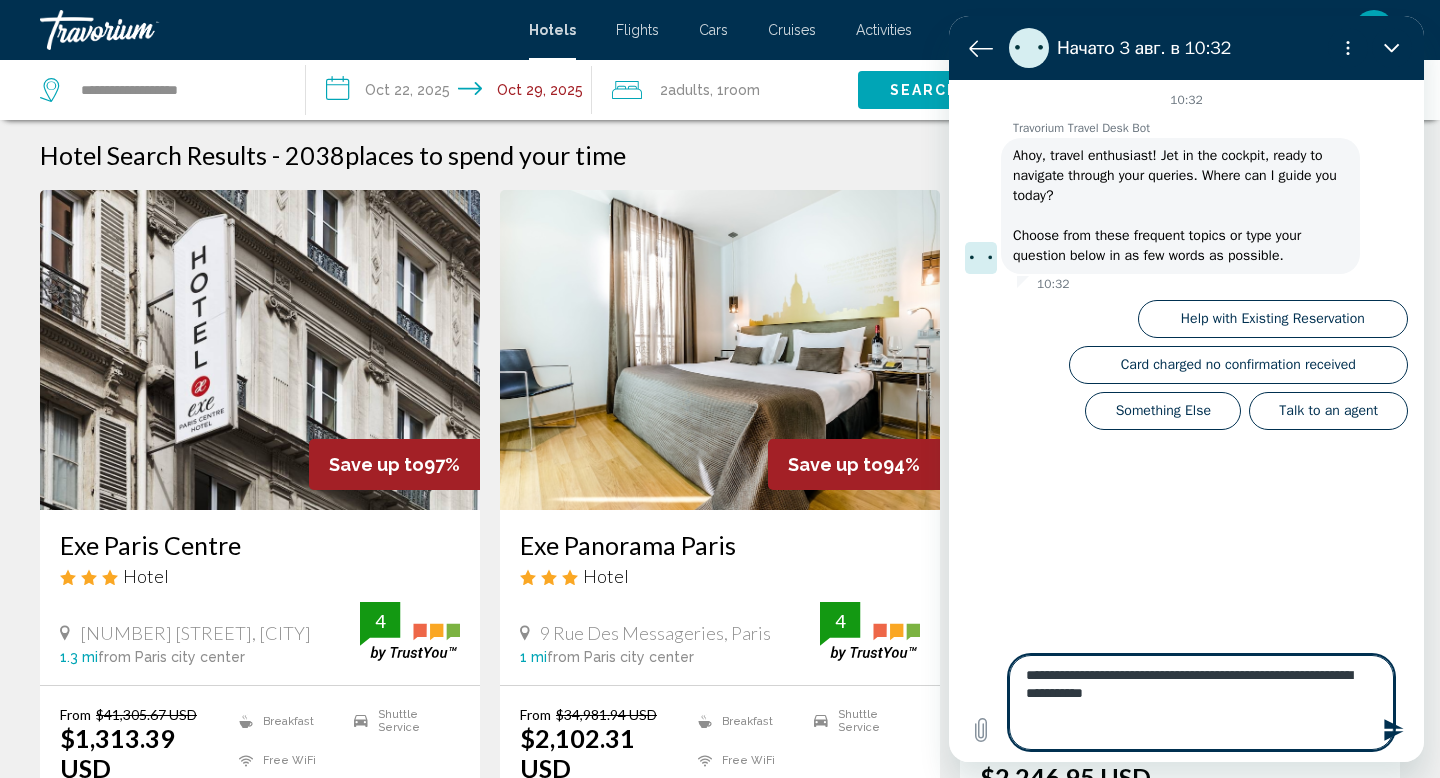 type 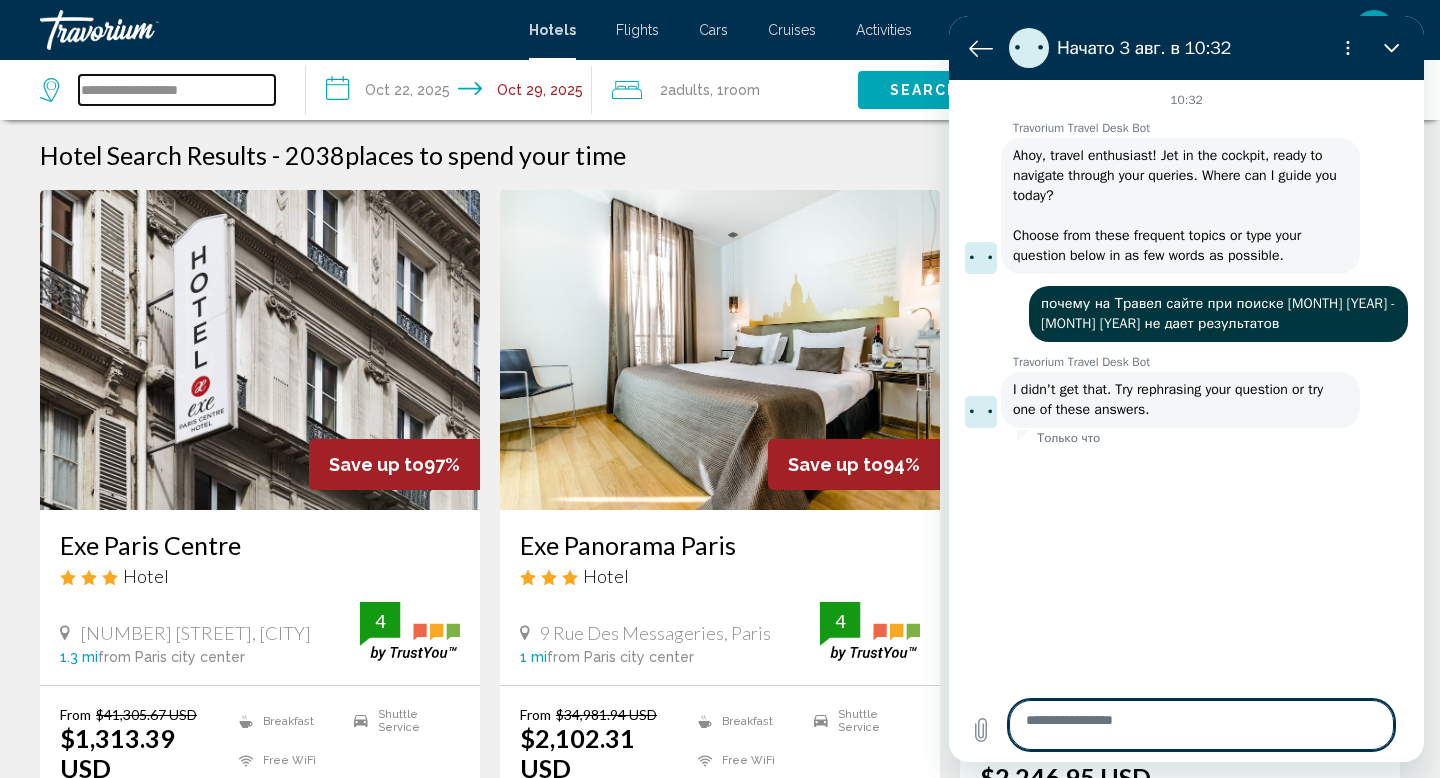 click on "**********" at bounding box center [177, 90] 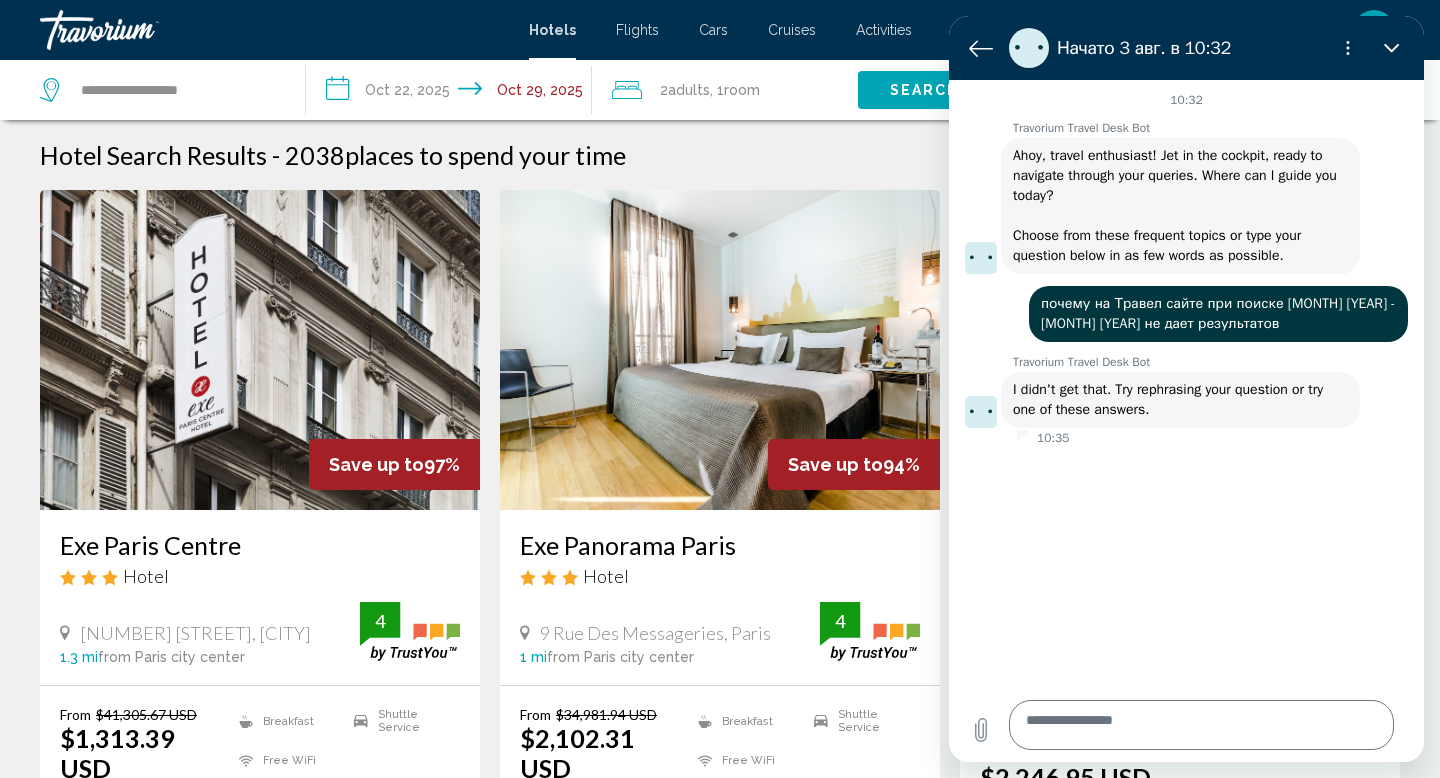 click on "**********" at bounding box center (453, 93) 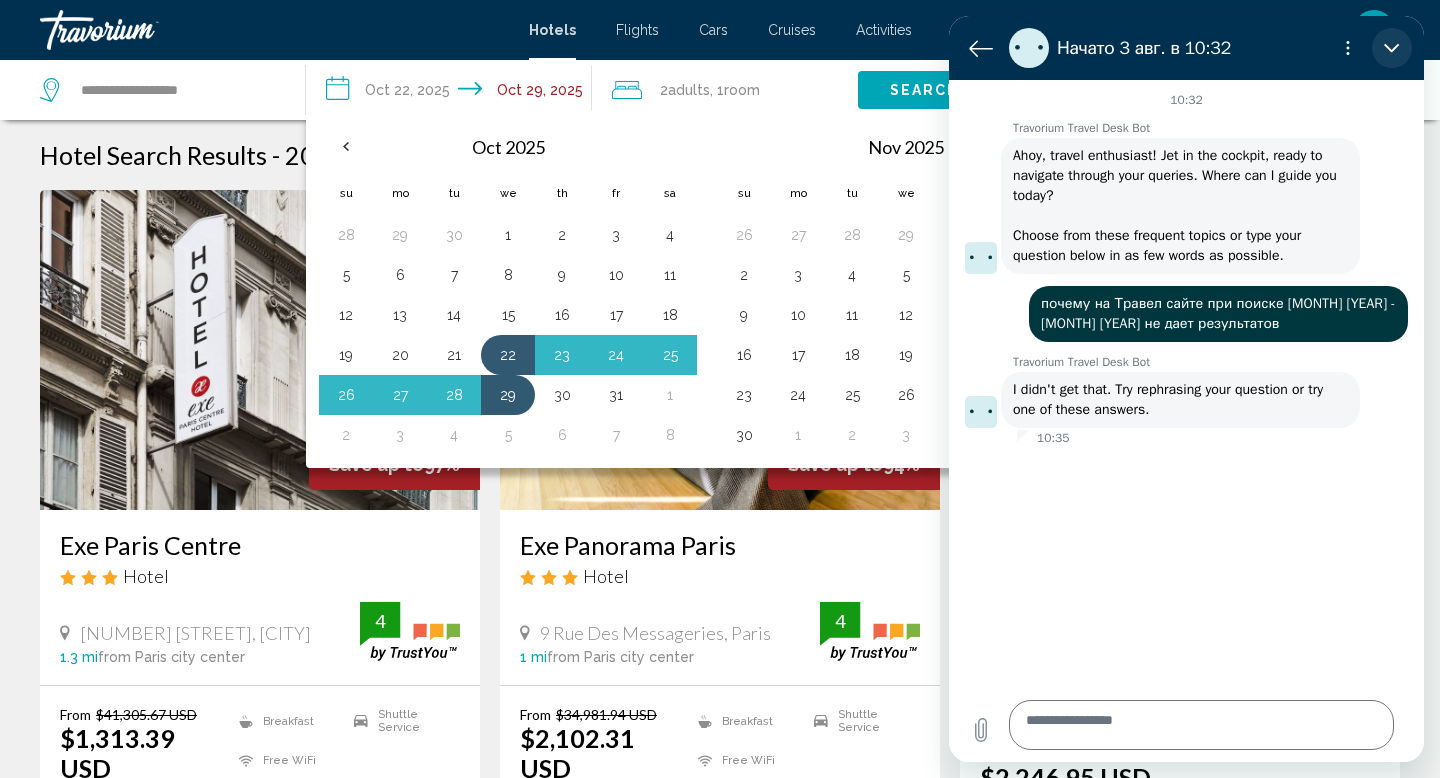 click 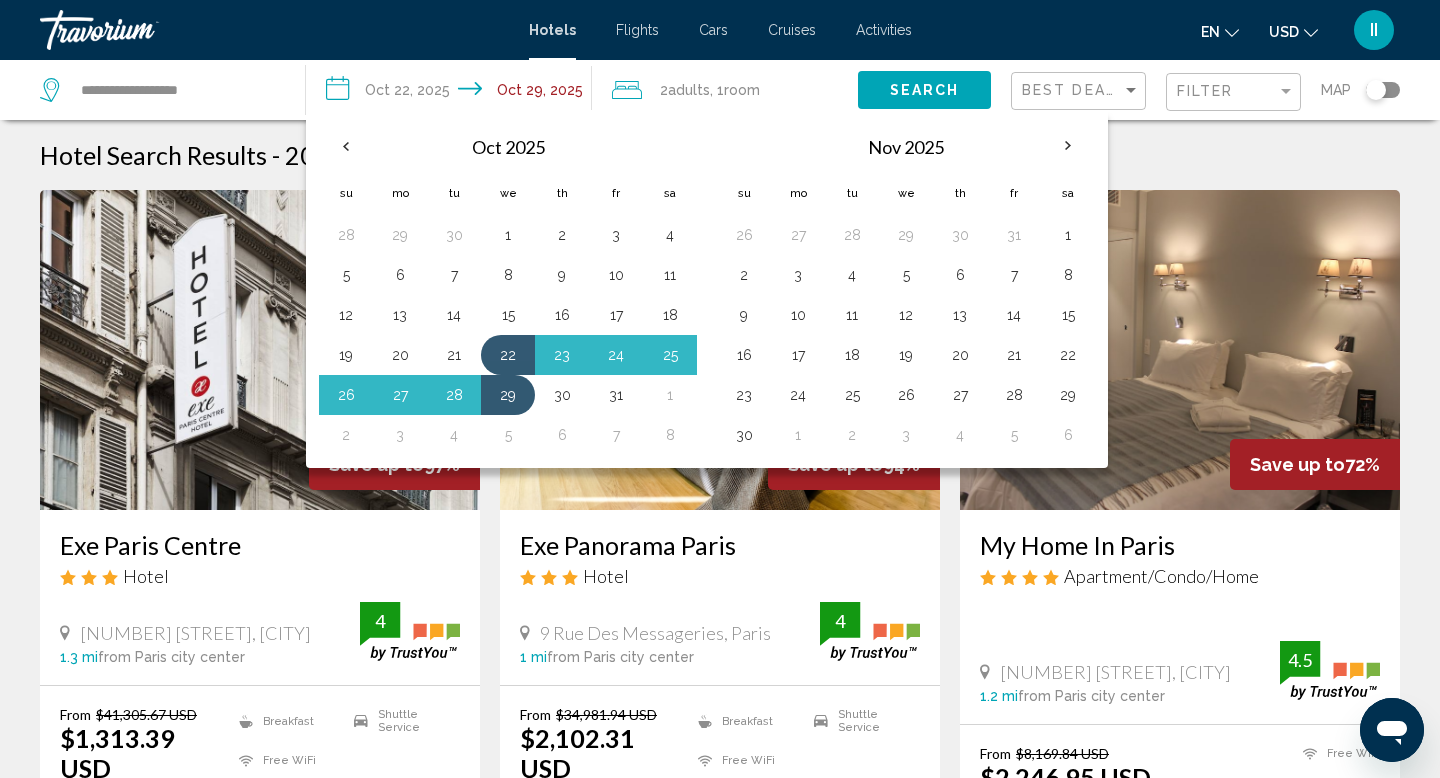 click on "**********" at bounding box center (453, 93) 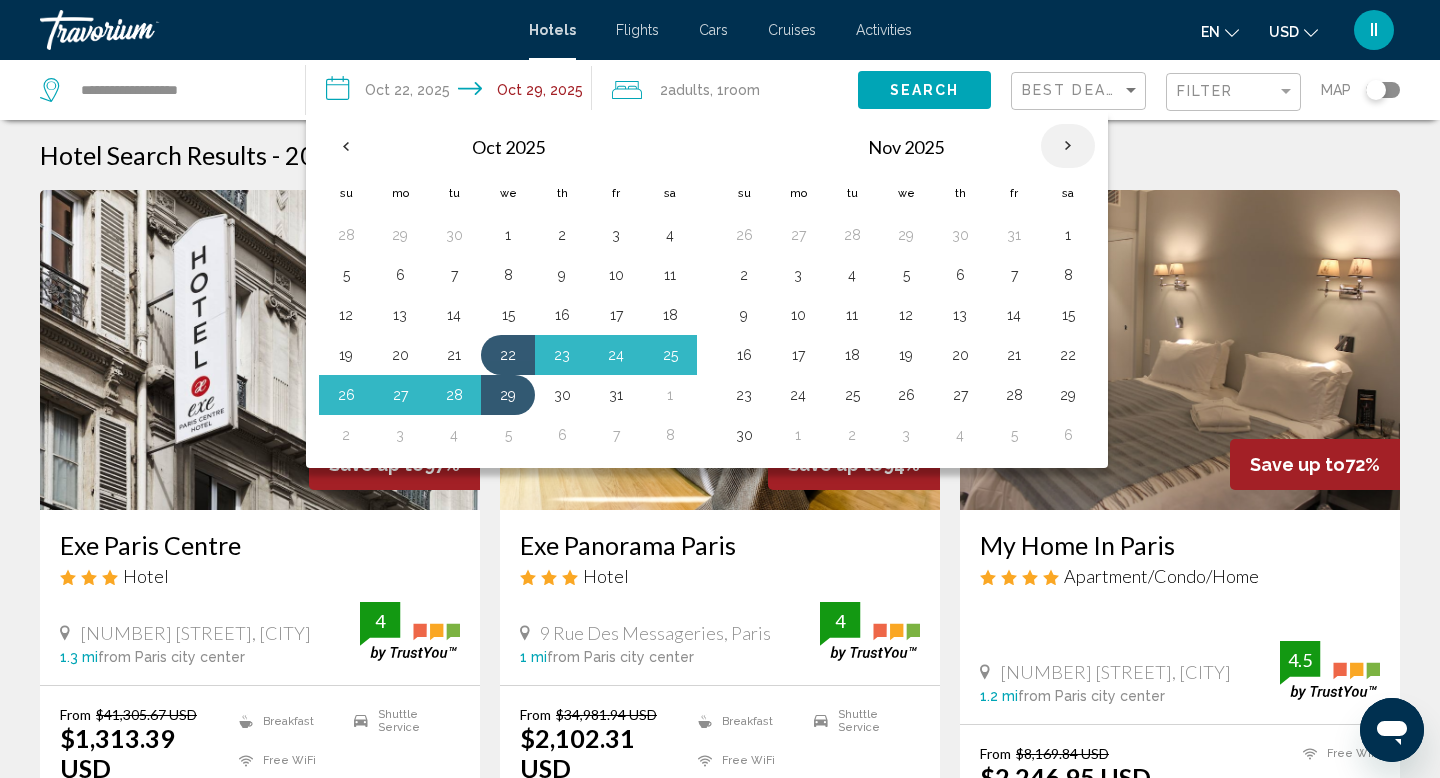click at bounding box center (1068, 146) 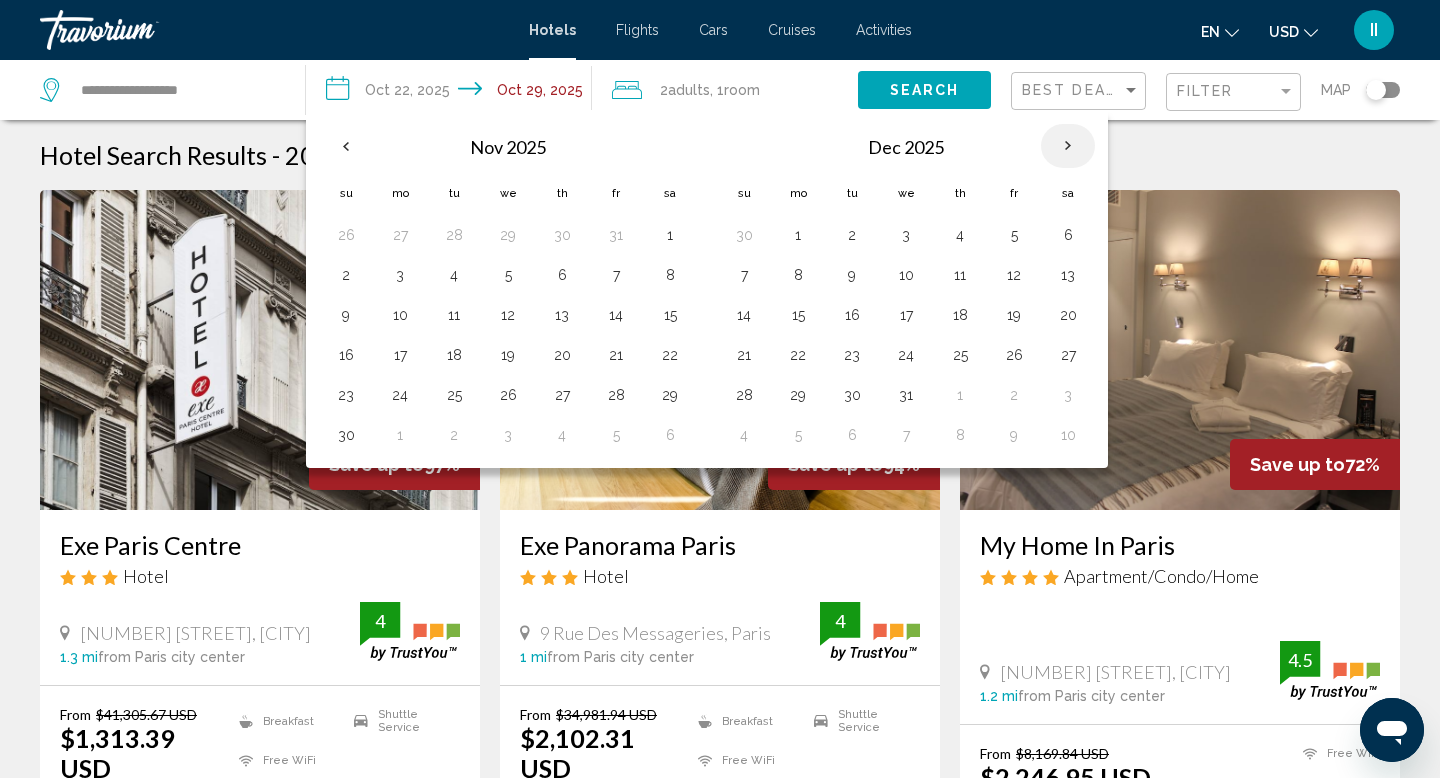 click at bounding box center [1068, 146] 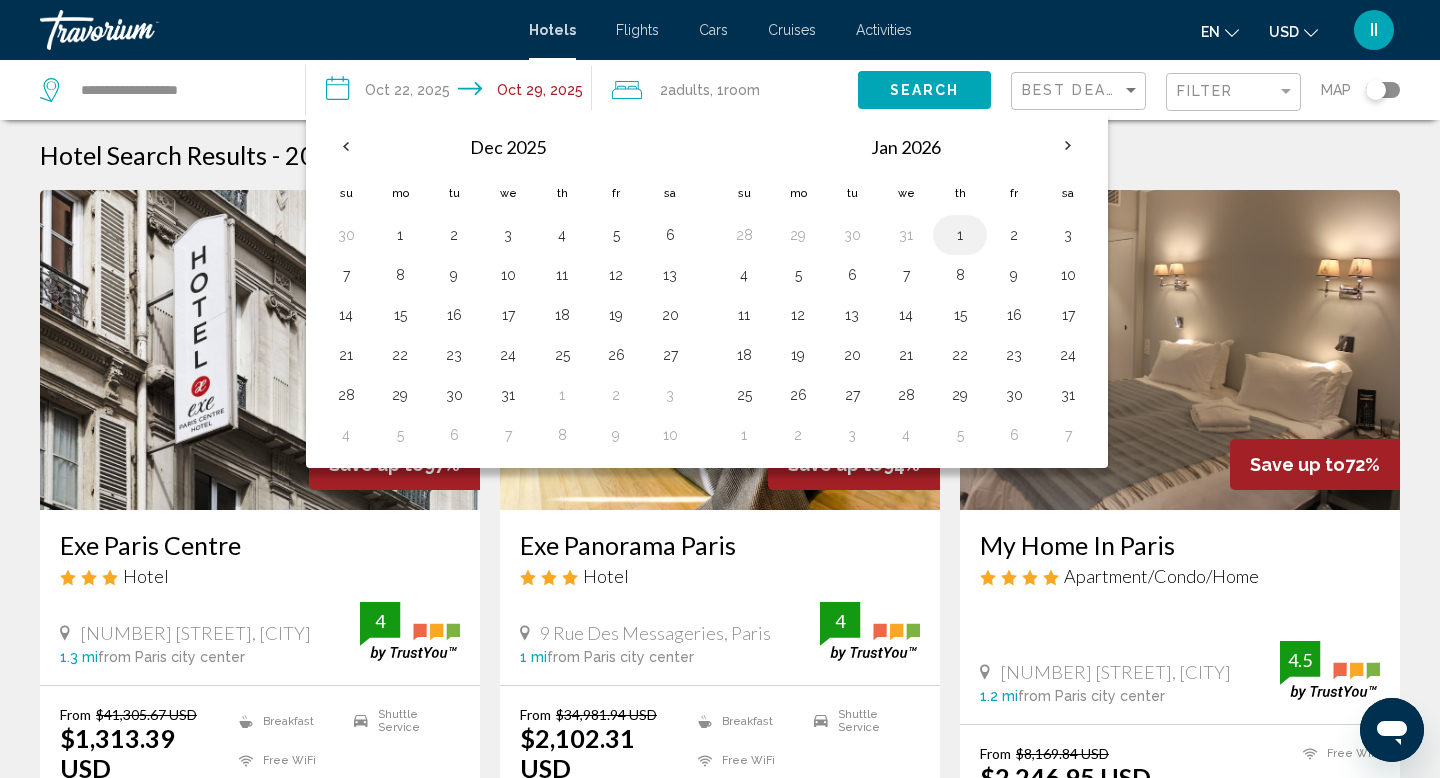 click on "1" at bounding box center [960, 235] 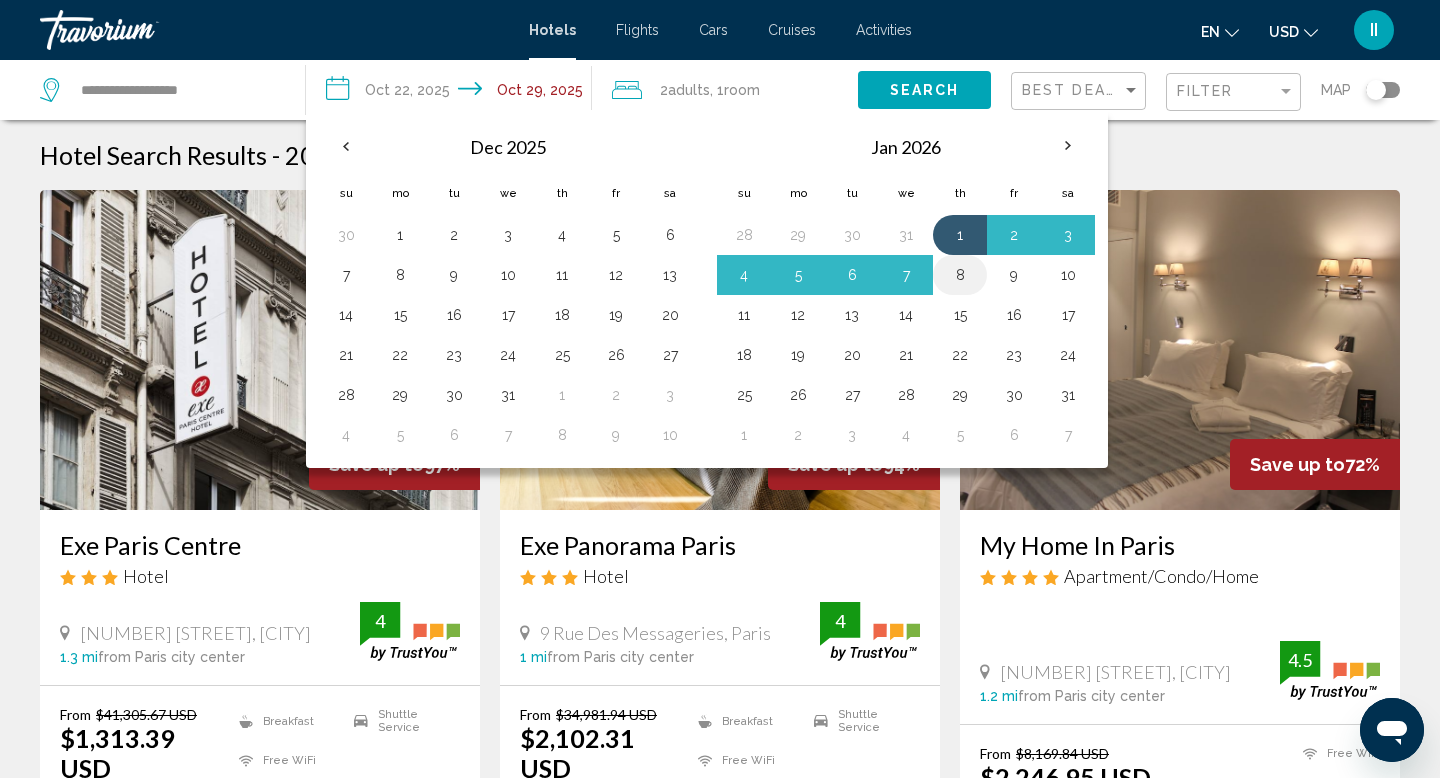 click on "8" at bounding box center (960, 275) 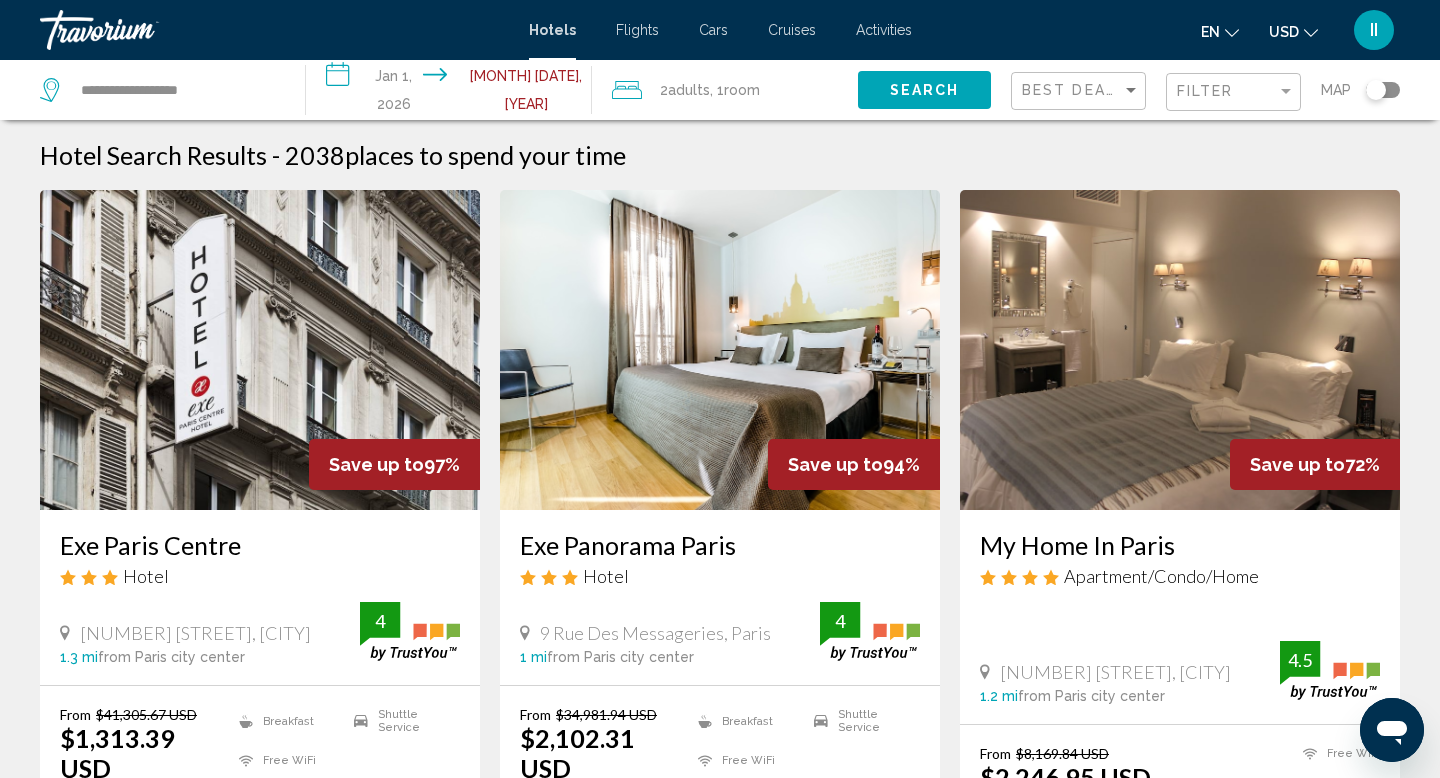 click on "Search" 